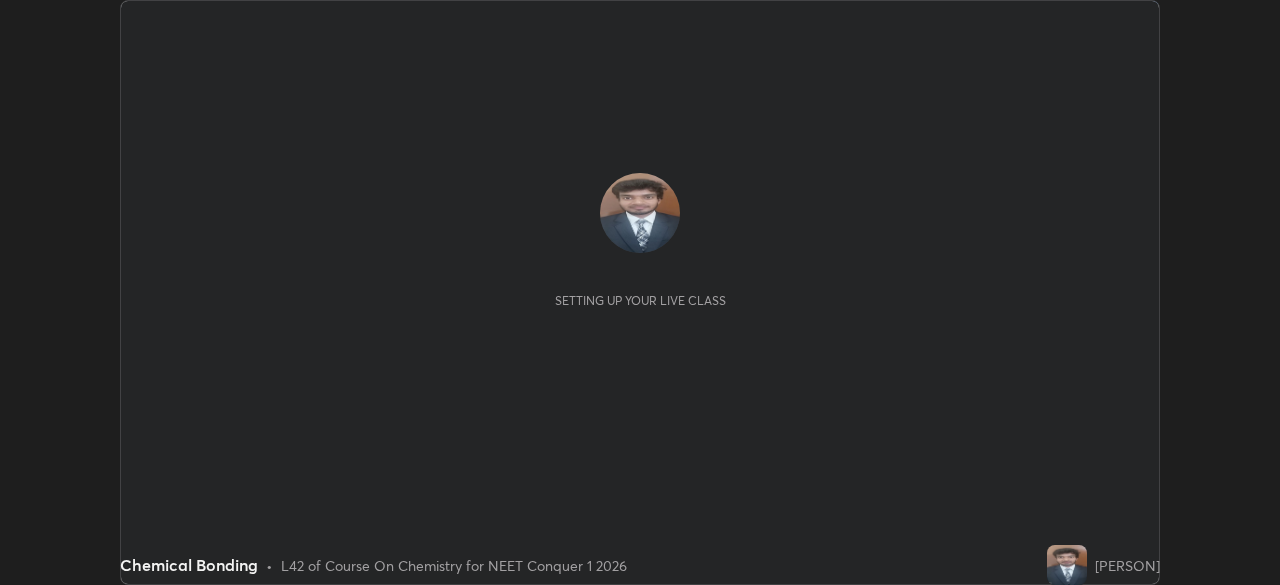 scroll, scrollTop: 0, scrollLeft: 0, axis: both 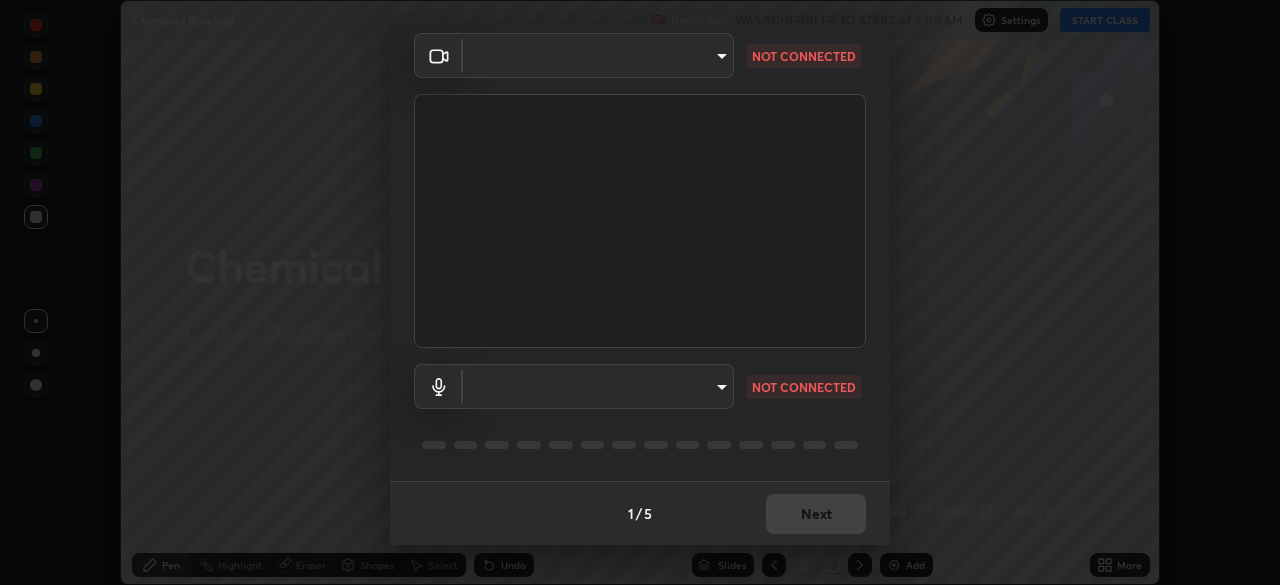 type on "d5d1096bb91751ddbc4e14a102c0e37309a205399cb77019be1f1076424a97fc" 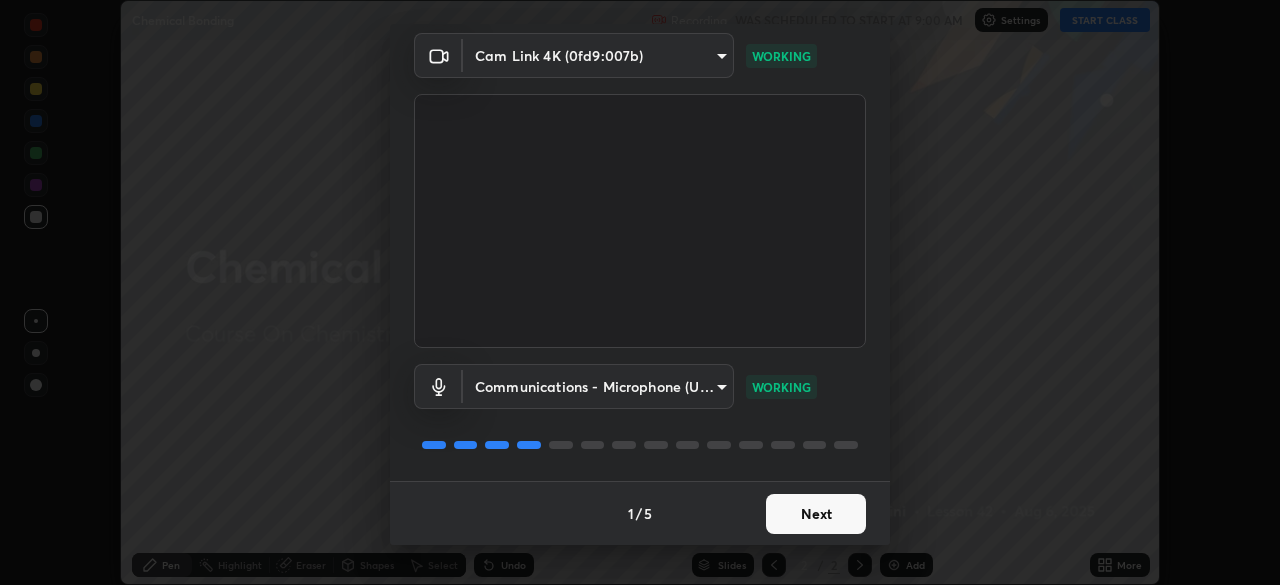 click on "Next" at bounding box center [816, 514] 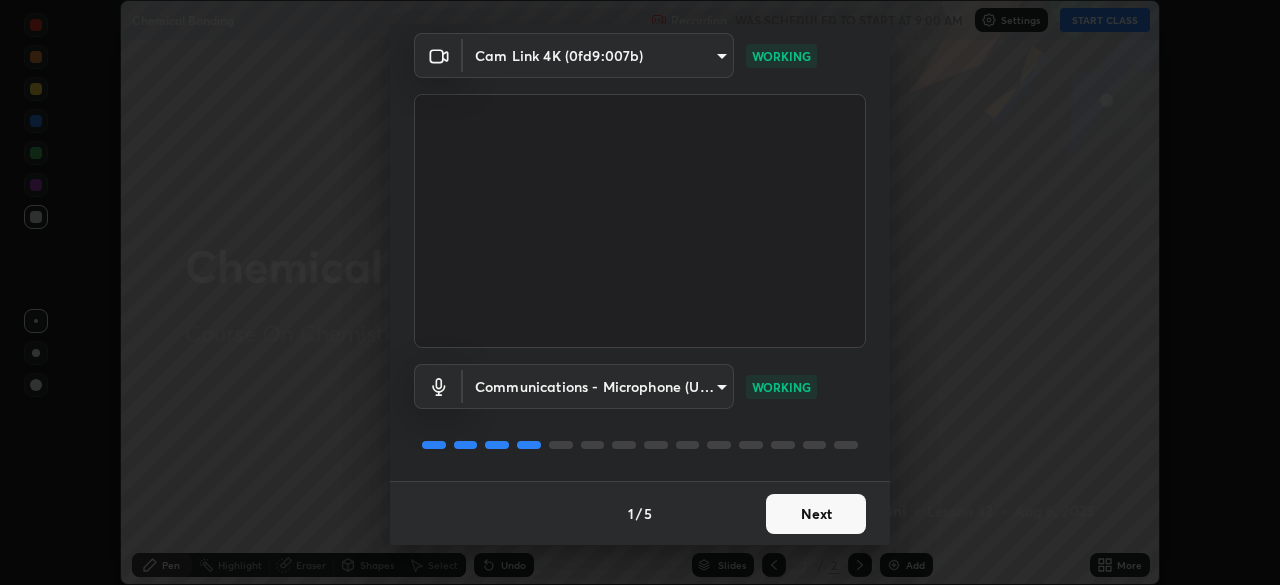 scroll, scrollTop: 0, scrollLeft: 0, axis: both 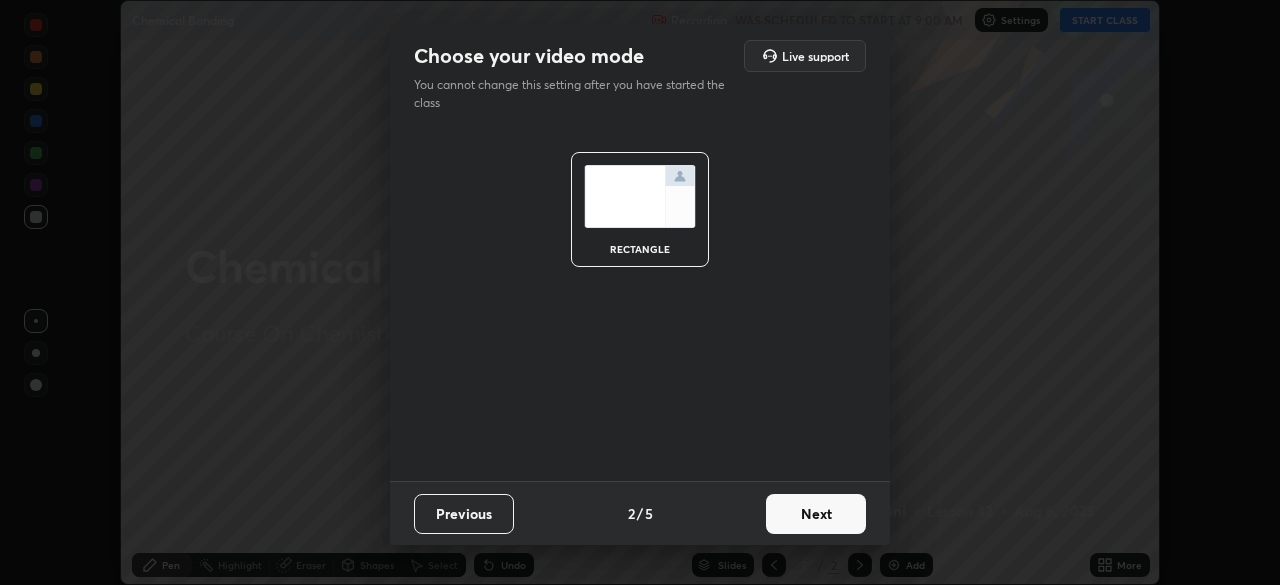 click on "Next" at bounding box center (816, 514) 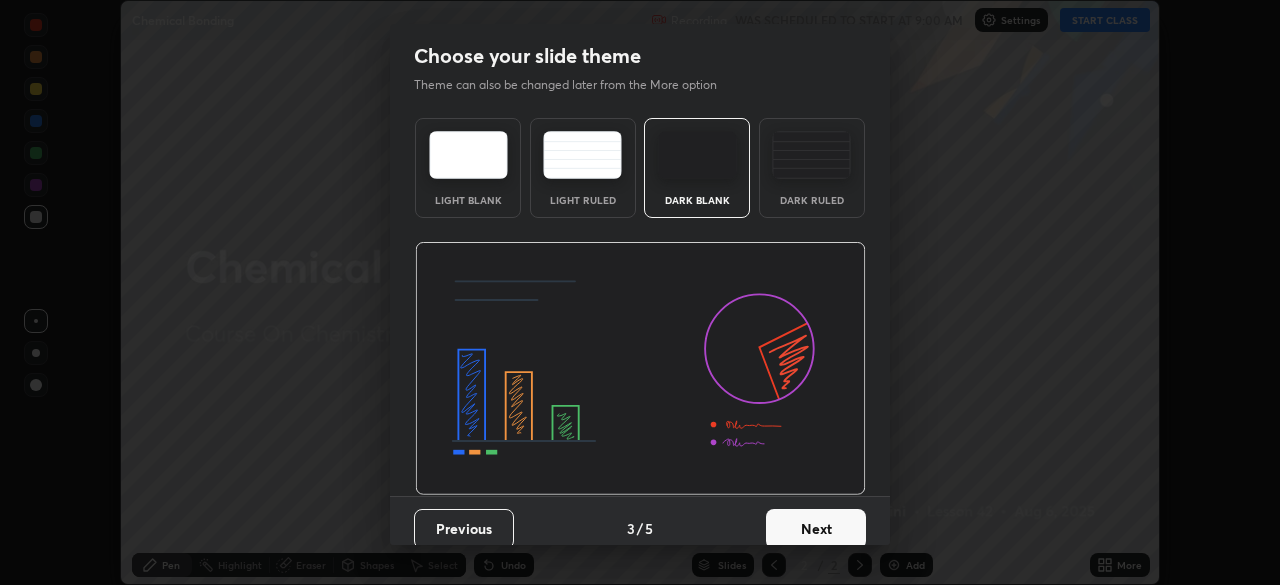 click on "Next" at bounding box center (816, 529) 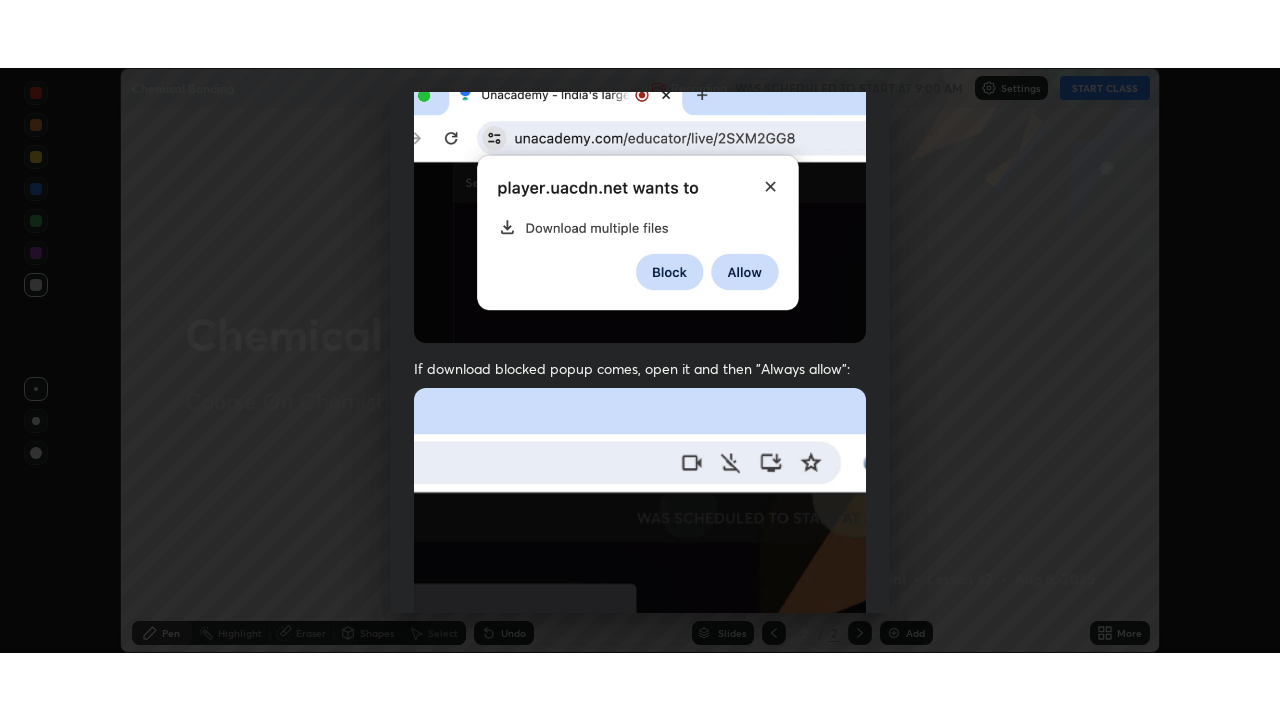 scroll, scrollTop: 479, scrollLeft: 0, axis: vertical 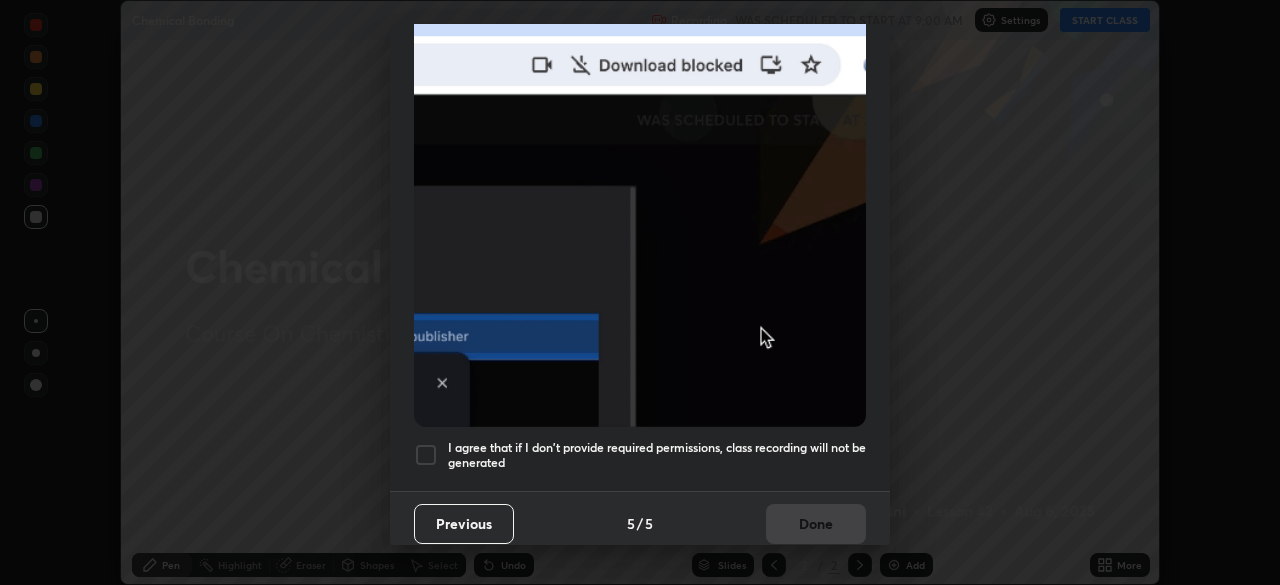 click at bounding box center (426, 455) 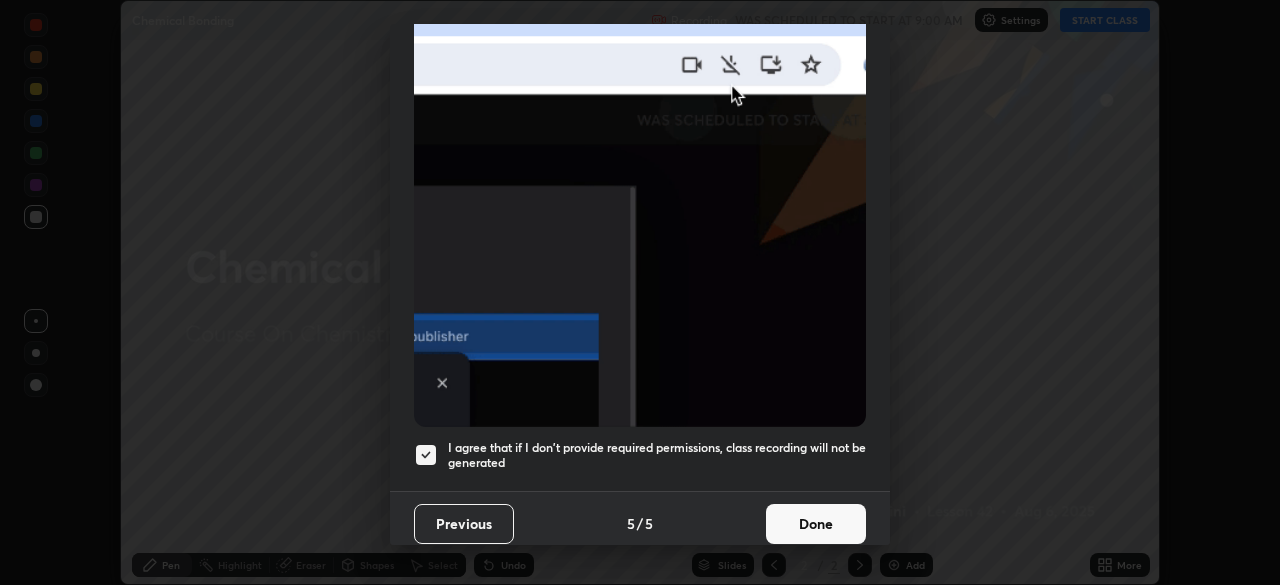 click on "Done" at bounding box center (816, 524) 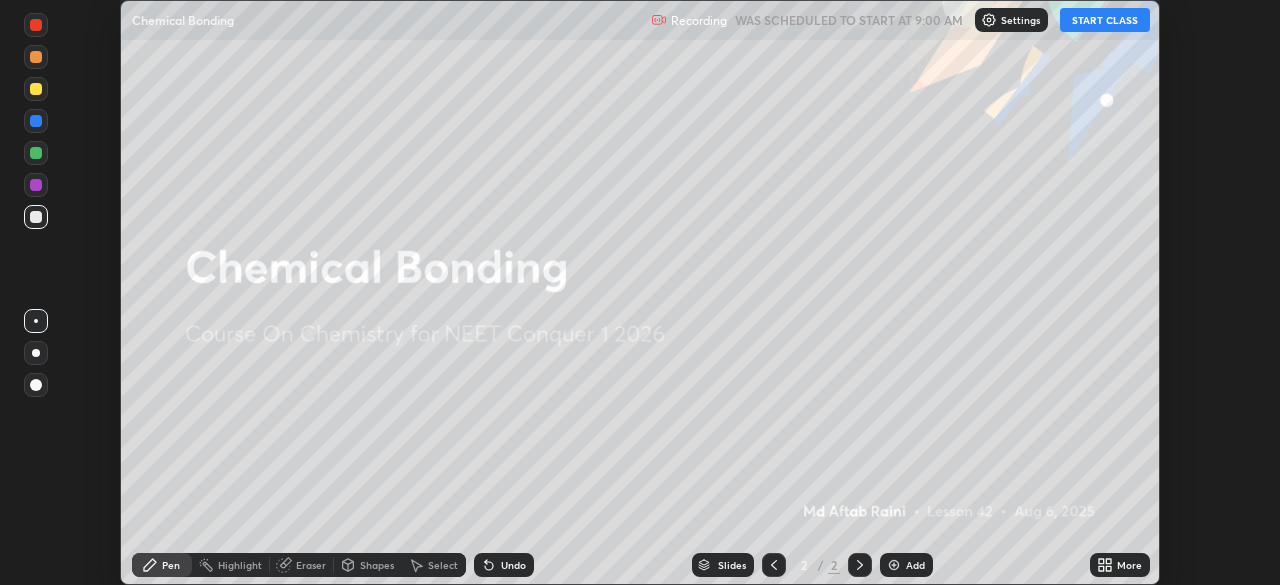 click at bounding box center [894, 565] 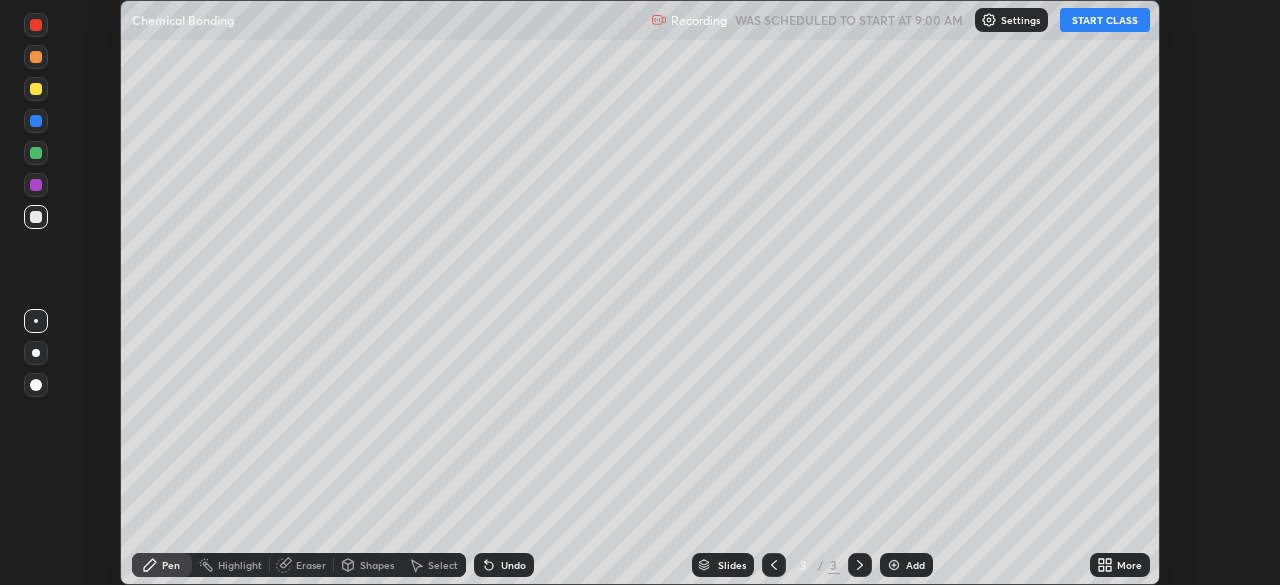click 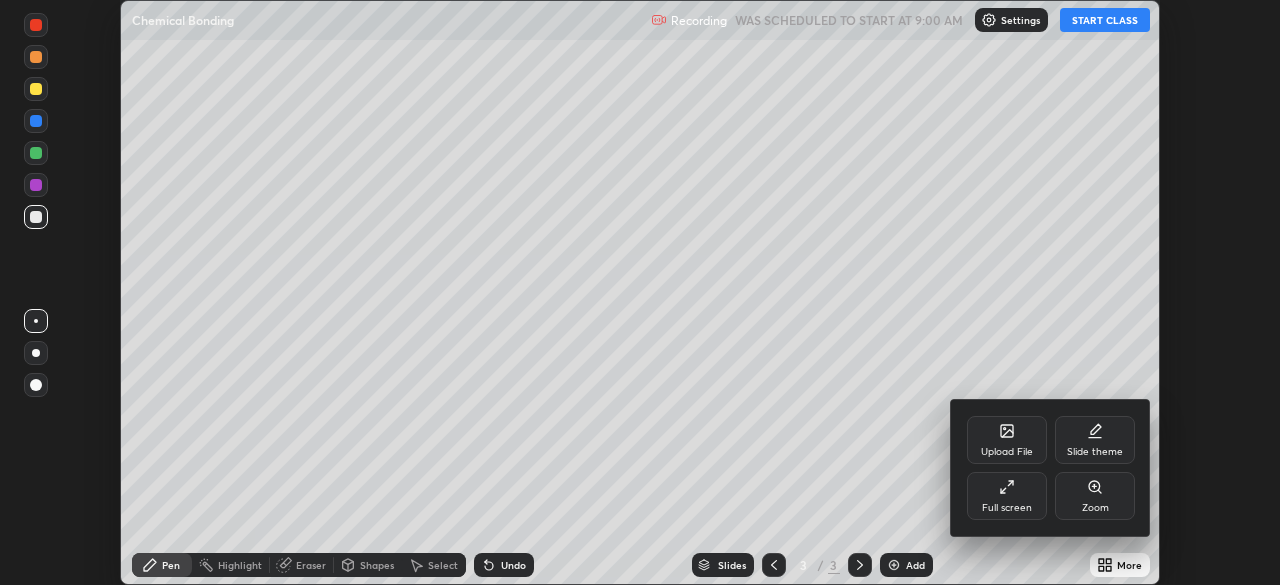 click on "Full screen" at bounding box center [1007, 496] 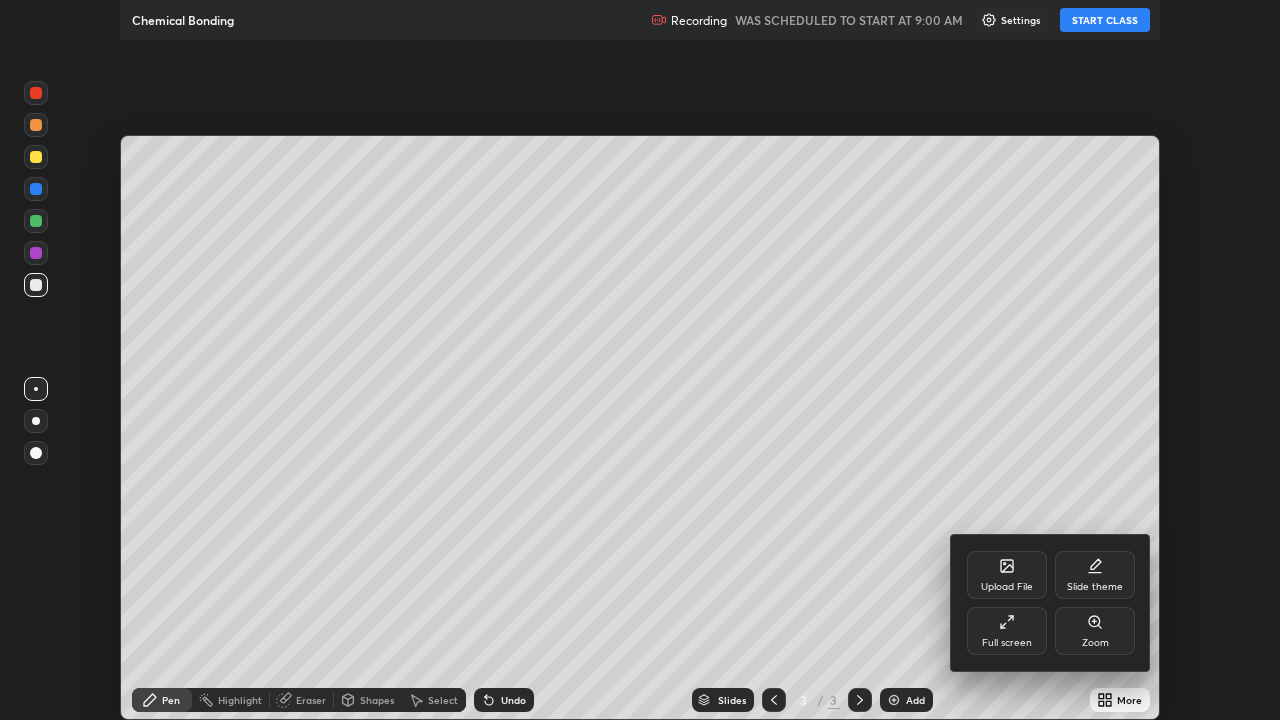 scroll, scrollTop: 99280, scrollLeft: 98720, axis: both 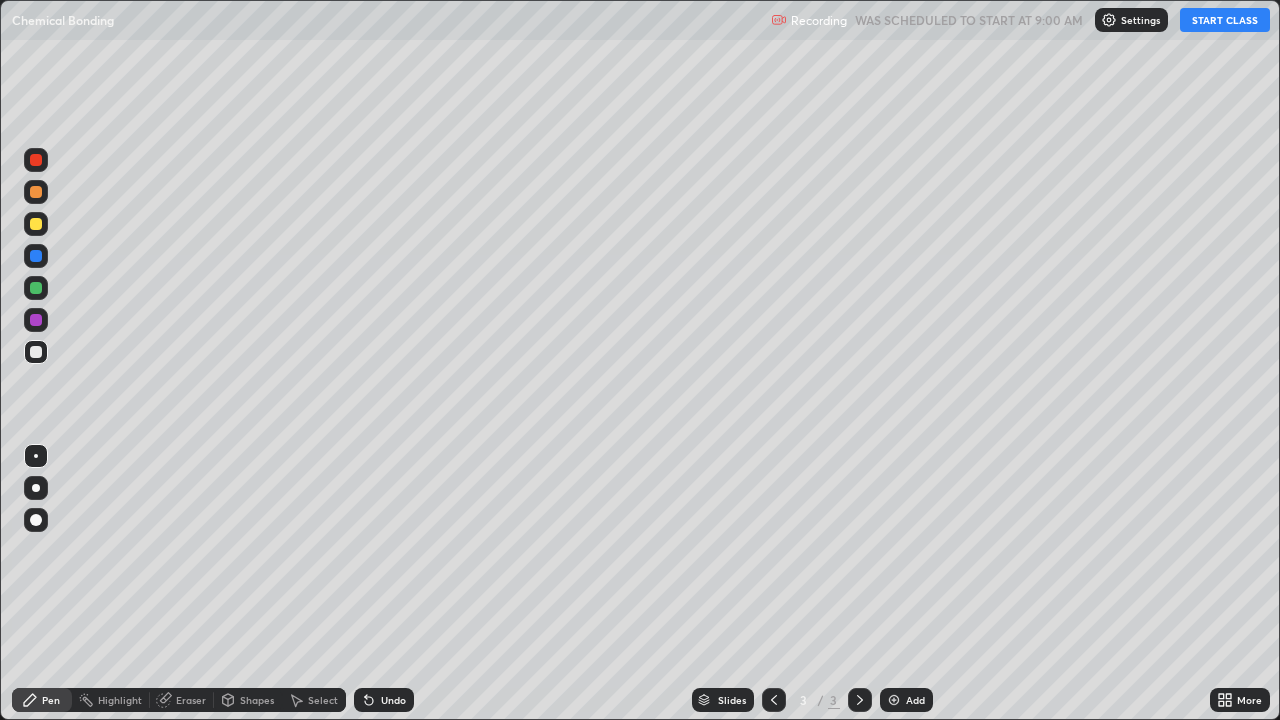 click on "START CLASS" at bounding box center (1225, 20) 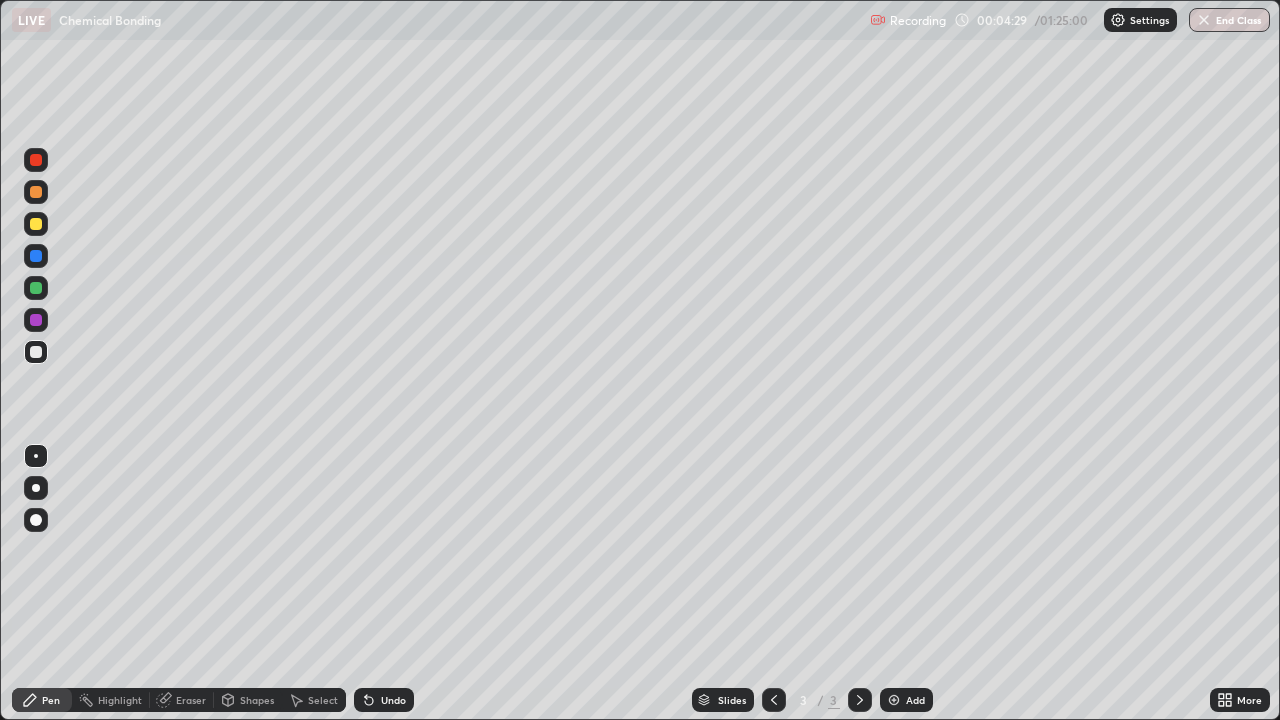 click on "Select" at bounding box center [323, 700] 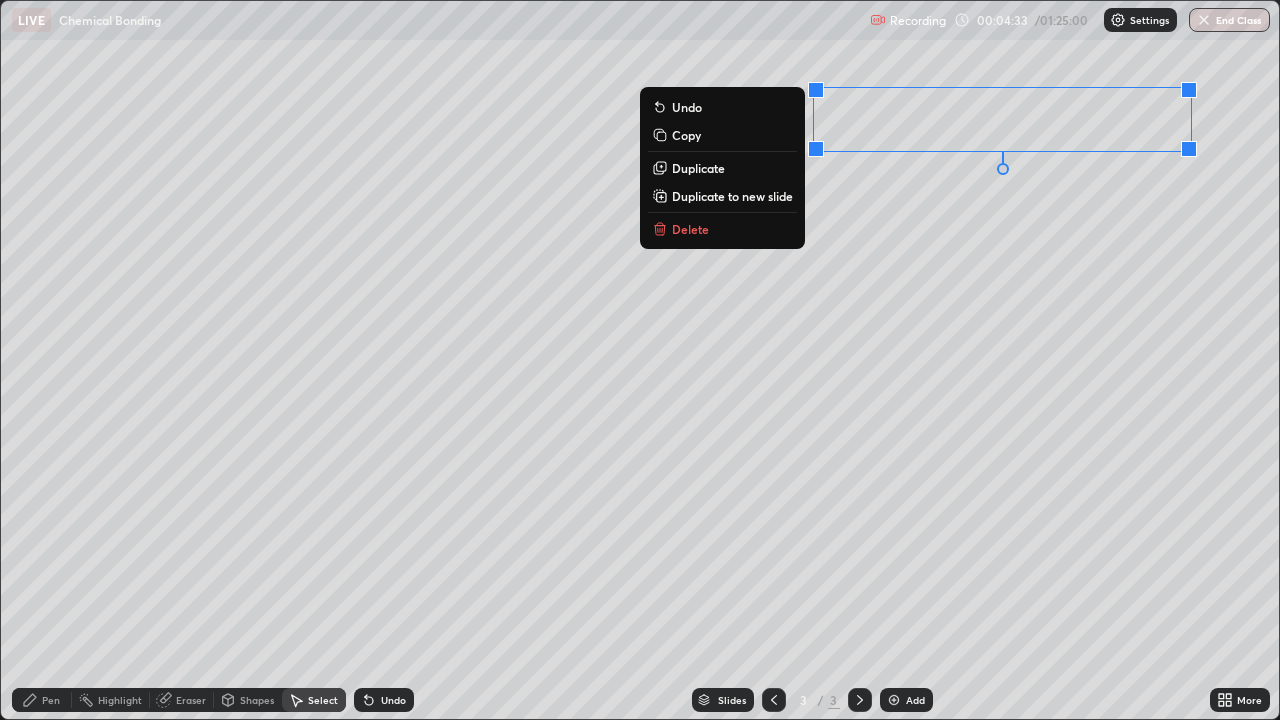 click on "0 ° Undo Copy Duplicate Duplicate to new slide Delete" at bounding box center (640, 360) 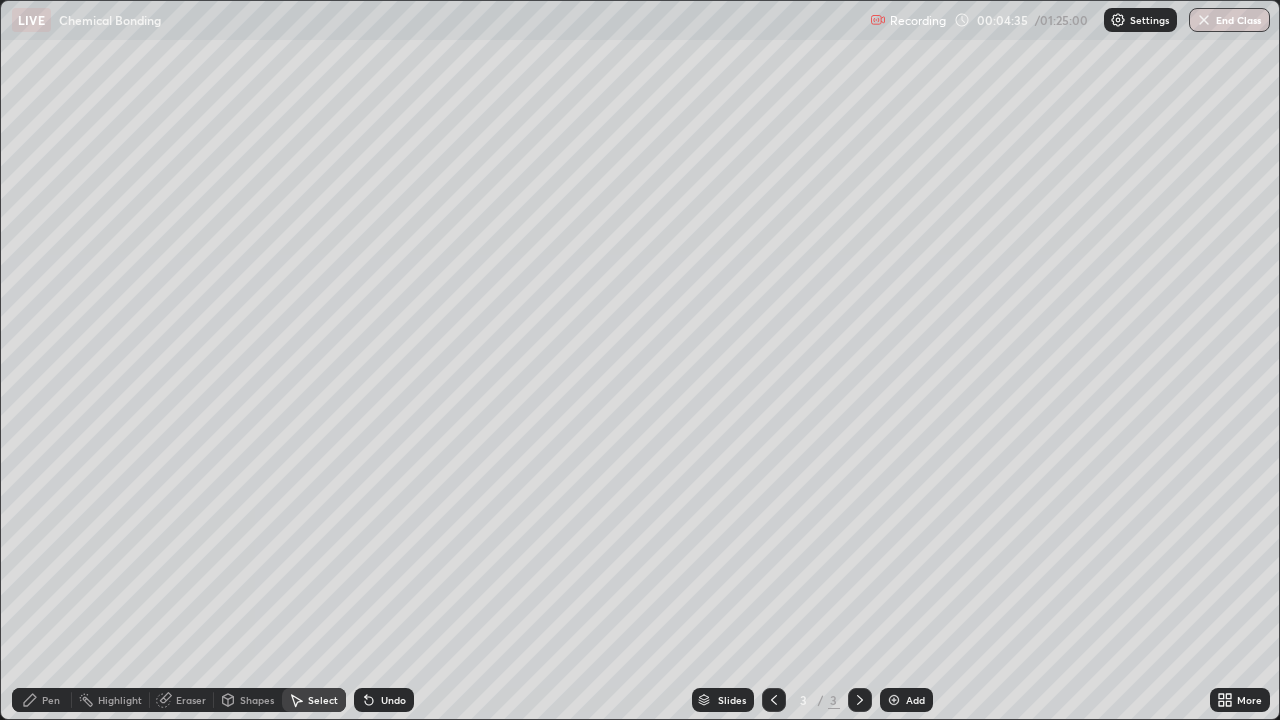 click on "Pen" at bounding box center (51, 700) 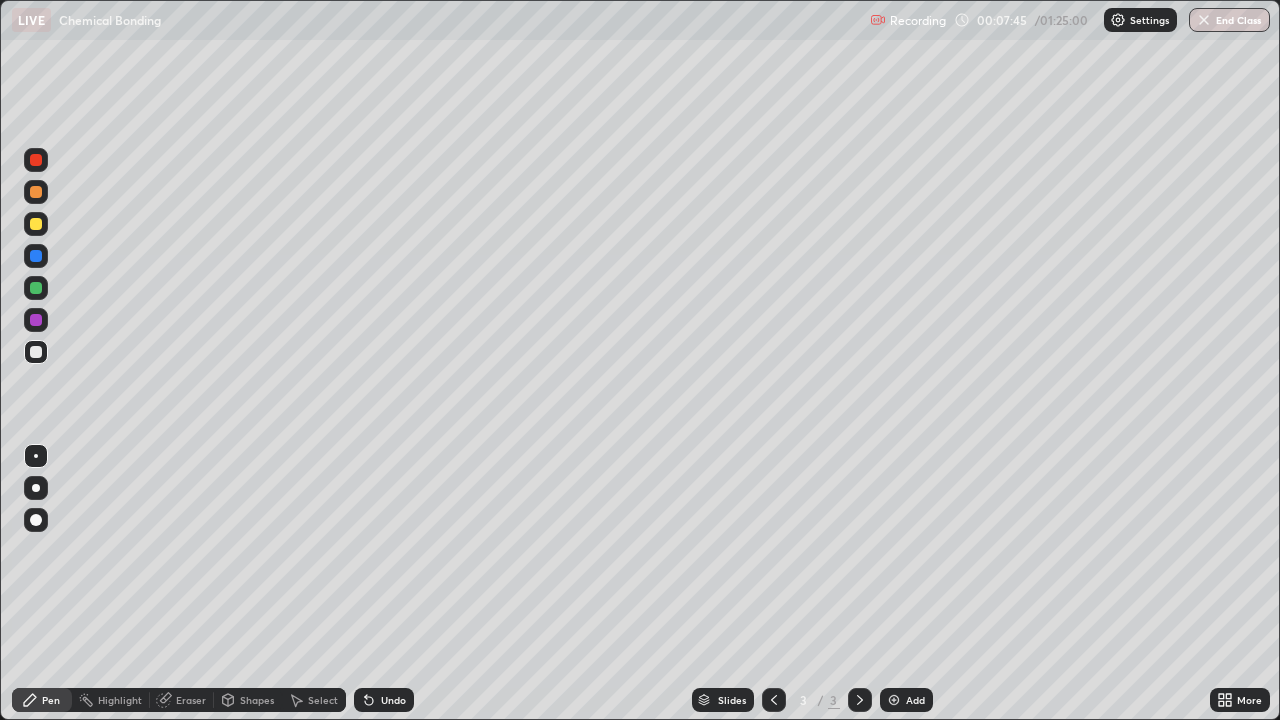 click at bounding box center (894, 700) 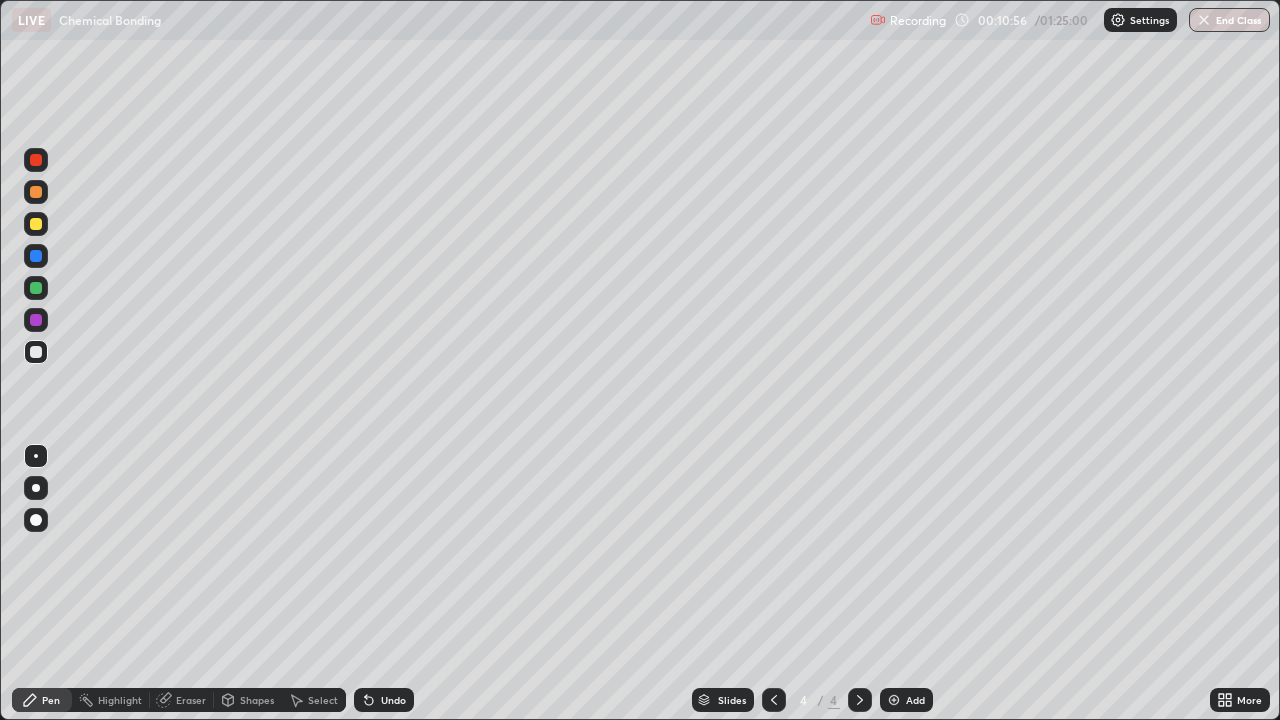 click on "Select" at bounding box center [323, 700] 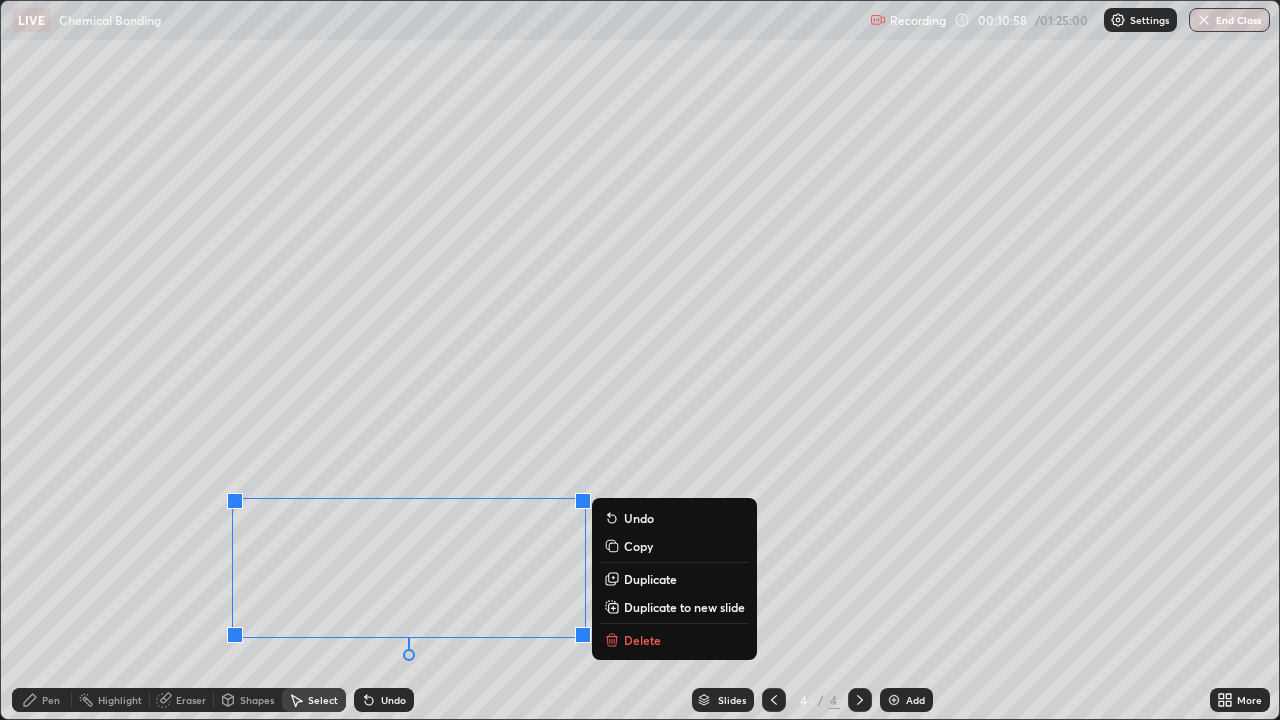 click on "Delete" at bounding box center (642, 640) 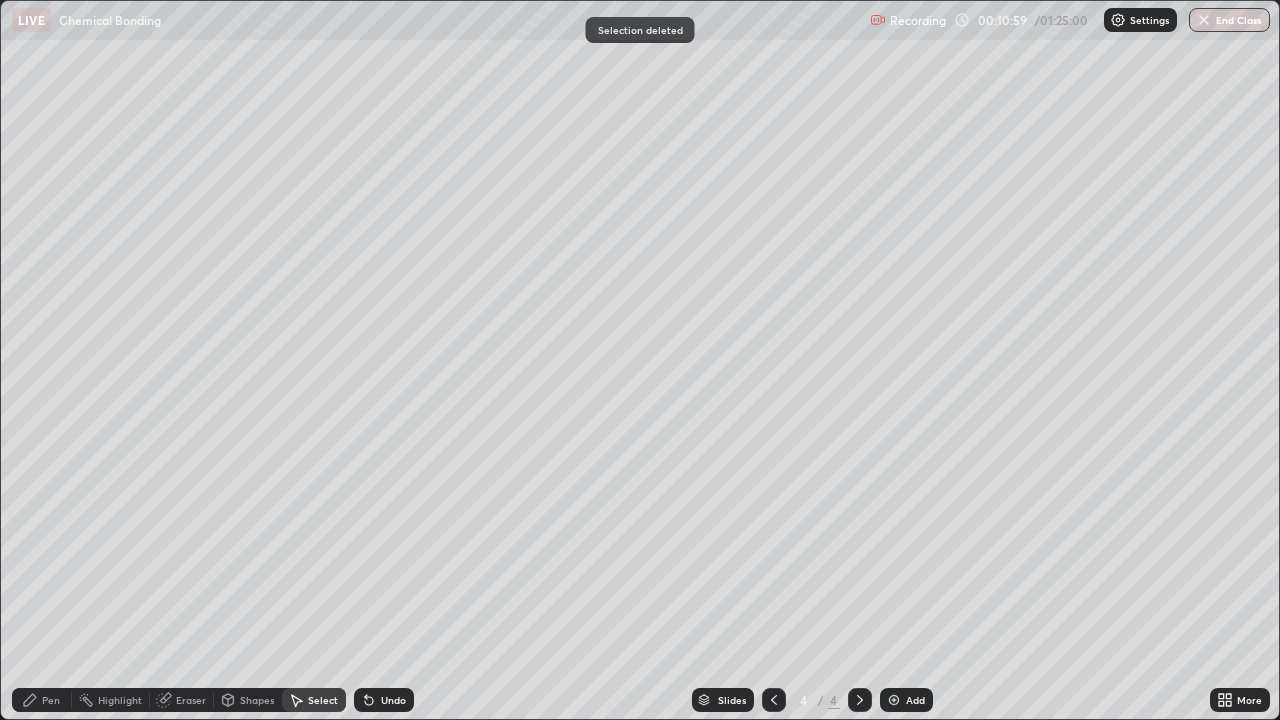 click on "Pen" at bounding box center [51, 700] 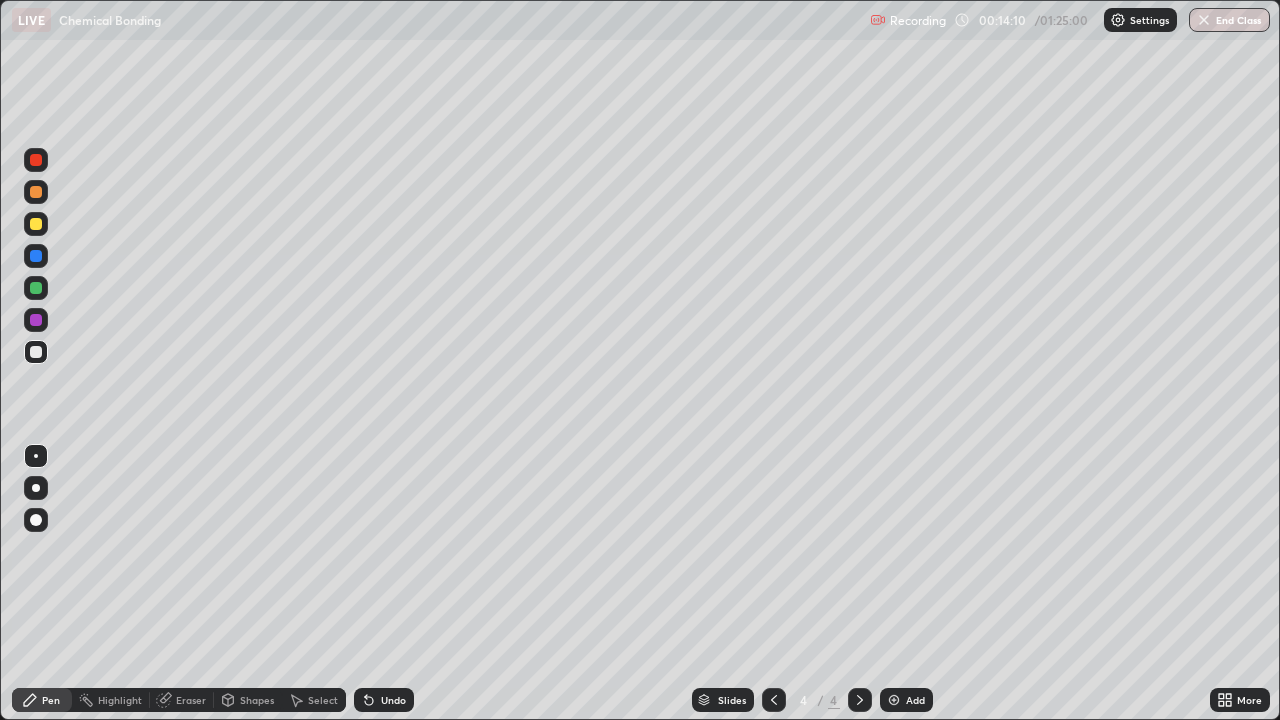 click on "Eraser" at bounding box center (191, 700) 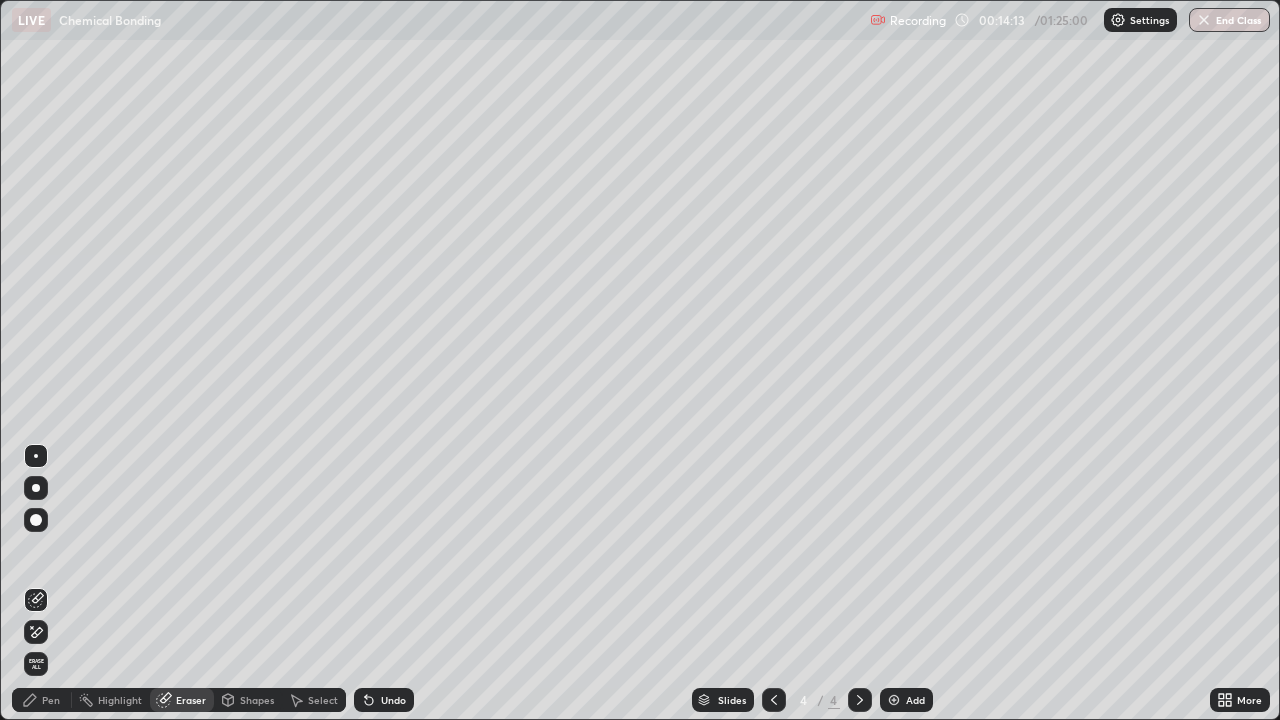 click on "Pen" at bounding box center (51, 700) 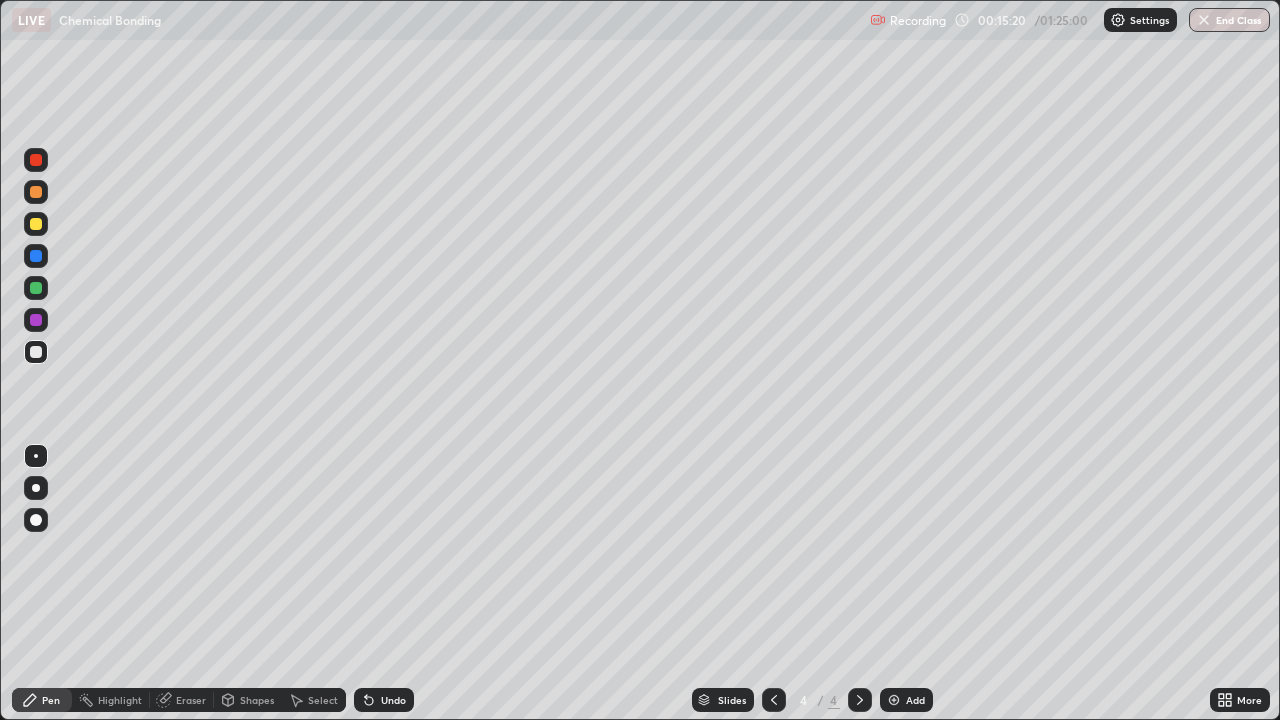 click on "Eraser" at bounding box center (191, 700) 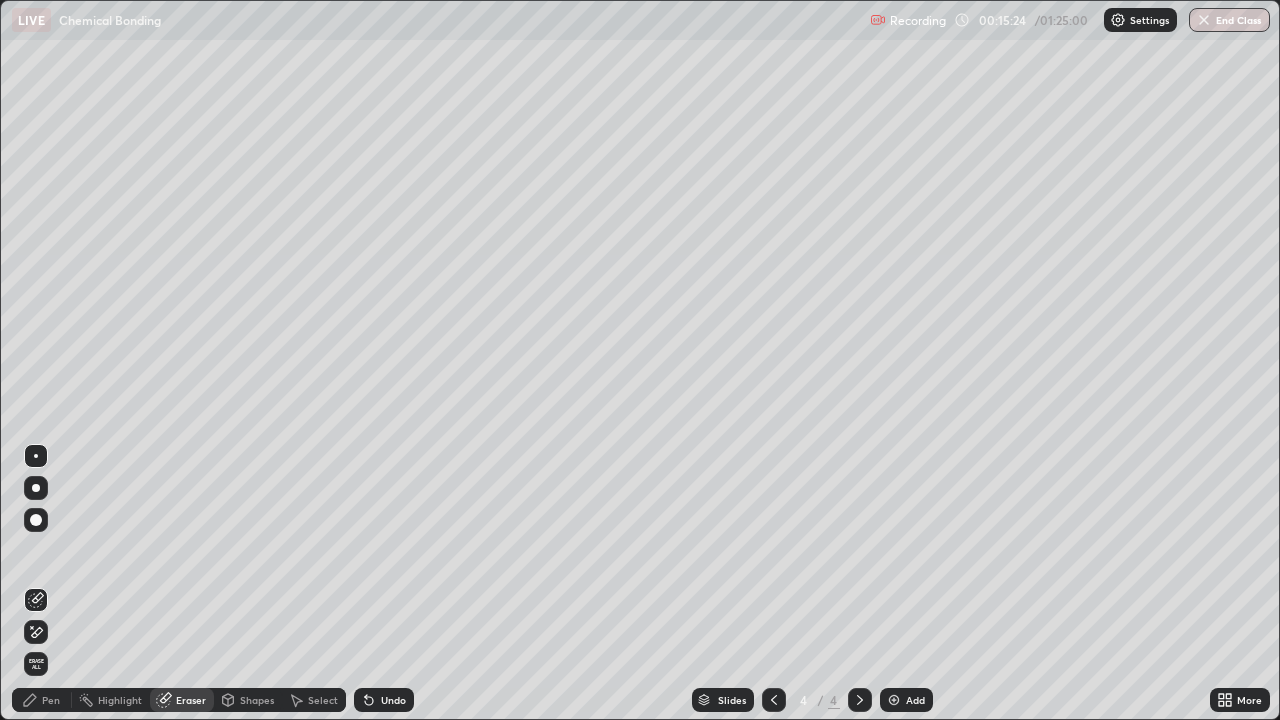 click on "Pen" at bounding box center (51, 700) 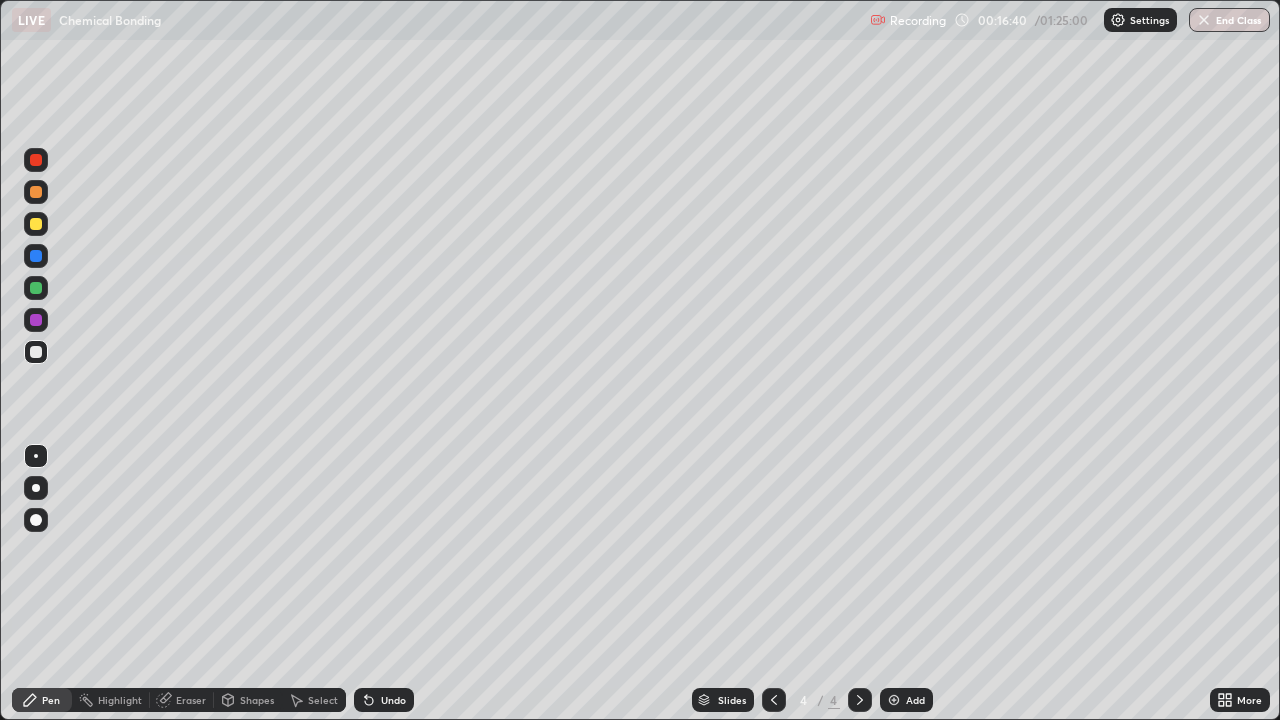 click at bounding box center (894, 700) 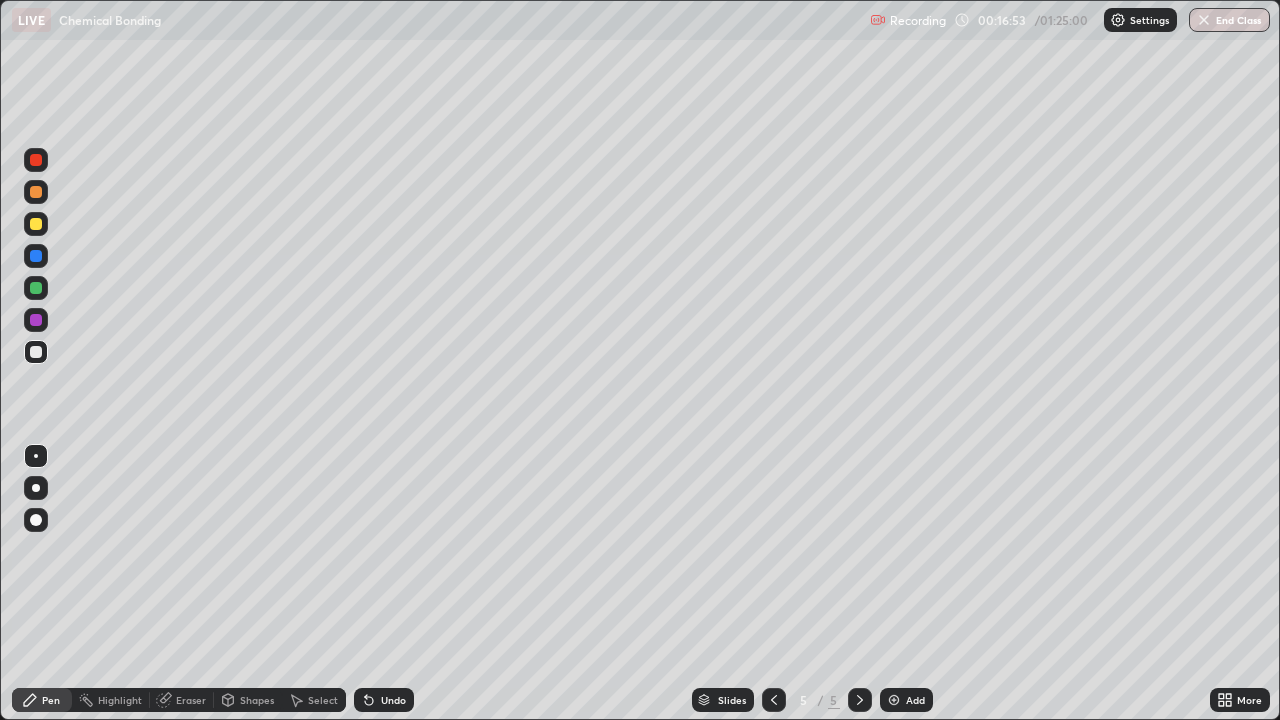 click on "Undo" at bounding box center [393, 700] 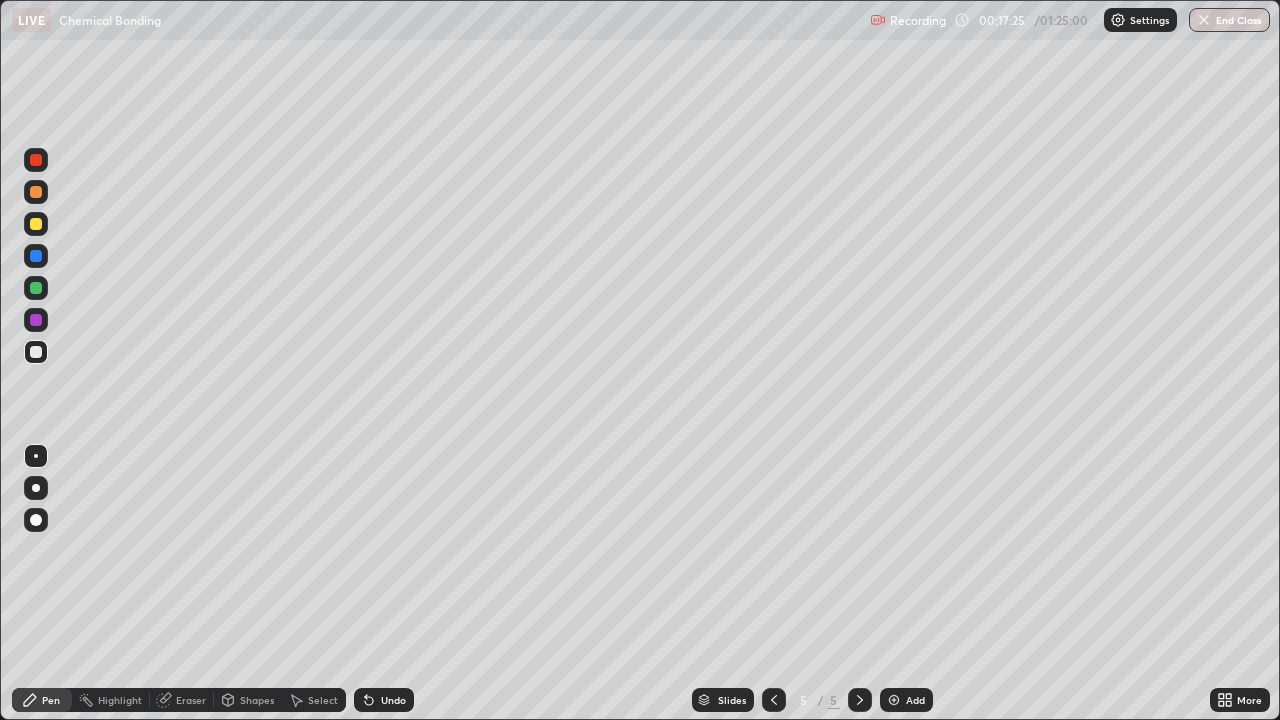 click on "Eraser" at bounding box center [191, 700] 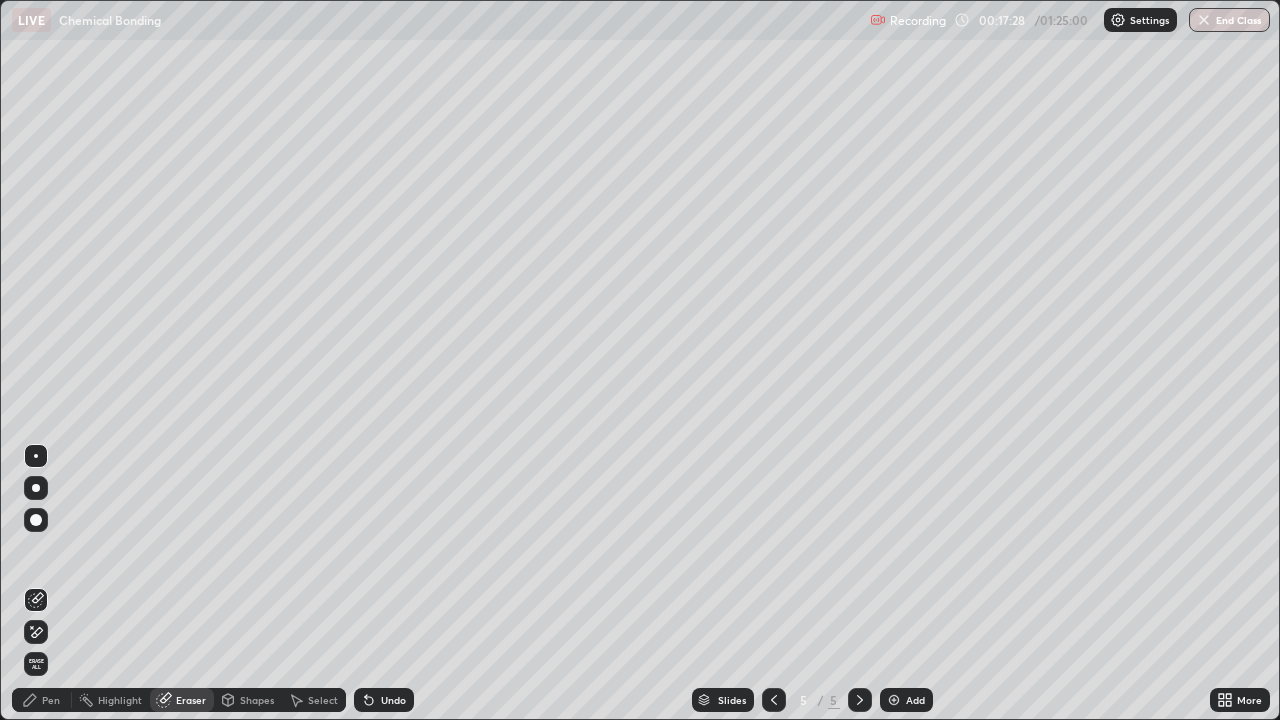 click on "Pen" at bounding box center (51, 700) 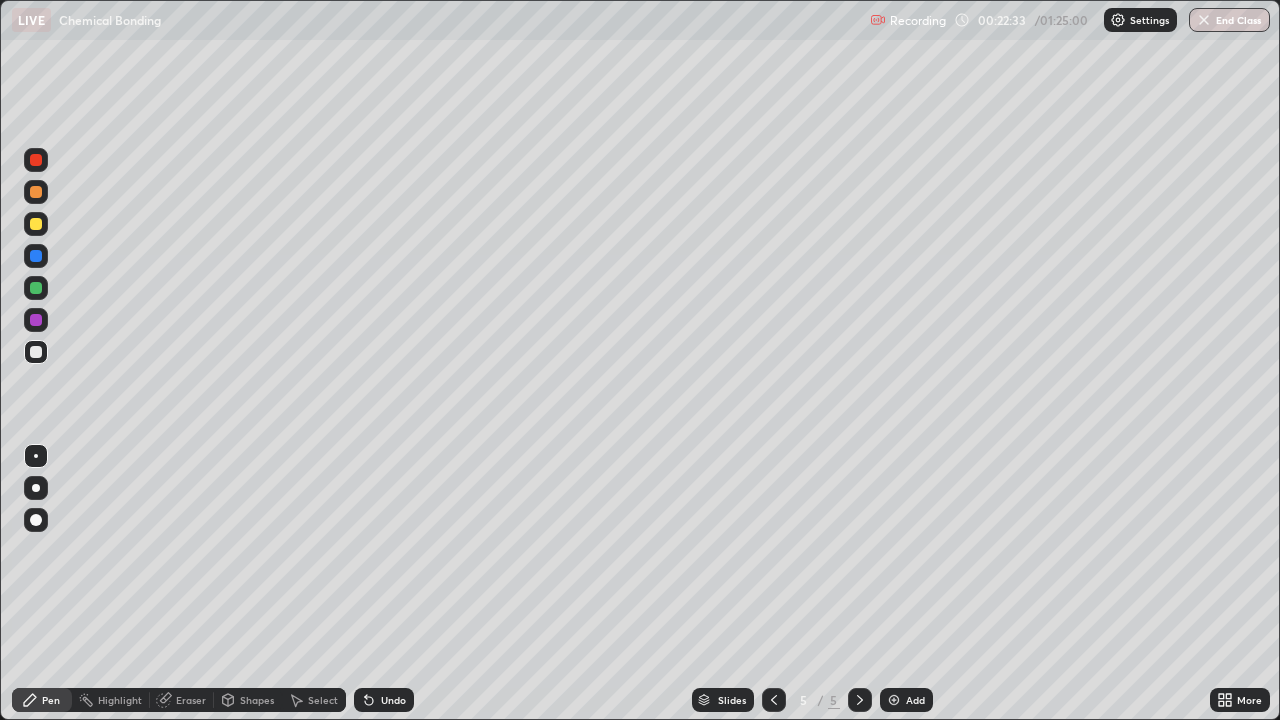 click 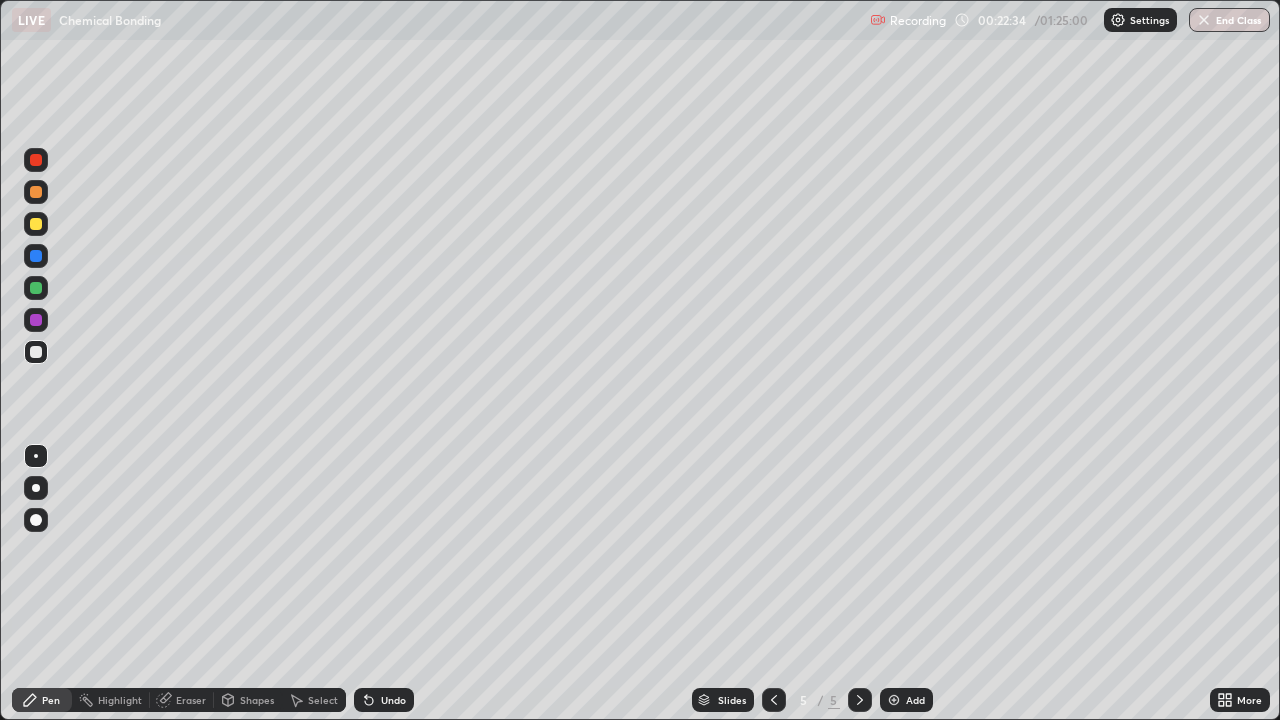 click on "Undo" at bounding box center [384, 700] 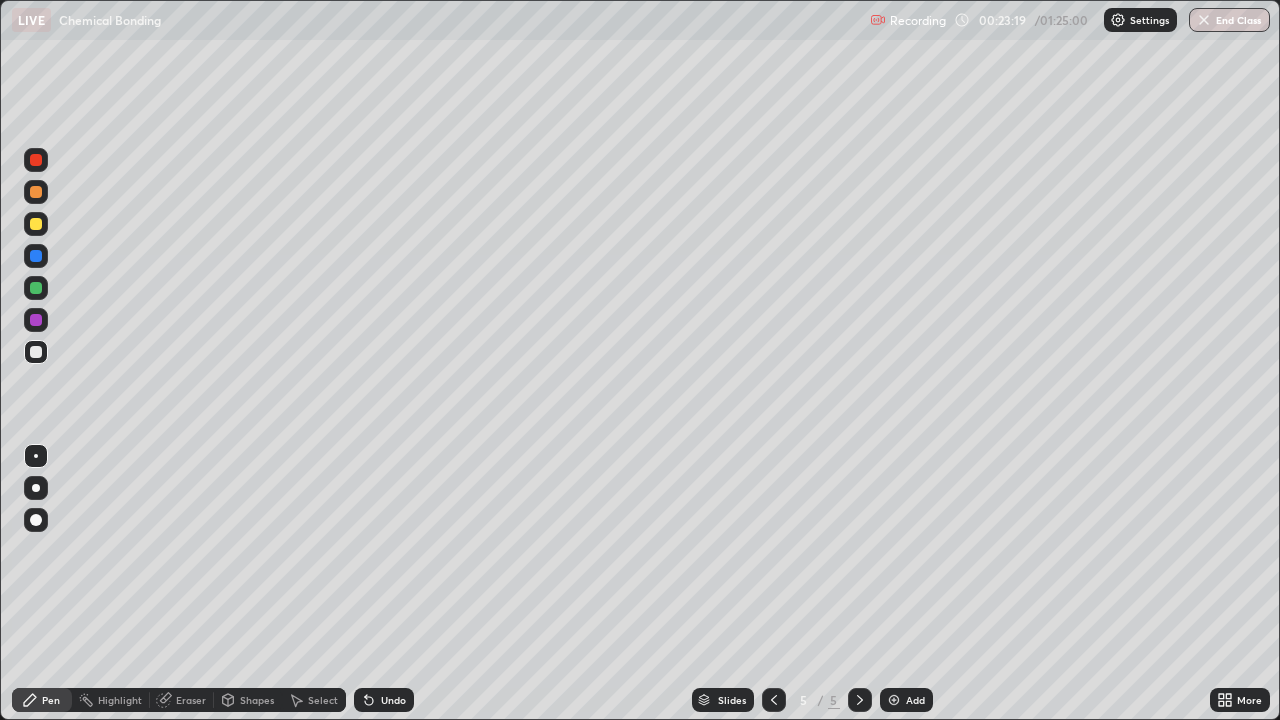 click at bounding box center [36, 288] 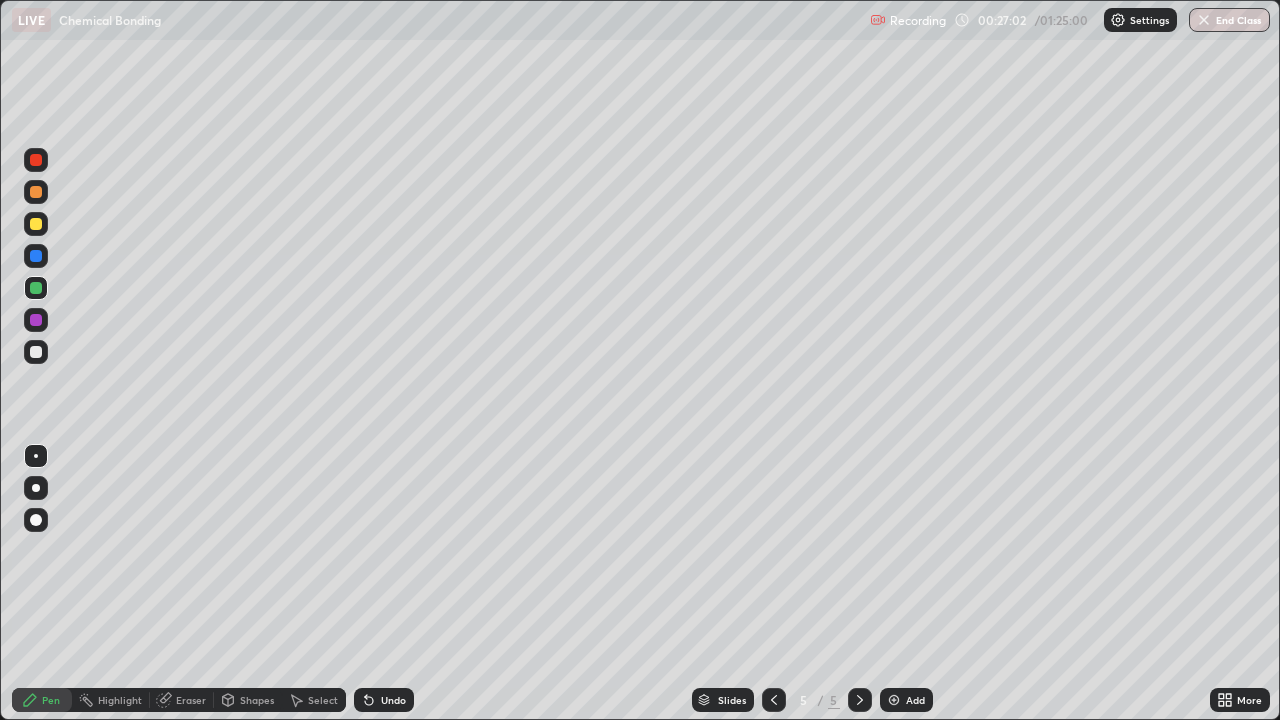 click at bounding box center [36, 352] 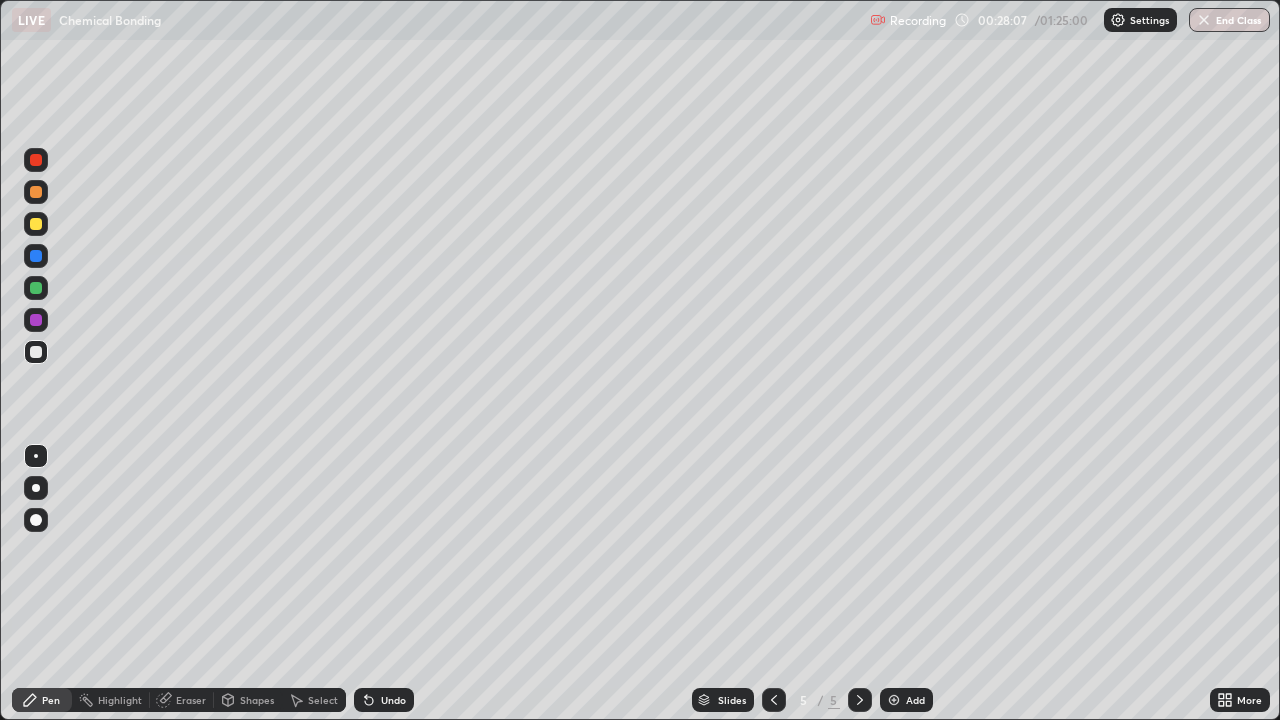 click on "Select" at bounding box center [314, 700] 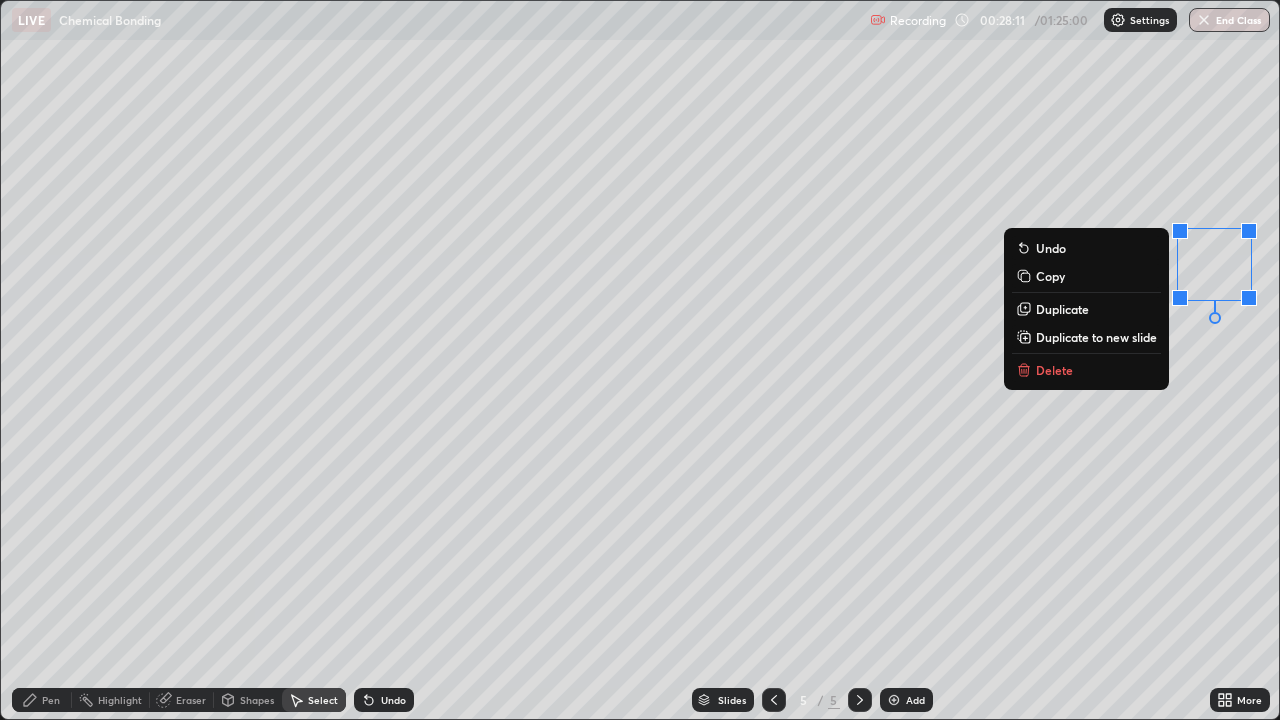 click on "Delete" at bounding box center (1086, 370) 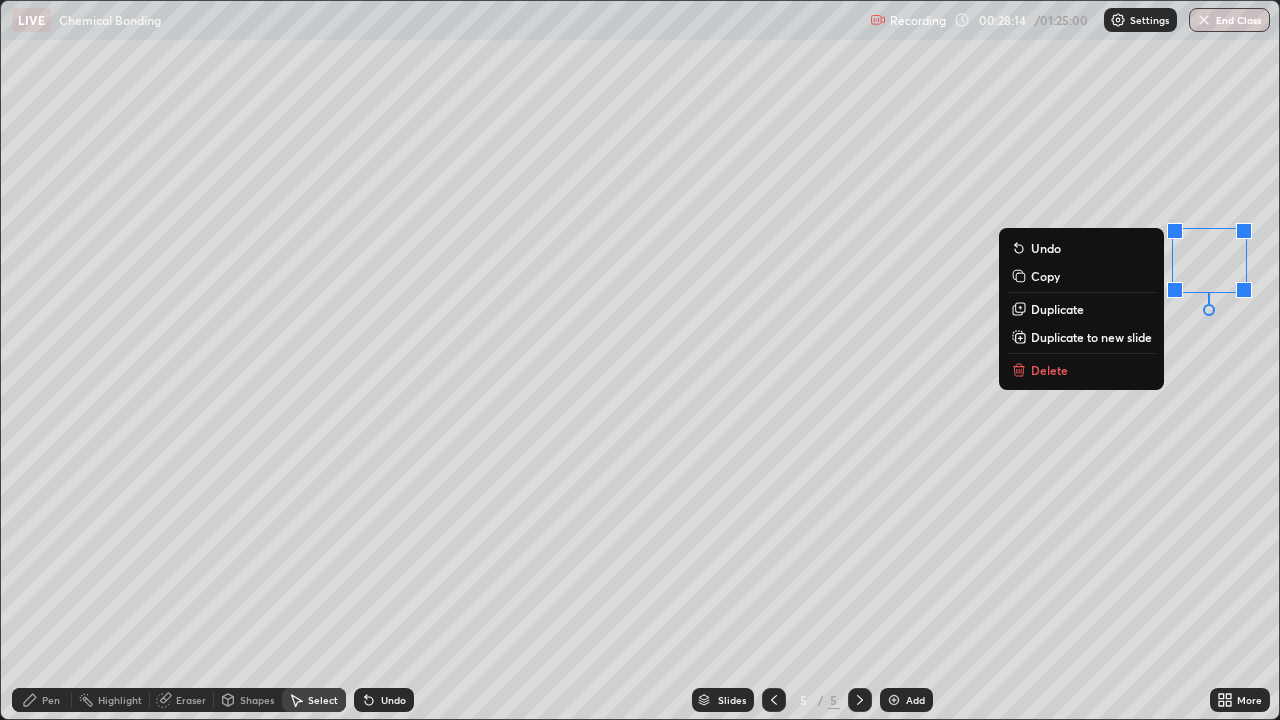 click on "Delete" at bounding box center [1081, 370] 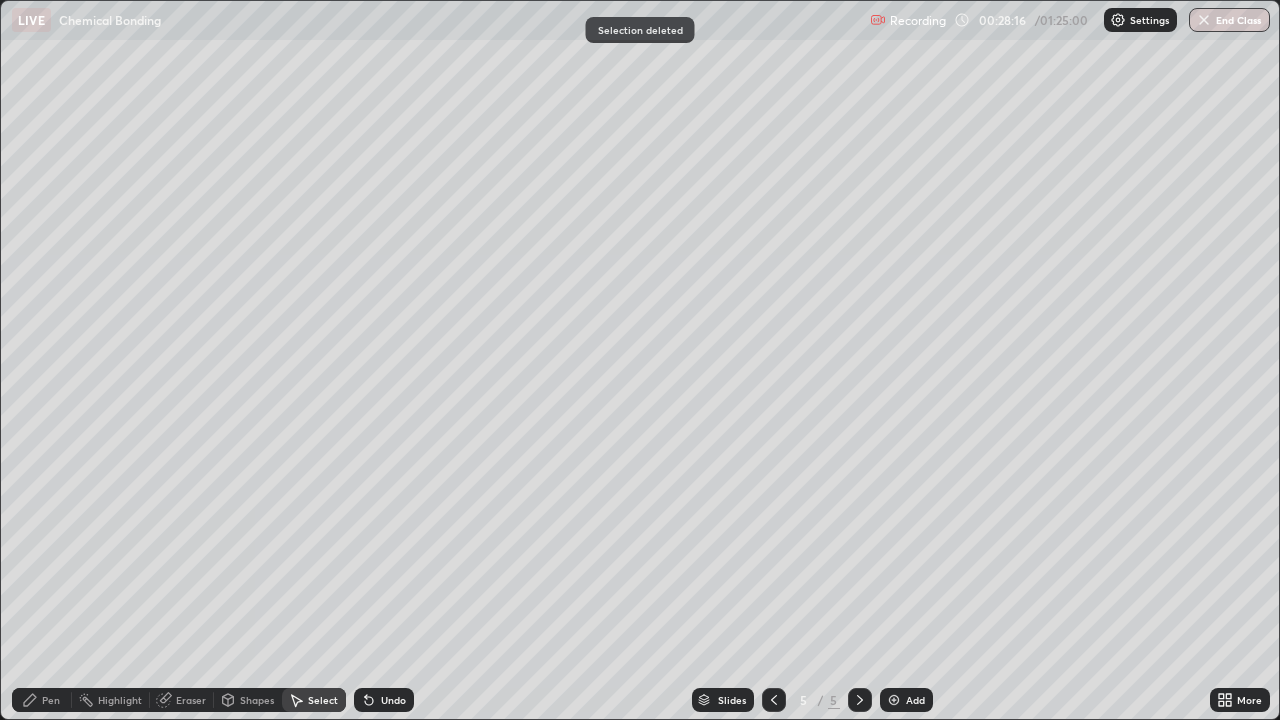 click on "Pen" at bounding box center [42, 700] 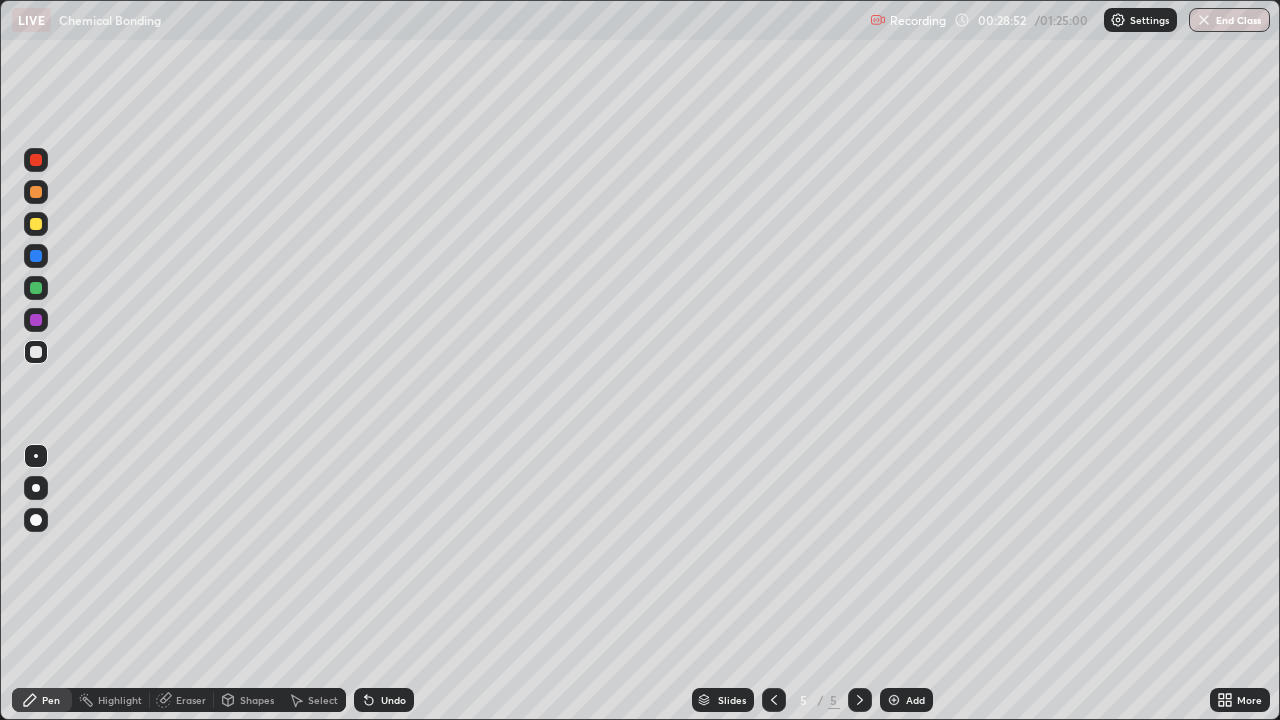 click on "Add" at bounding box center [906, 700] 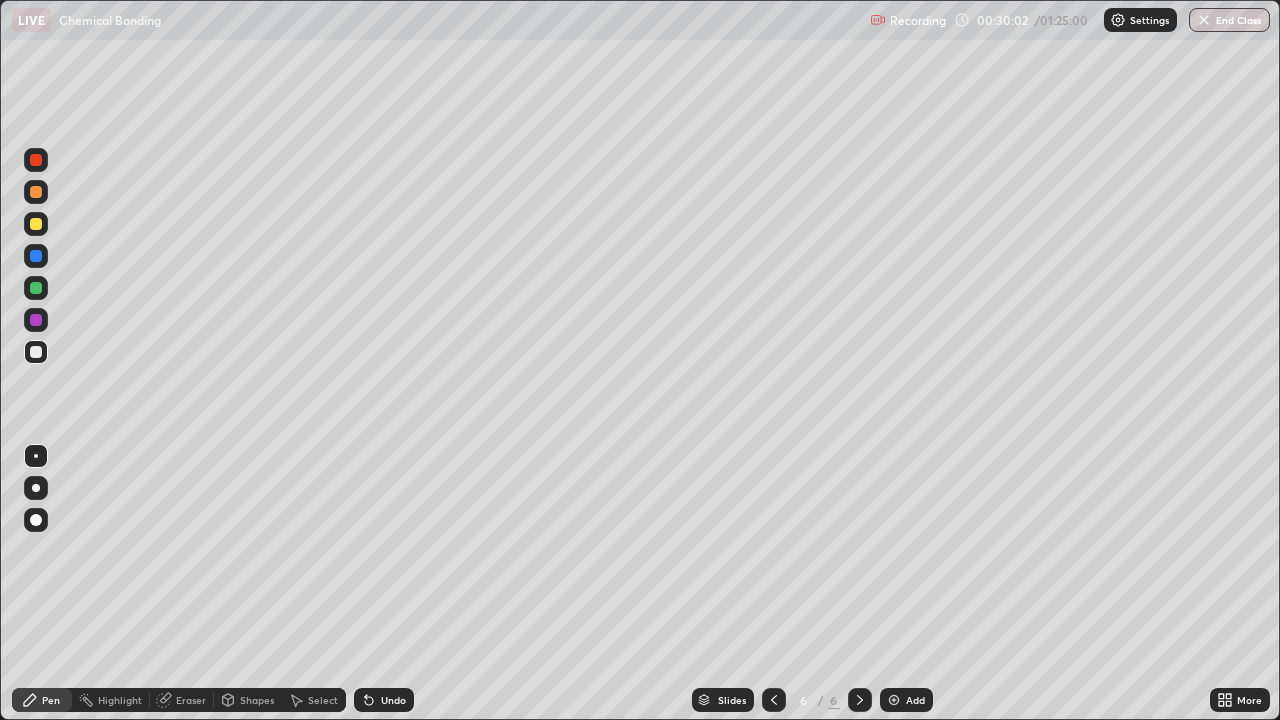 click on "Select" at bounding box center [323, 700] 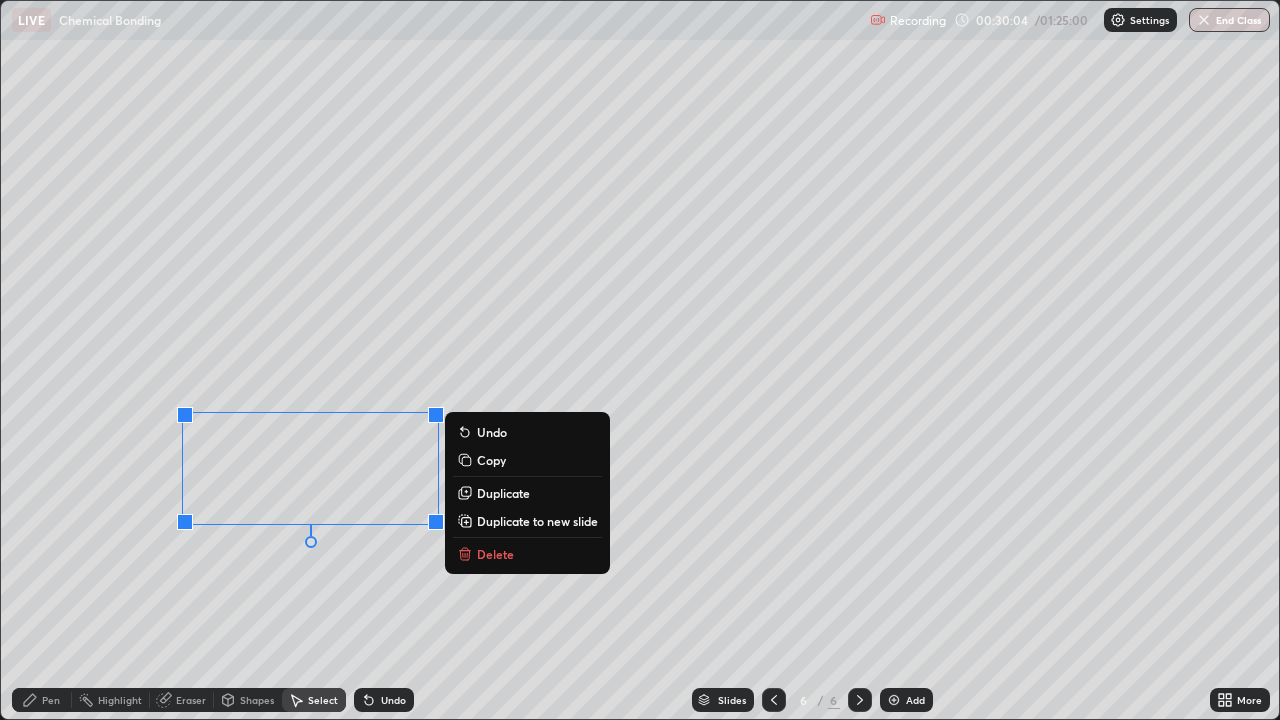 click 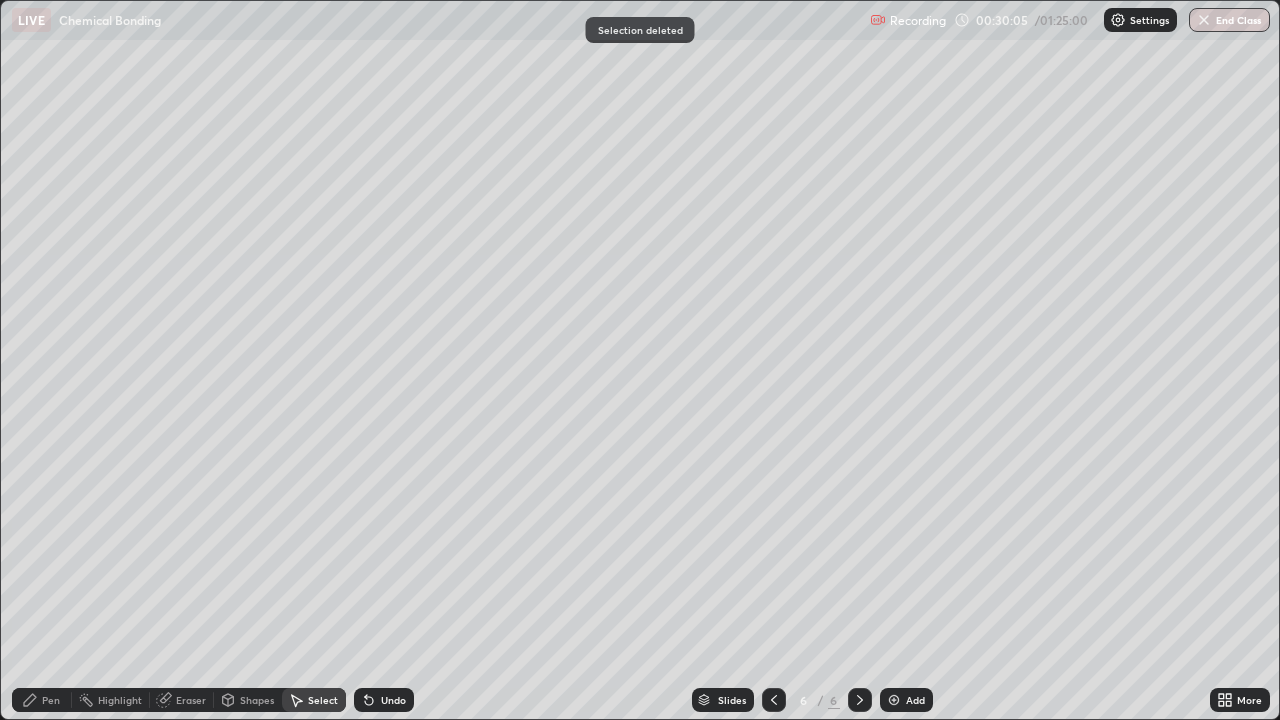 click on "Pen" at bounding box center (42, 700) 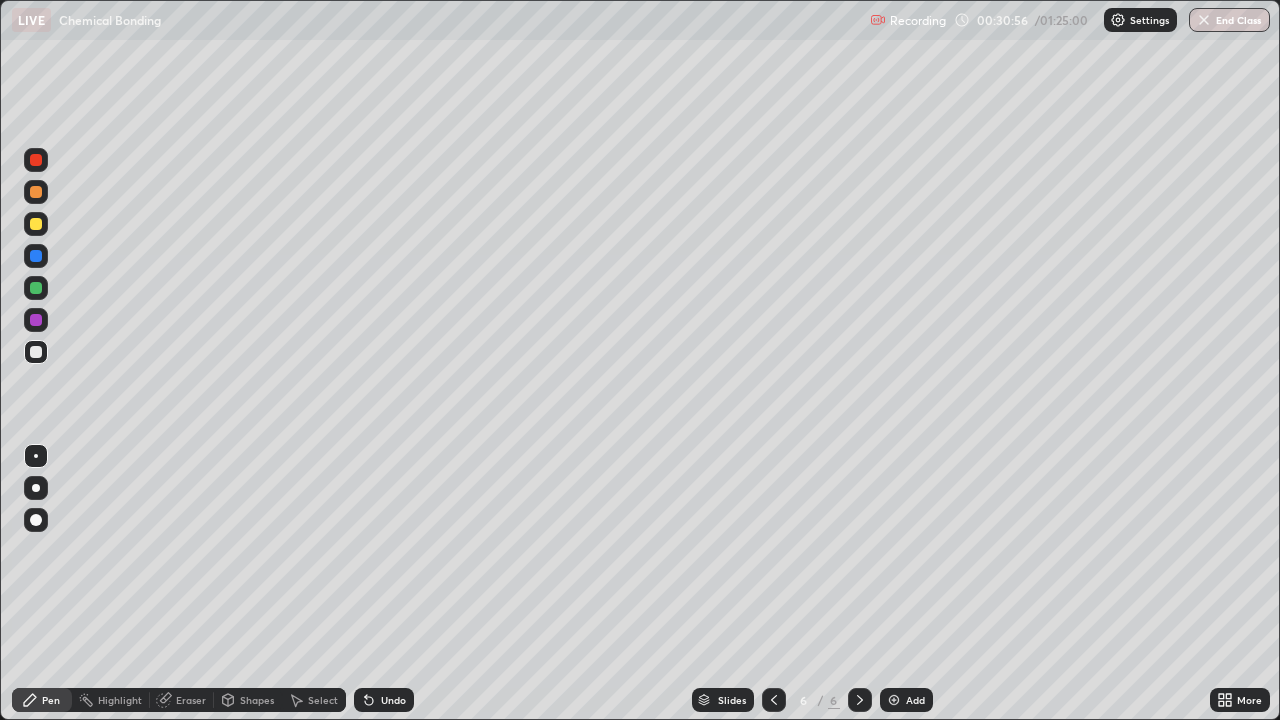 click on "Eraser" at bounding box center (182, 700) 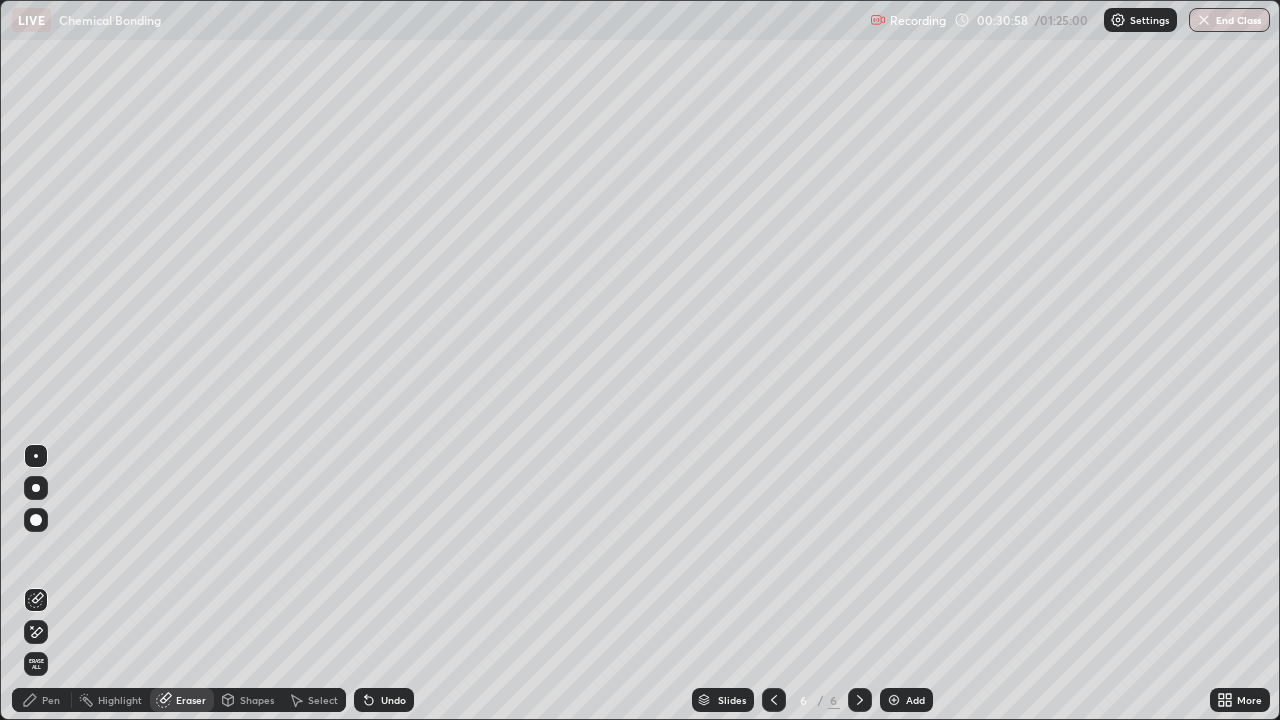 click on "Pen" at bounding box center (51, 700) 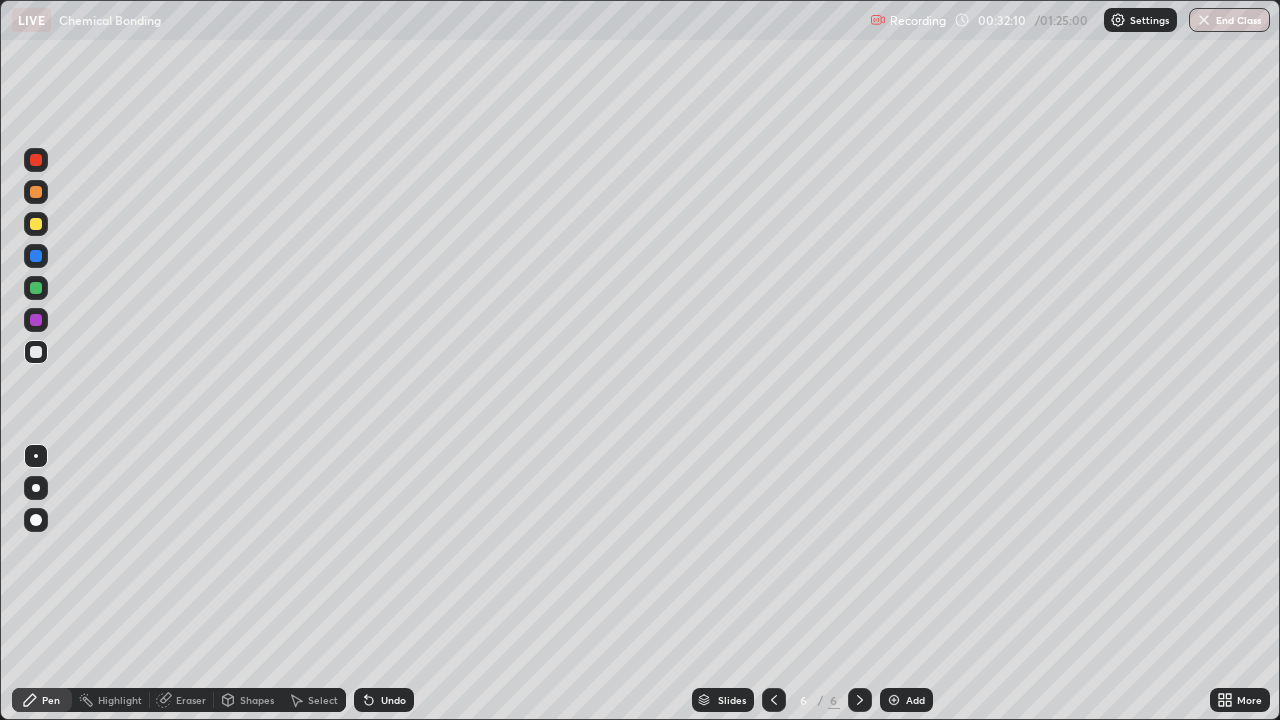 click on "Eraser" at bounding box center [191, 700] 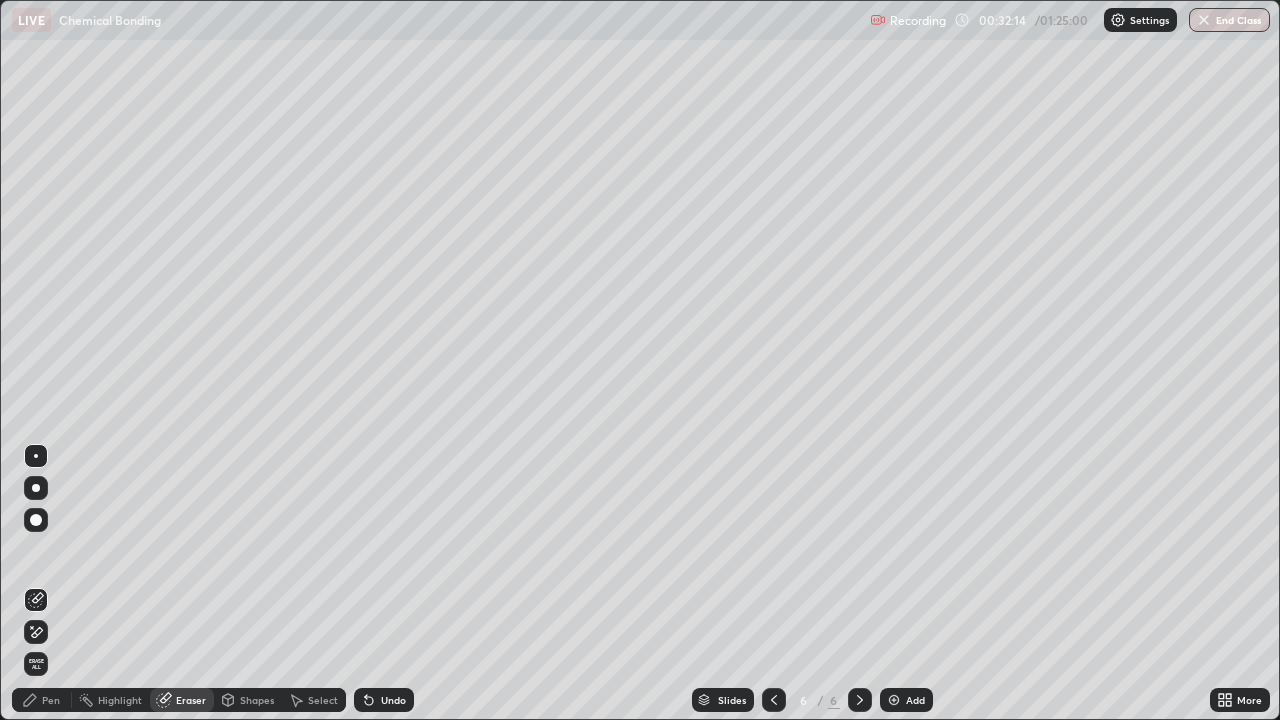click 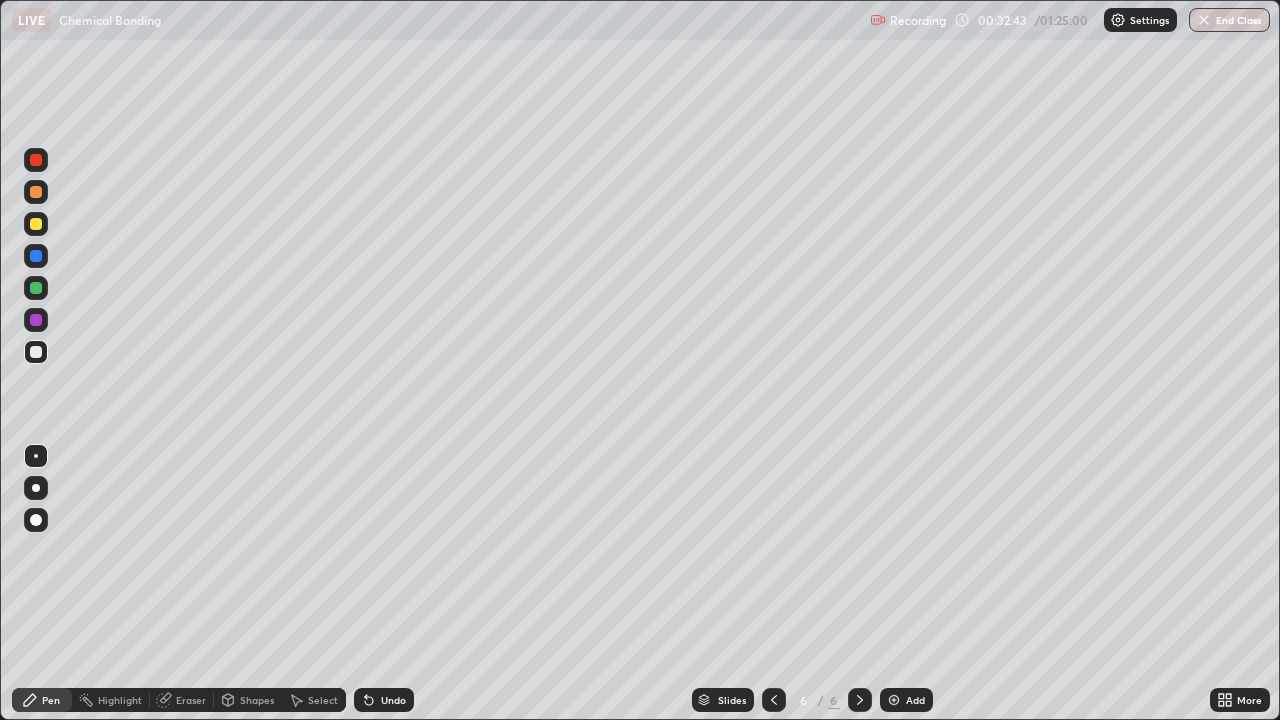 click at bounding box center [36, 288] 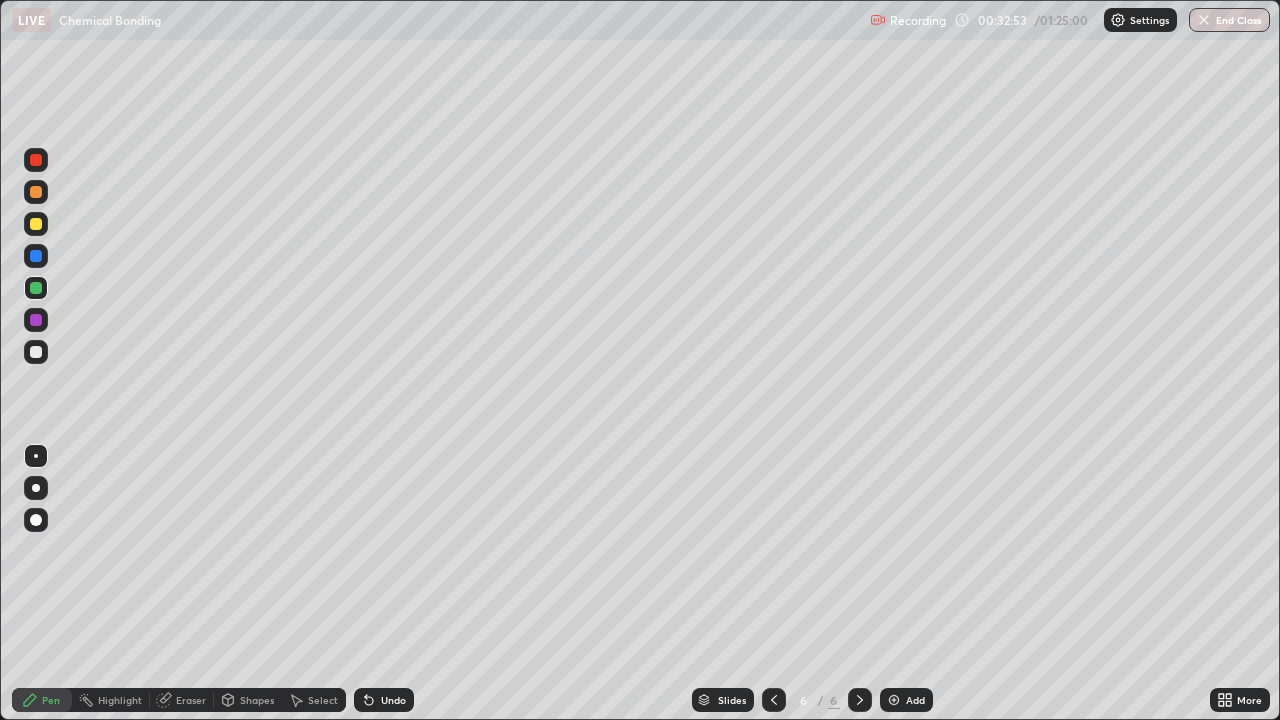 click at bounding box center [36, 352] 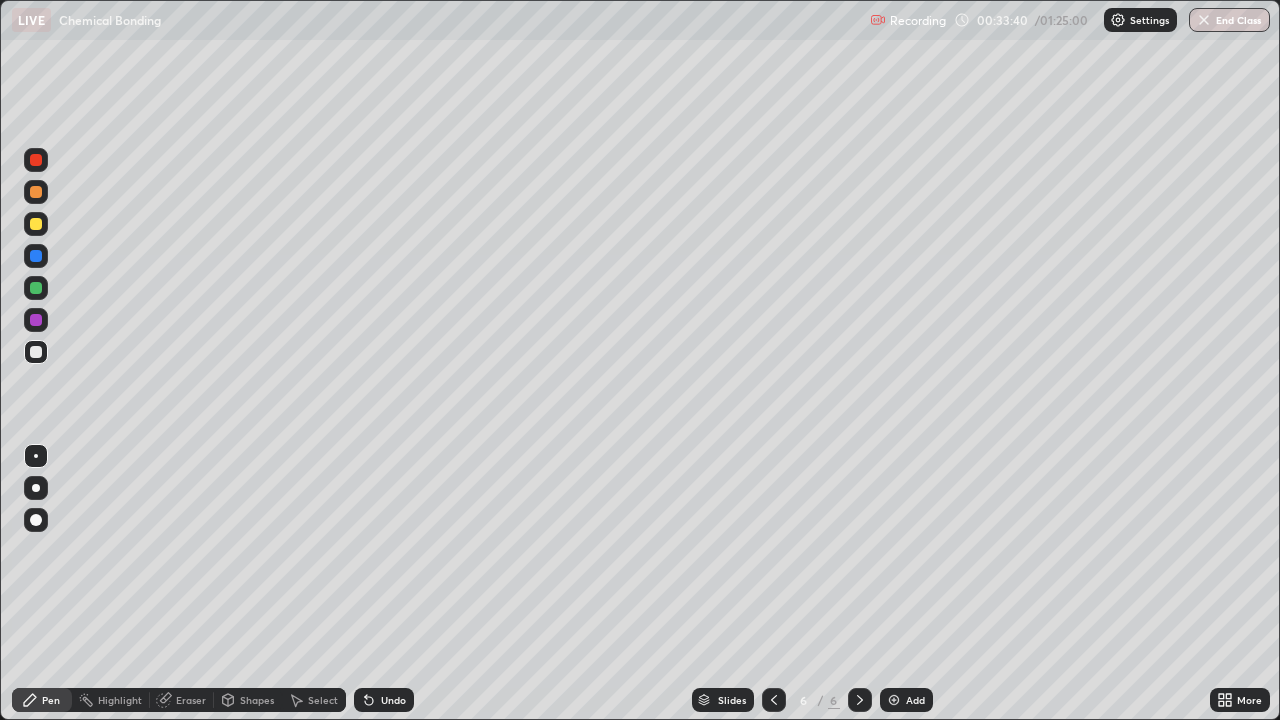 click at bounding box center (36, 224) 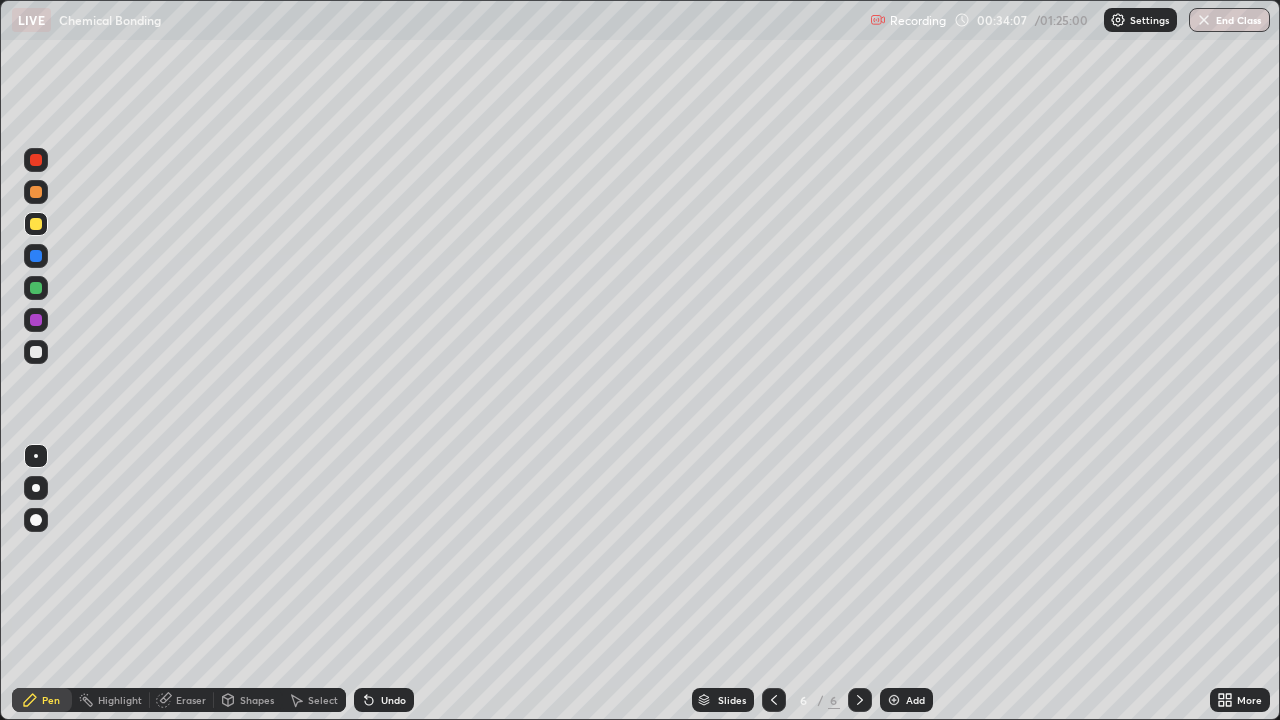 click at bounding box center (36, 320) 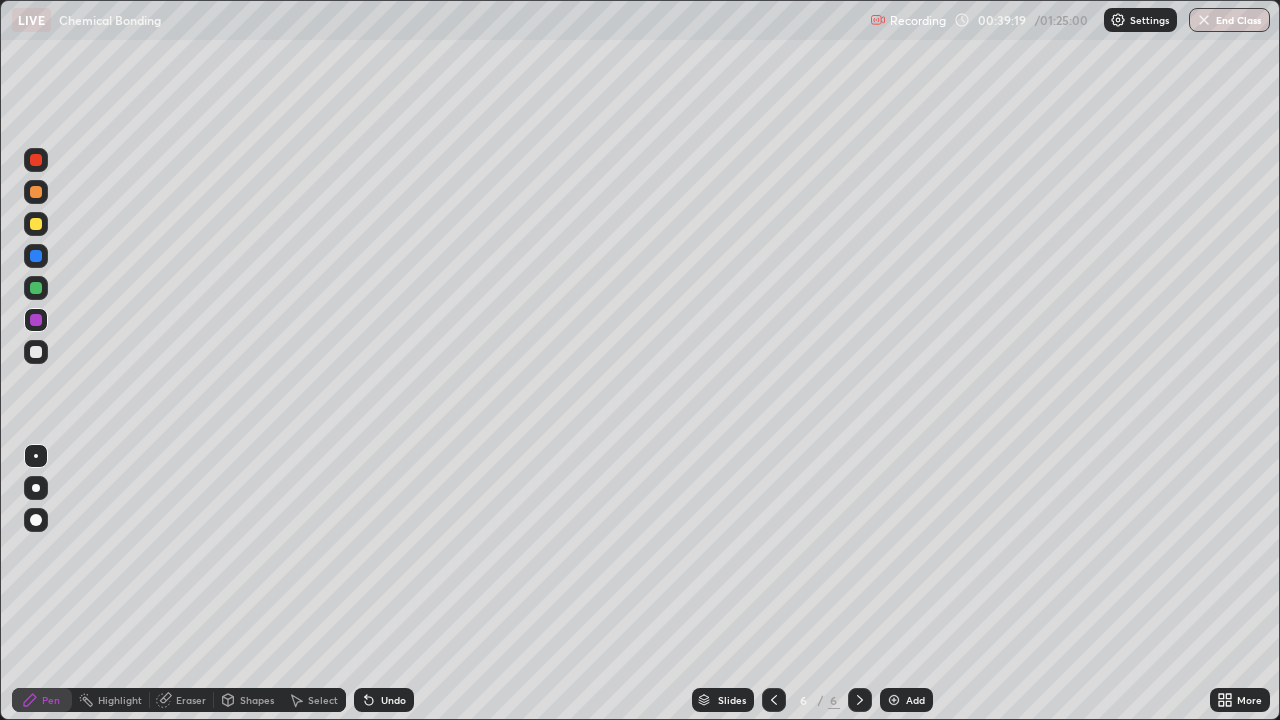 click at bounding box center [894, 700] 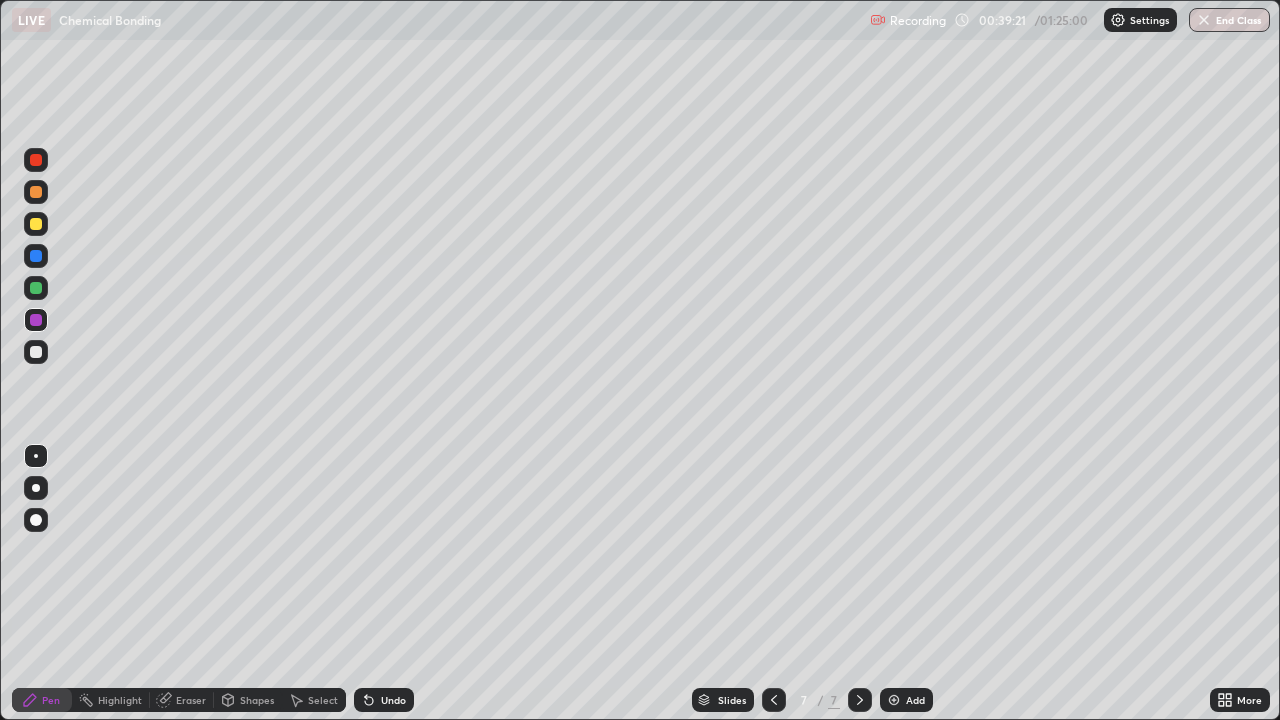 click at bounding box center [36, 352] 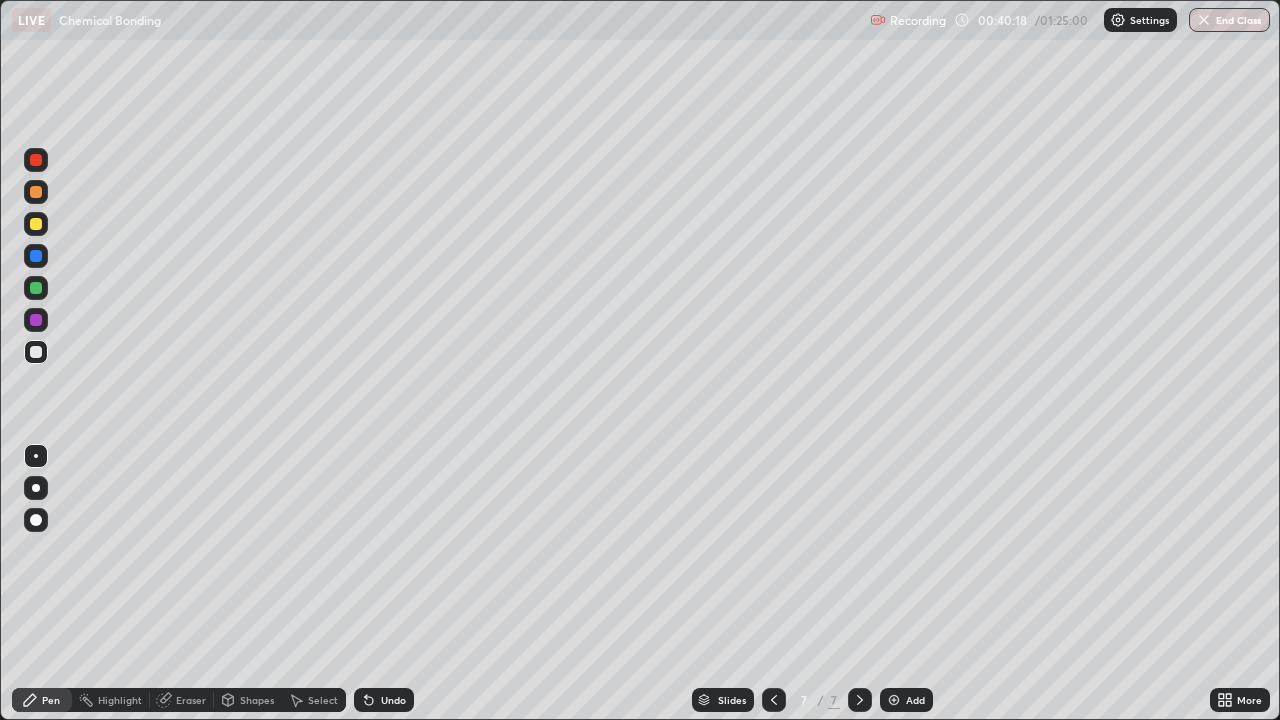 click at bounding box center [36, 320] 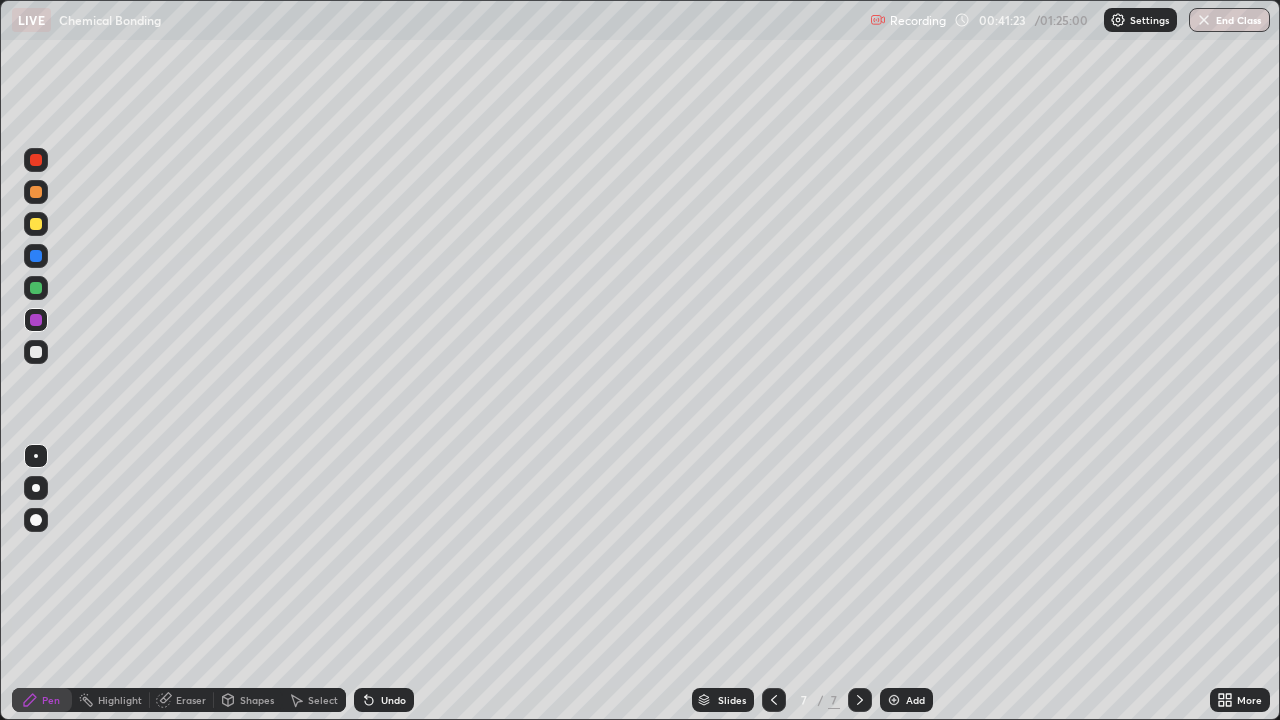 click at bounding box center [36, 352] 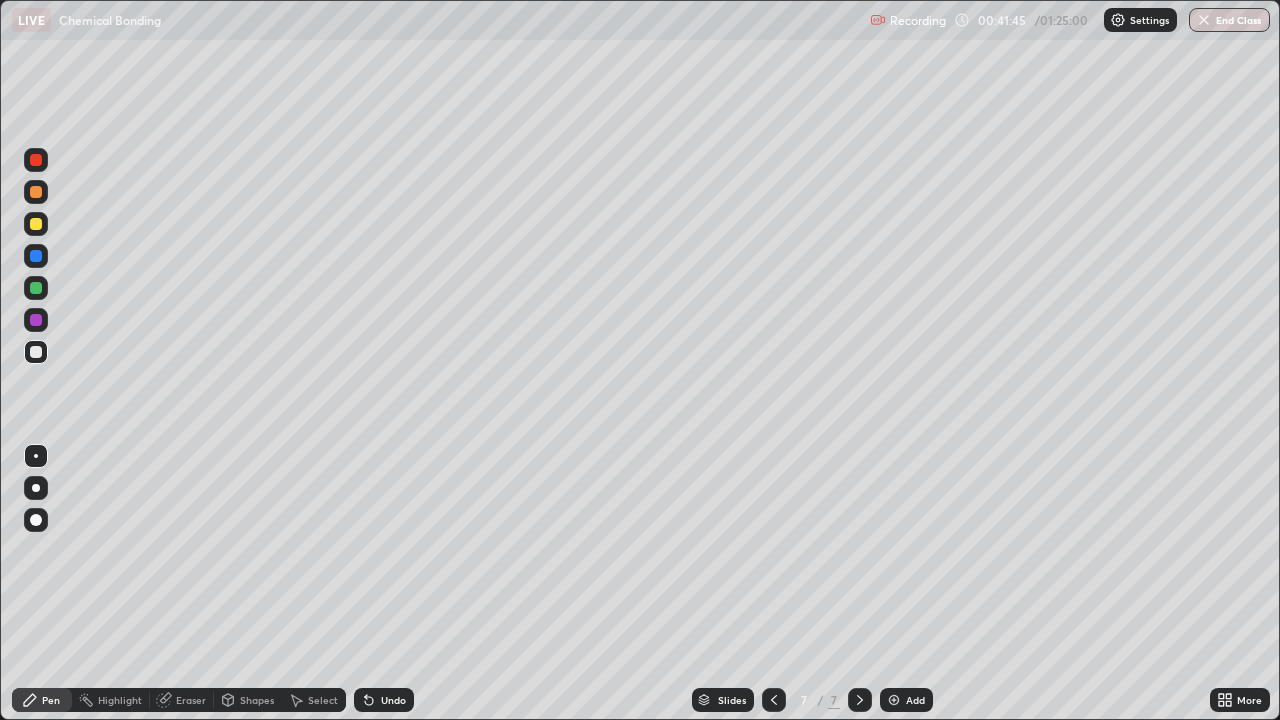 click 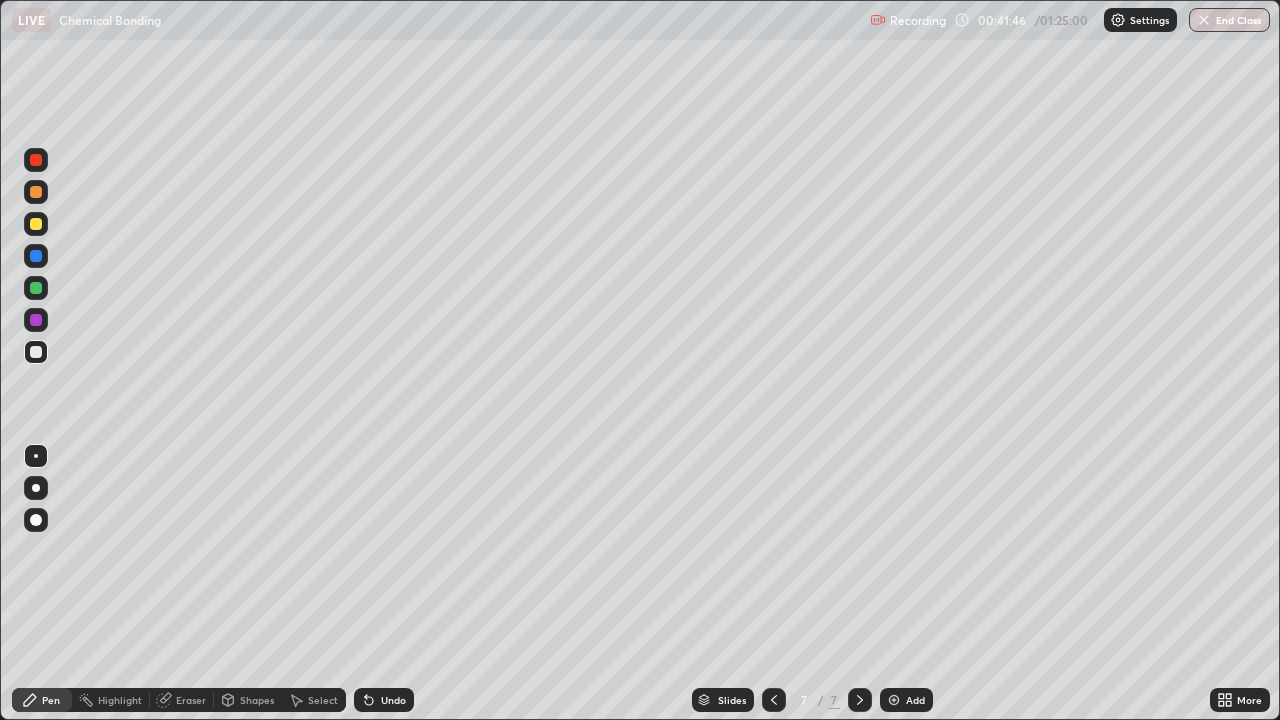 click on "Undo" at bounding box center [384, 700] 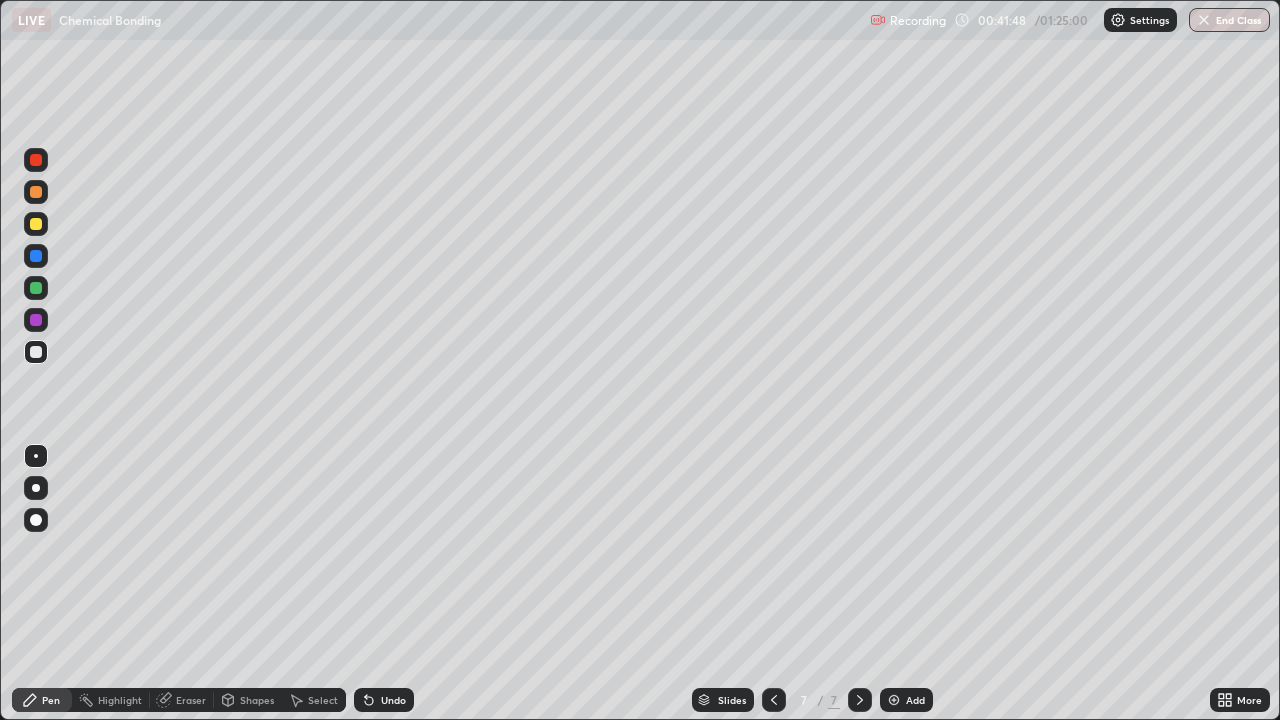 click at bounding box center (36, 320) 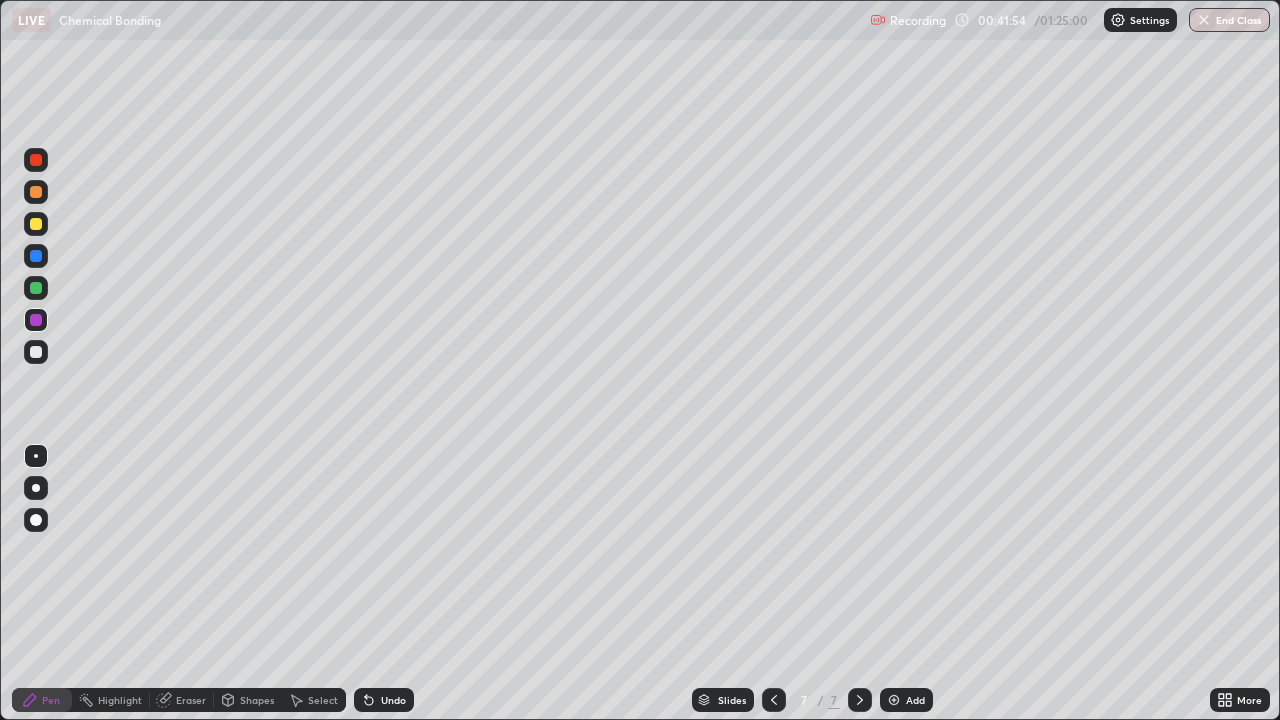 click at bounding box center [36, 352] 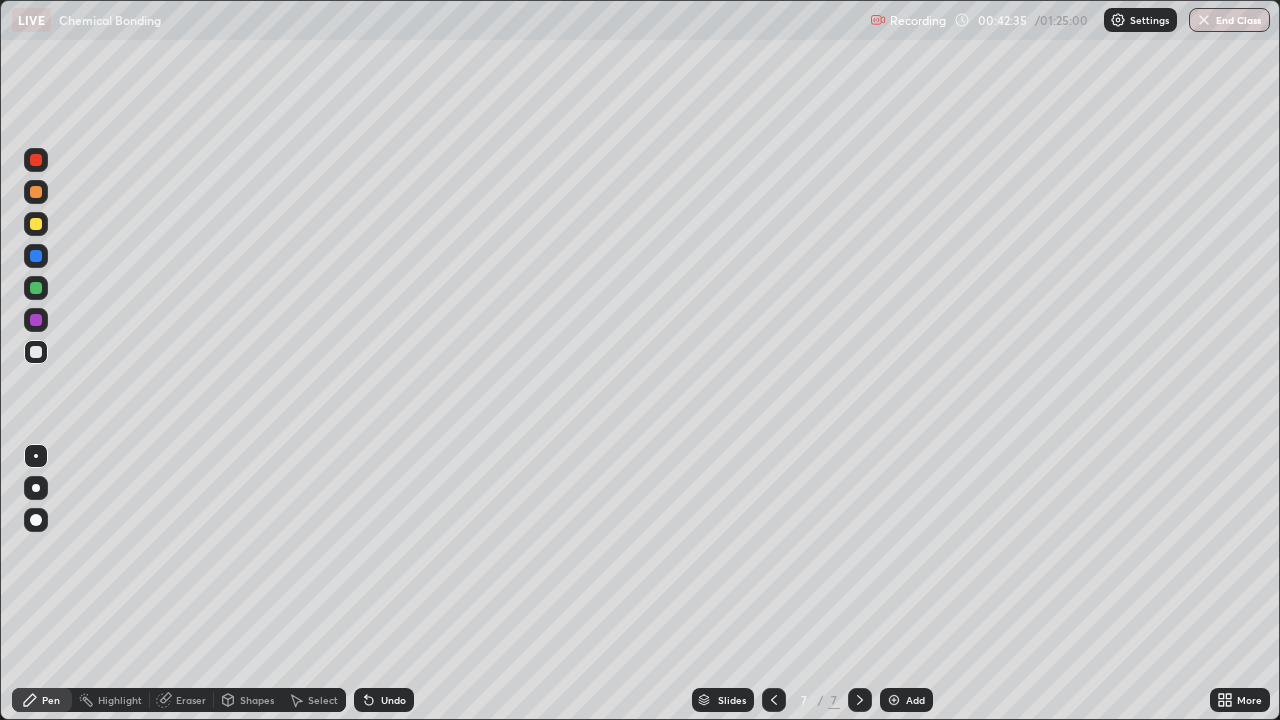 click on "Undo" at bounding box center [384, 700] 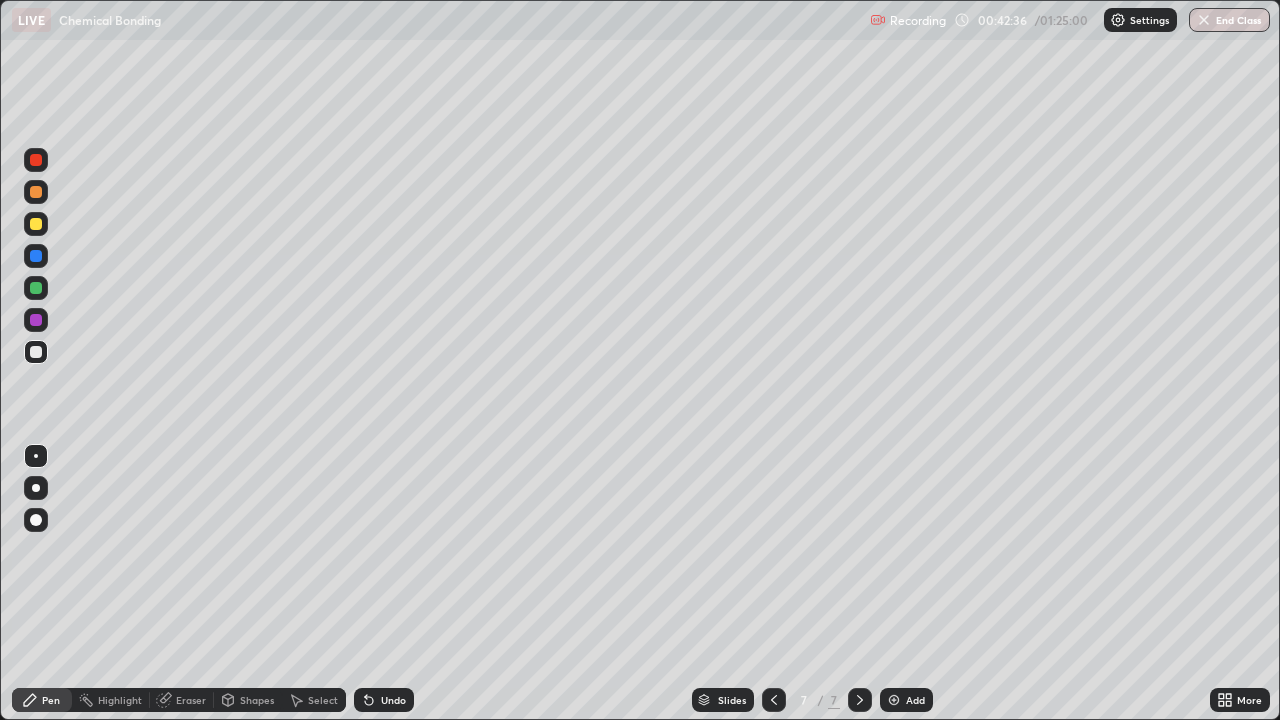 click on "Undo" at bounding box center (393, 700) 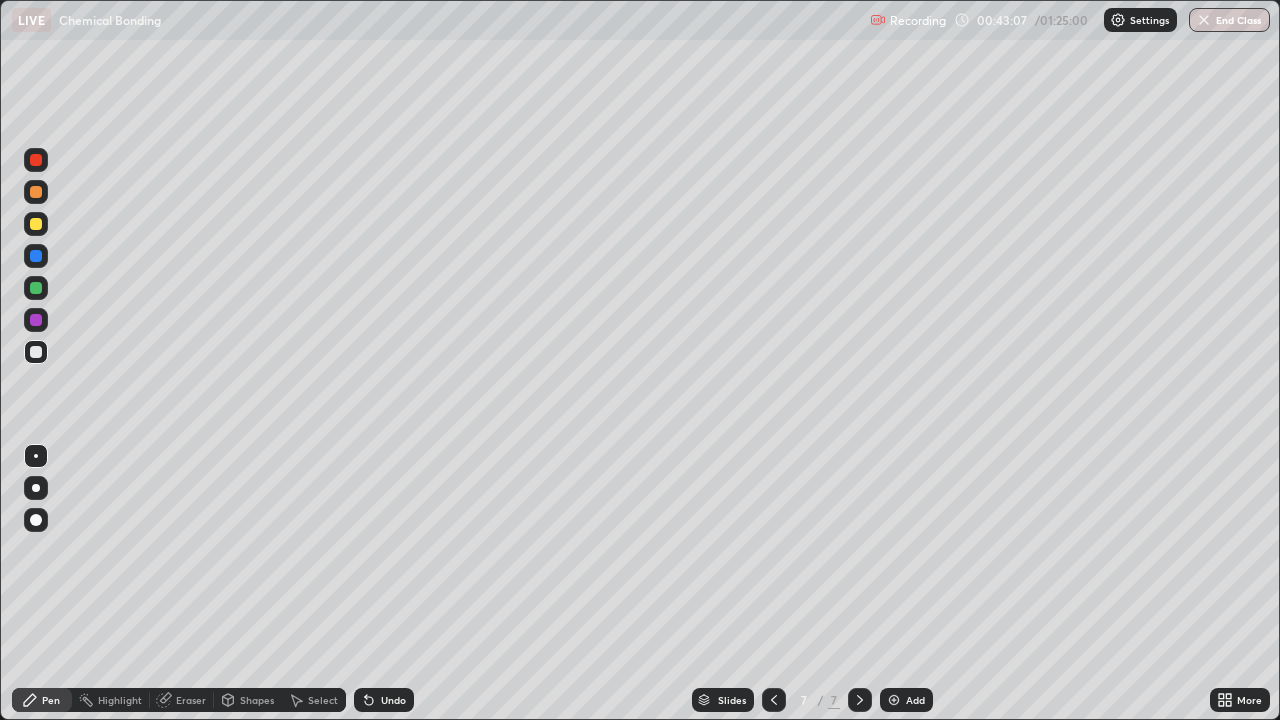 click at bounding box center [36, 320] 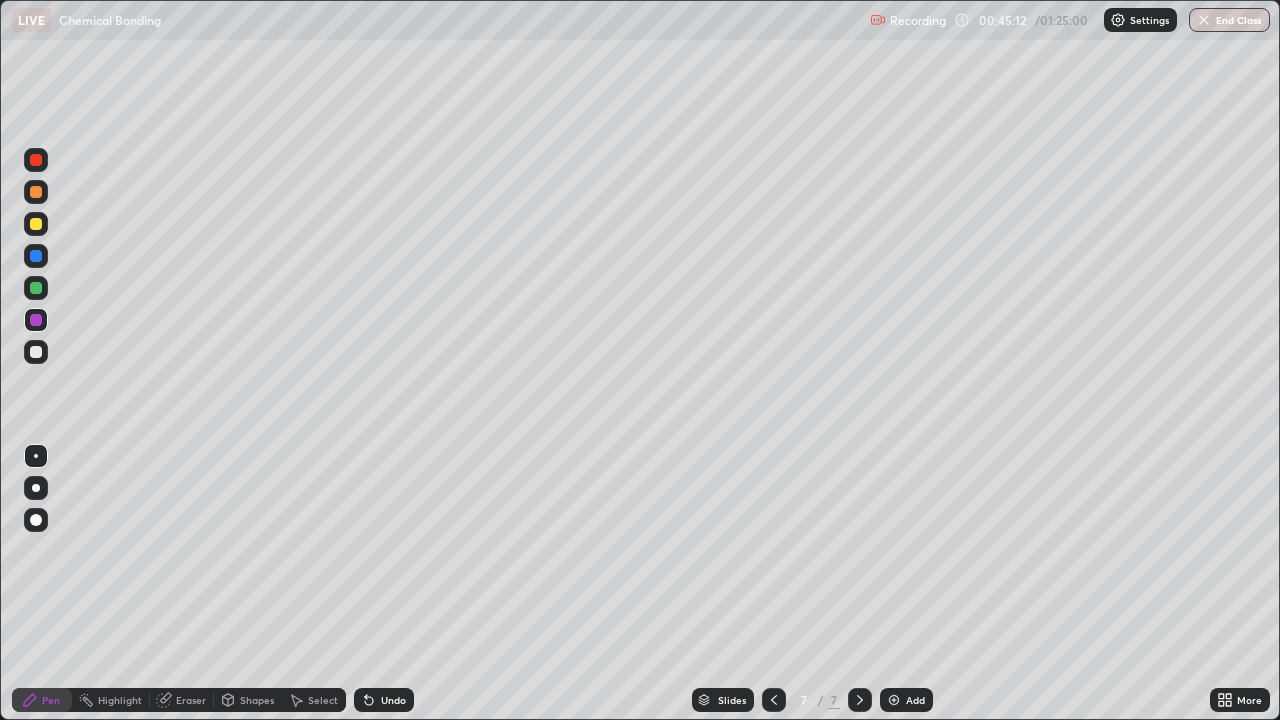click at bounding box center [36, 352] 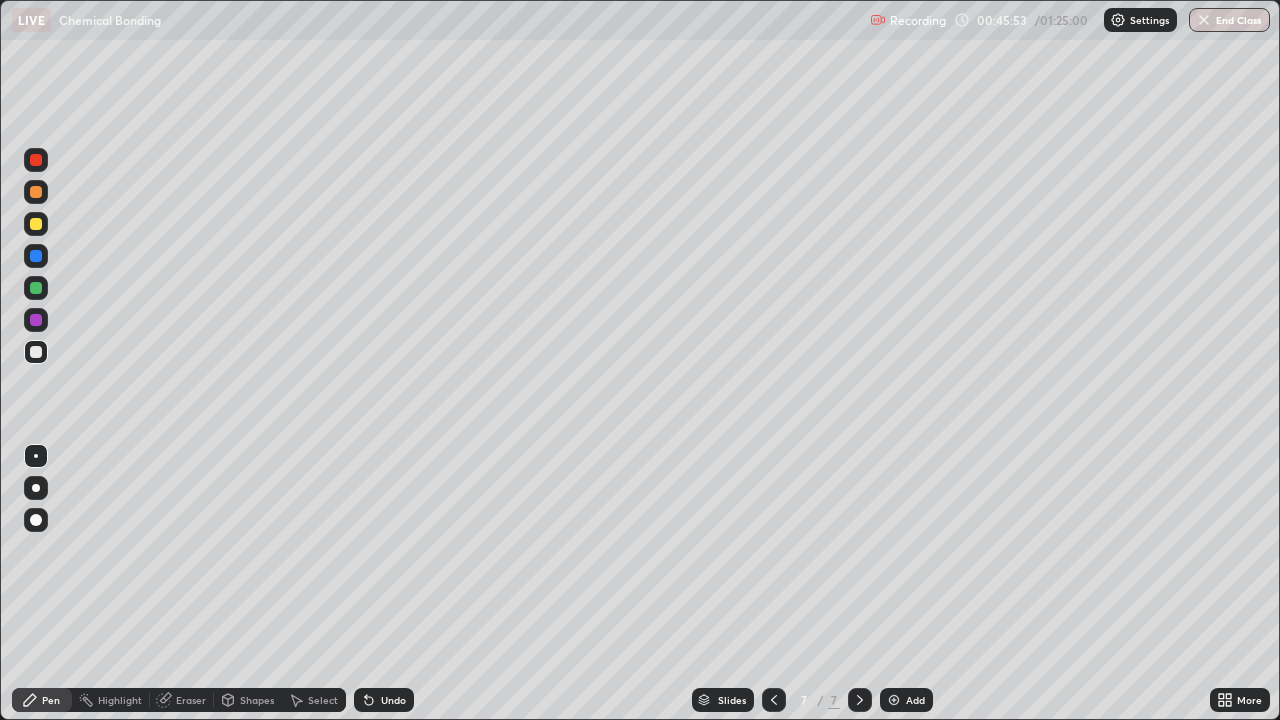 click on "Add" at bounding box center (906, 700) 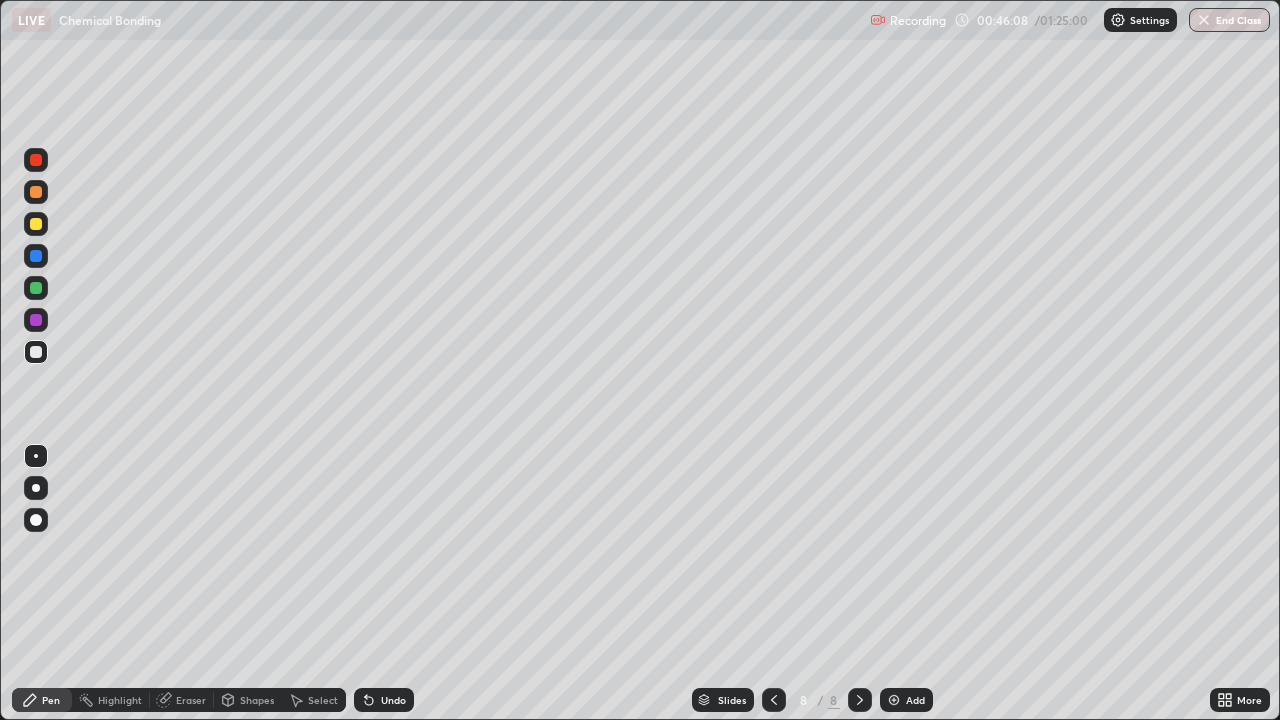click at bounding box center (36, 320) 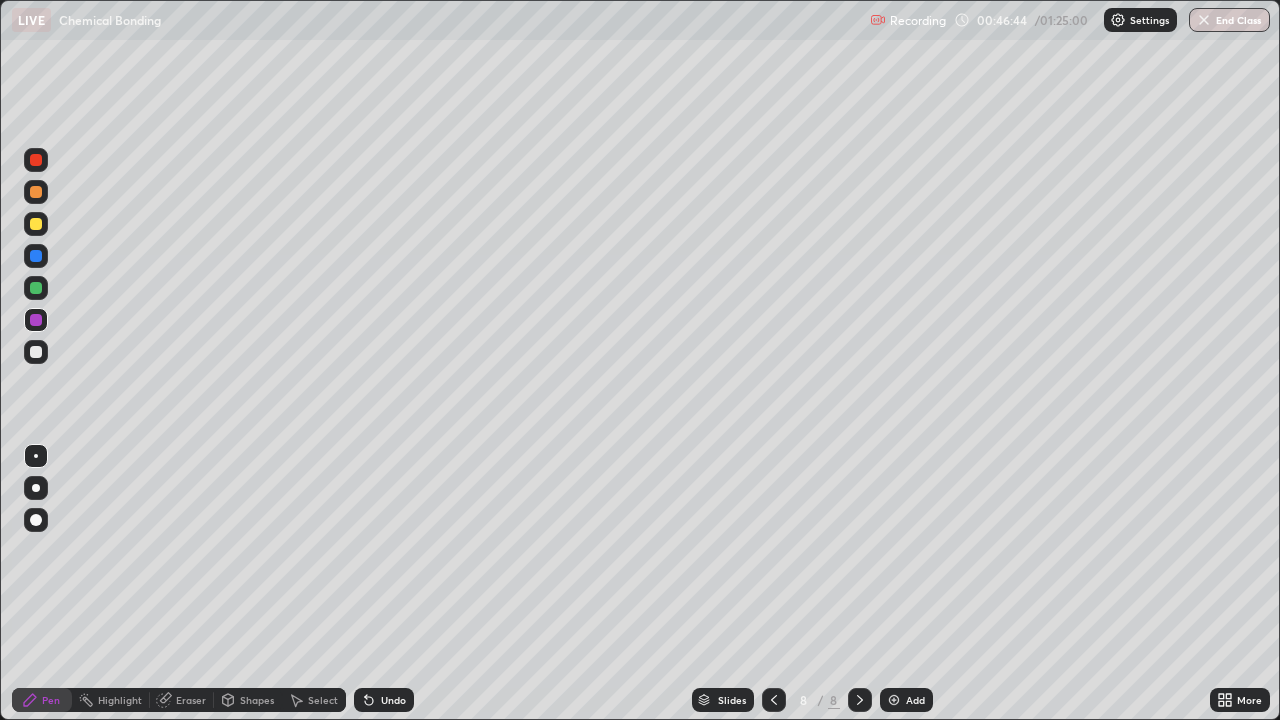 click at bounding box center (774, 700) 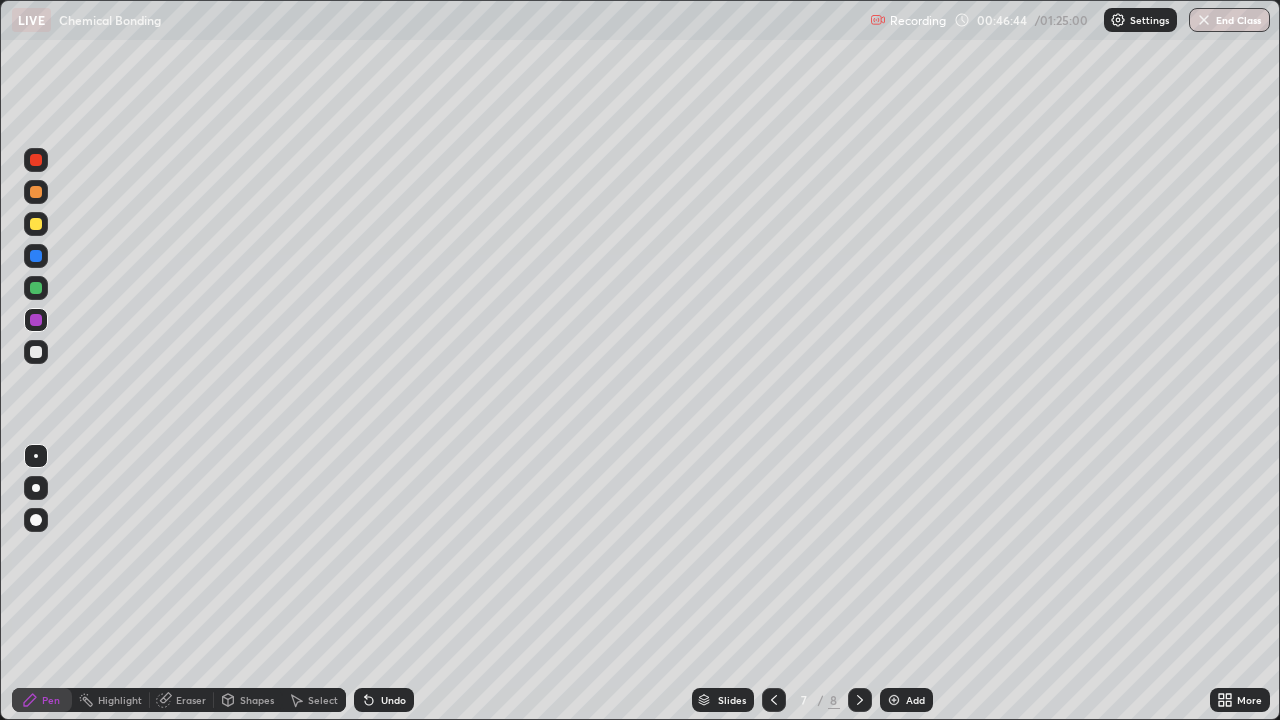 click 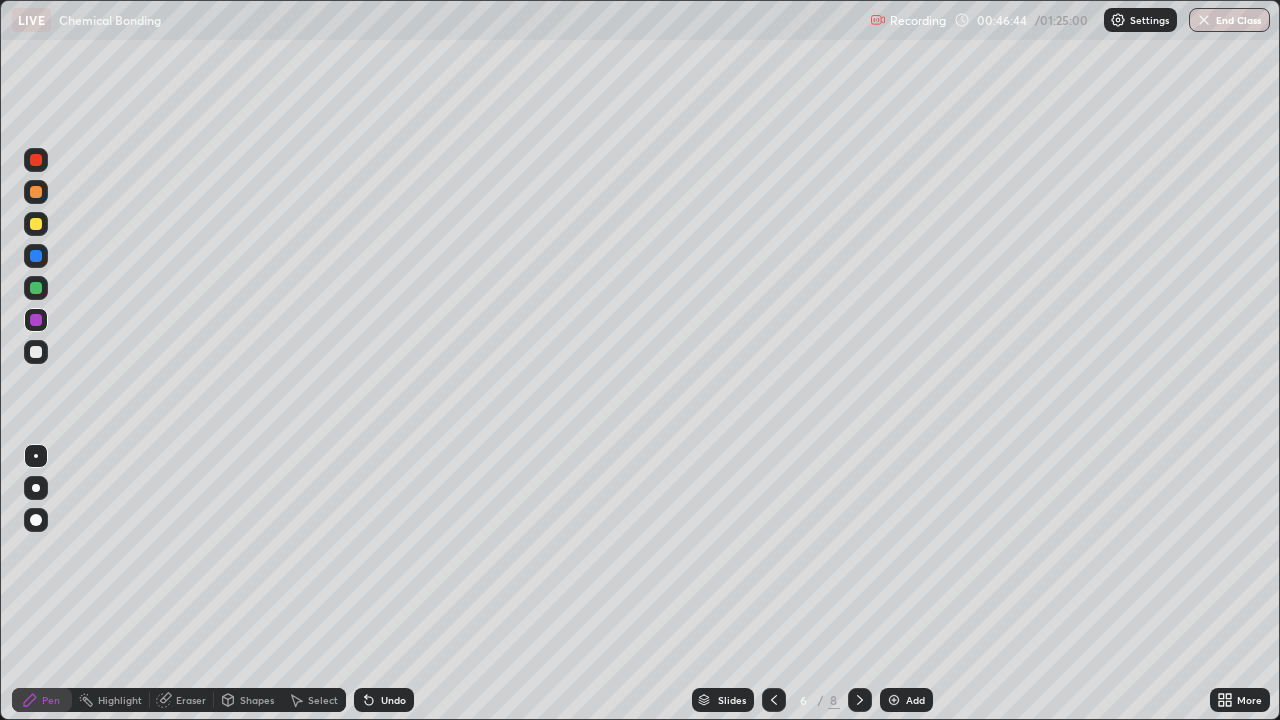 click 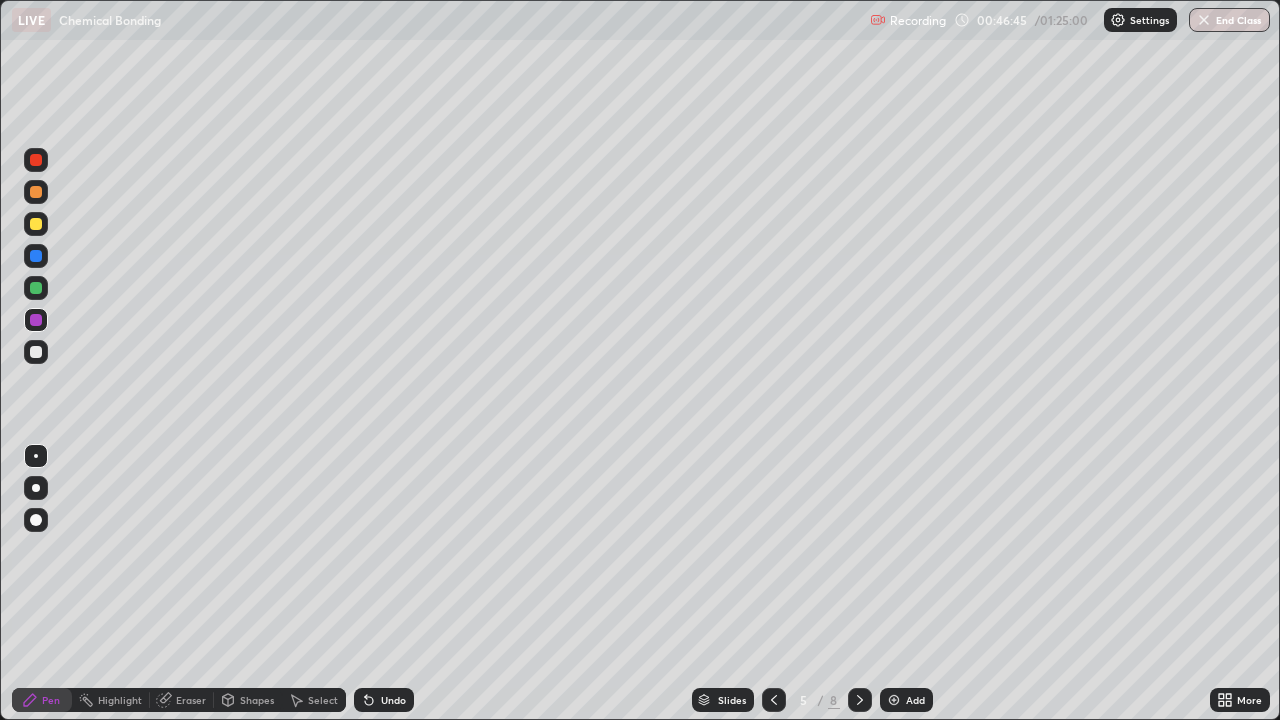 click 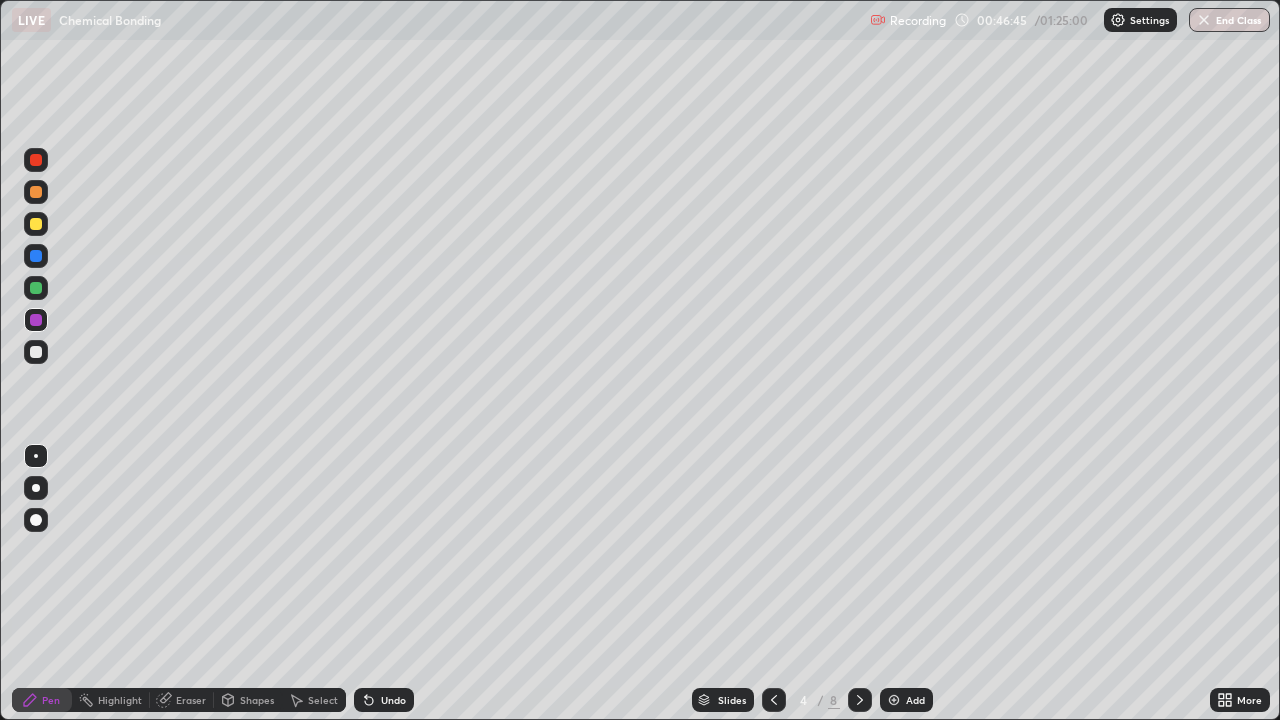 click 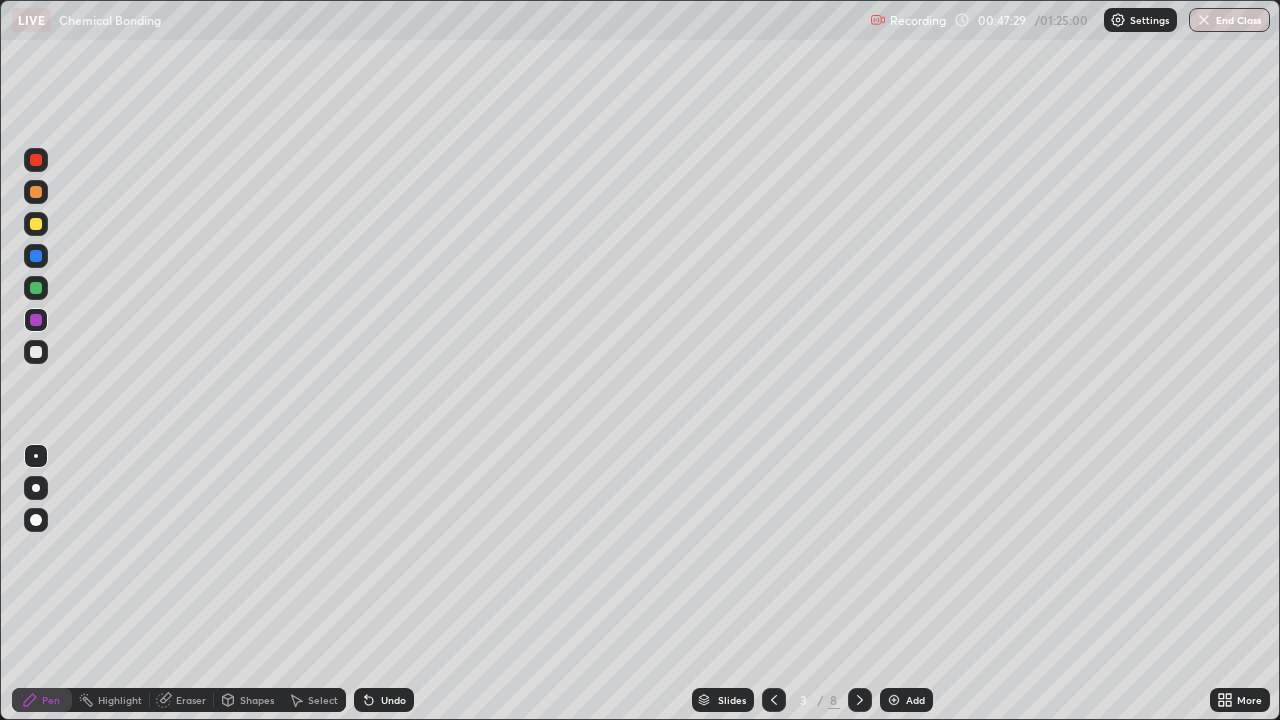 click on "Eraser" at bounding box center [191, 700] 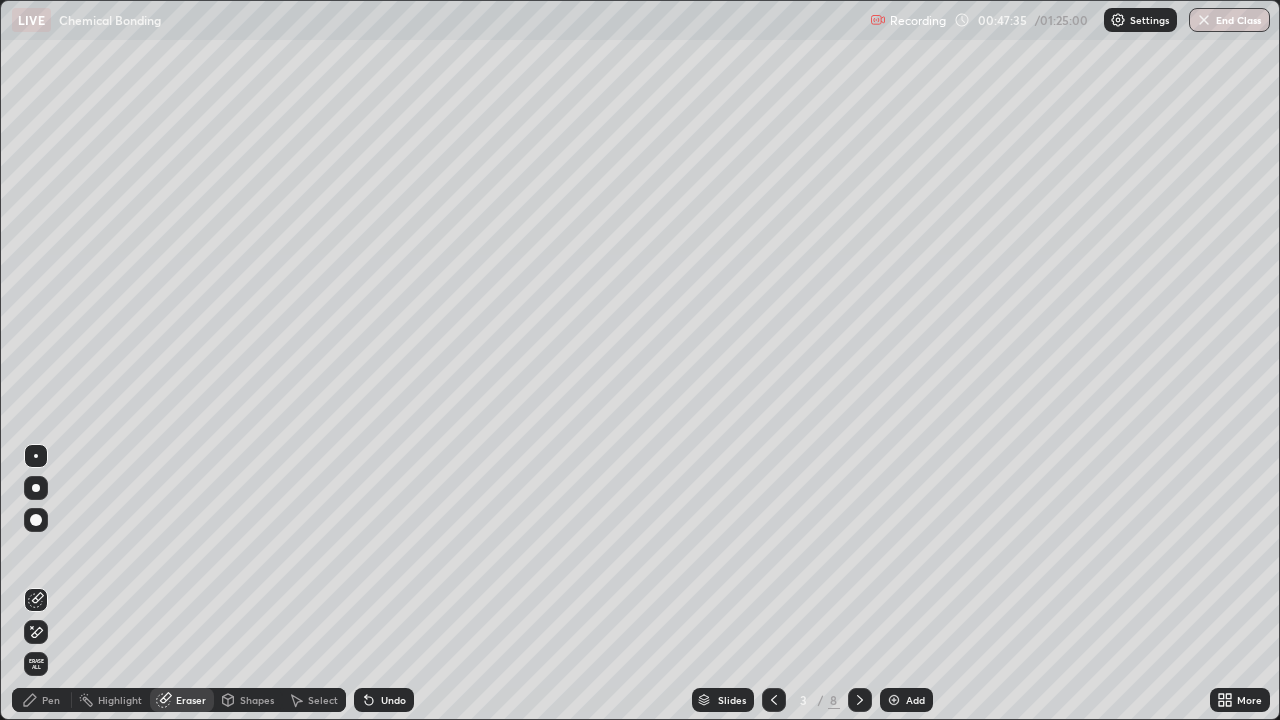 click 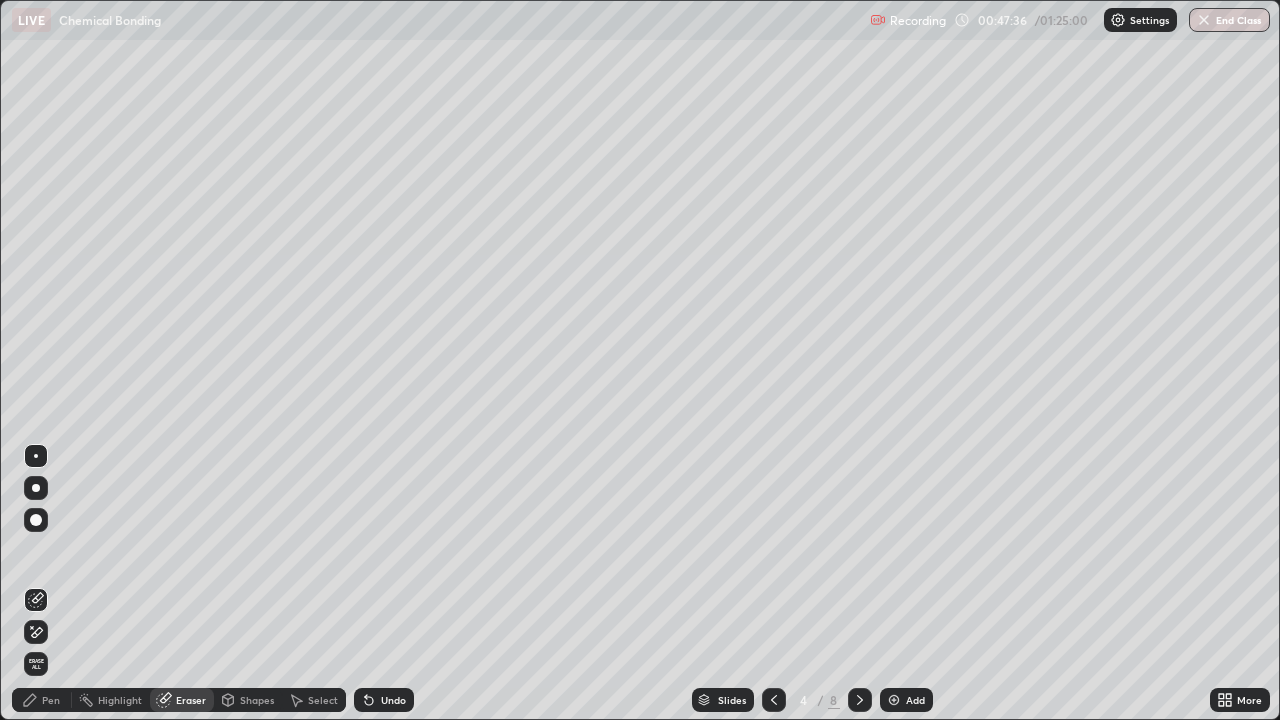 click 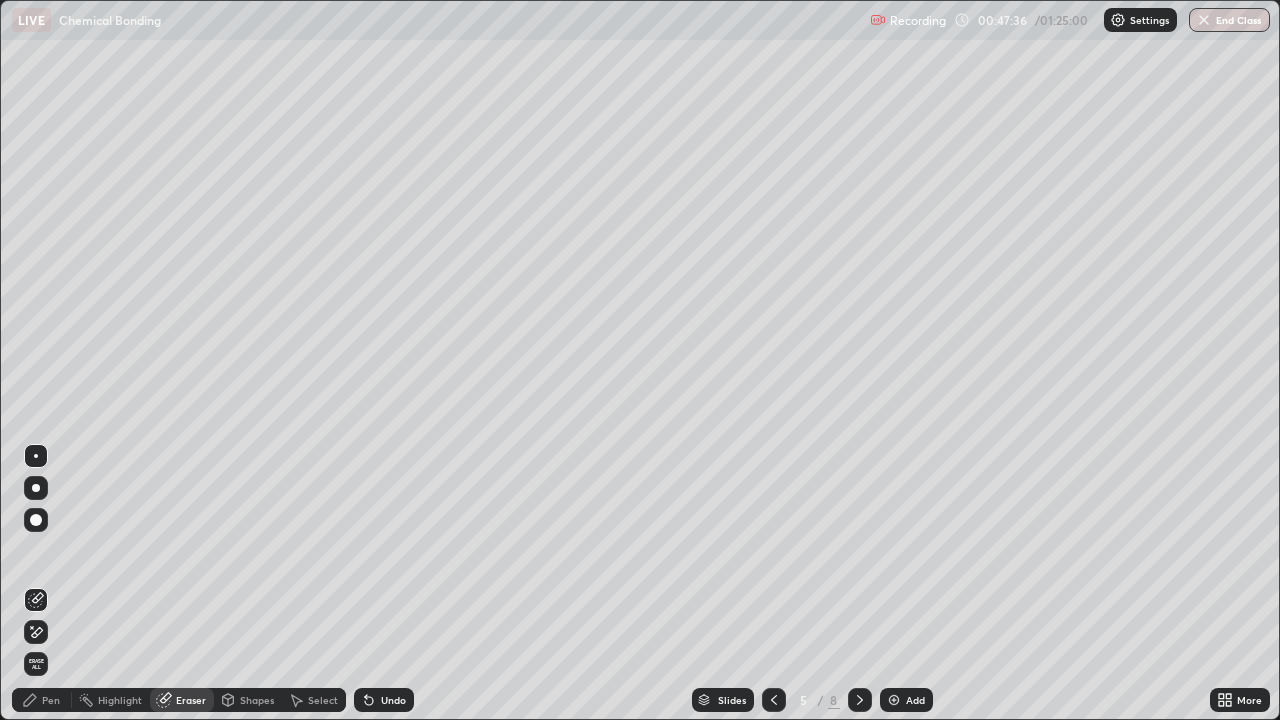 click 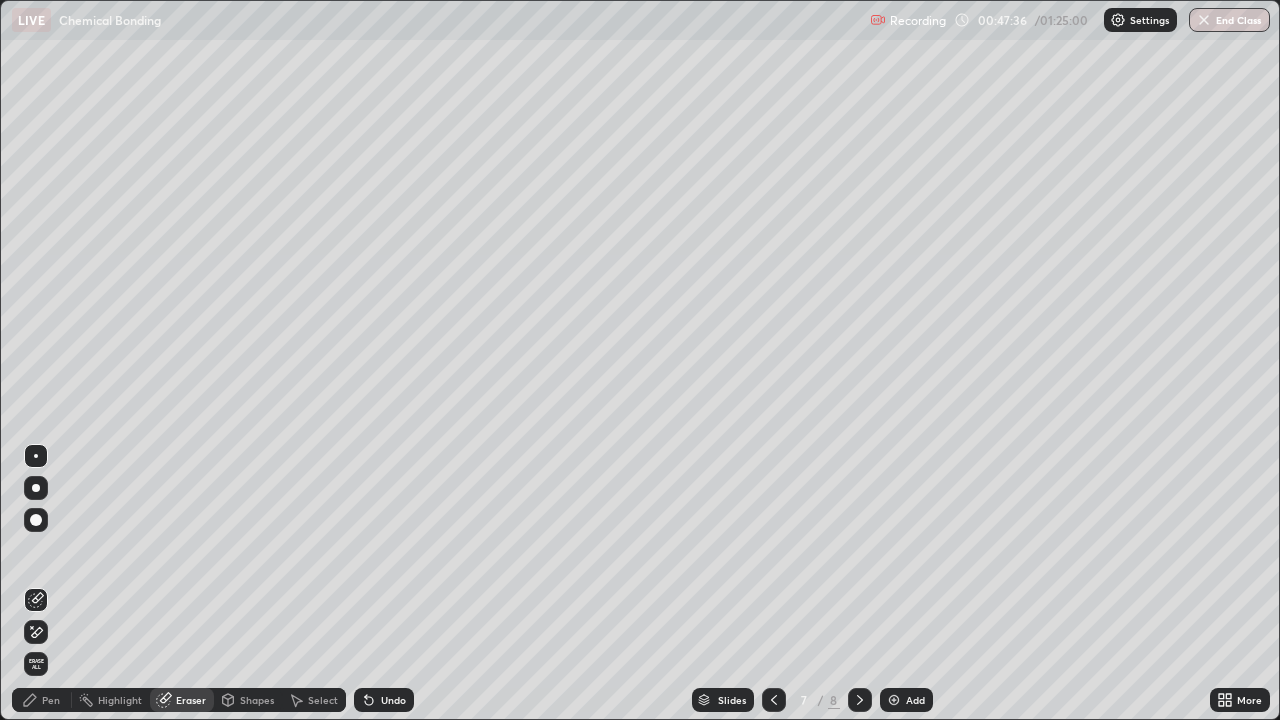click at bounding box center [860, 700] 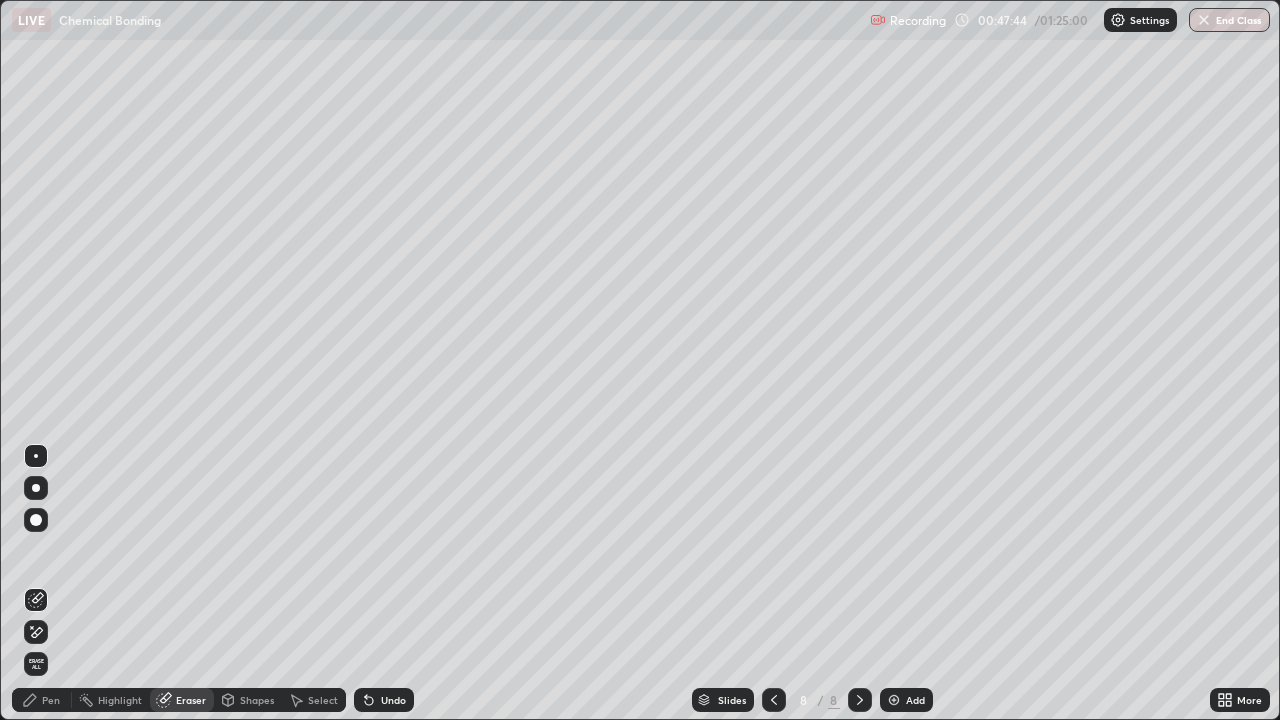 click on "Pen" at bounding box center [51, 700] 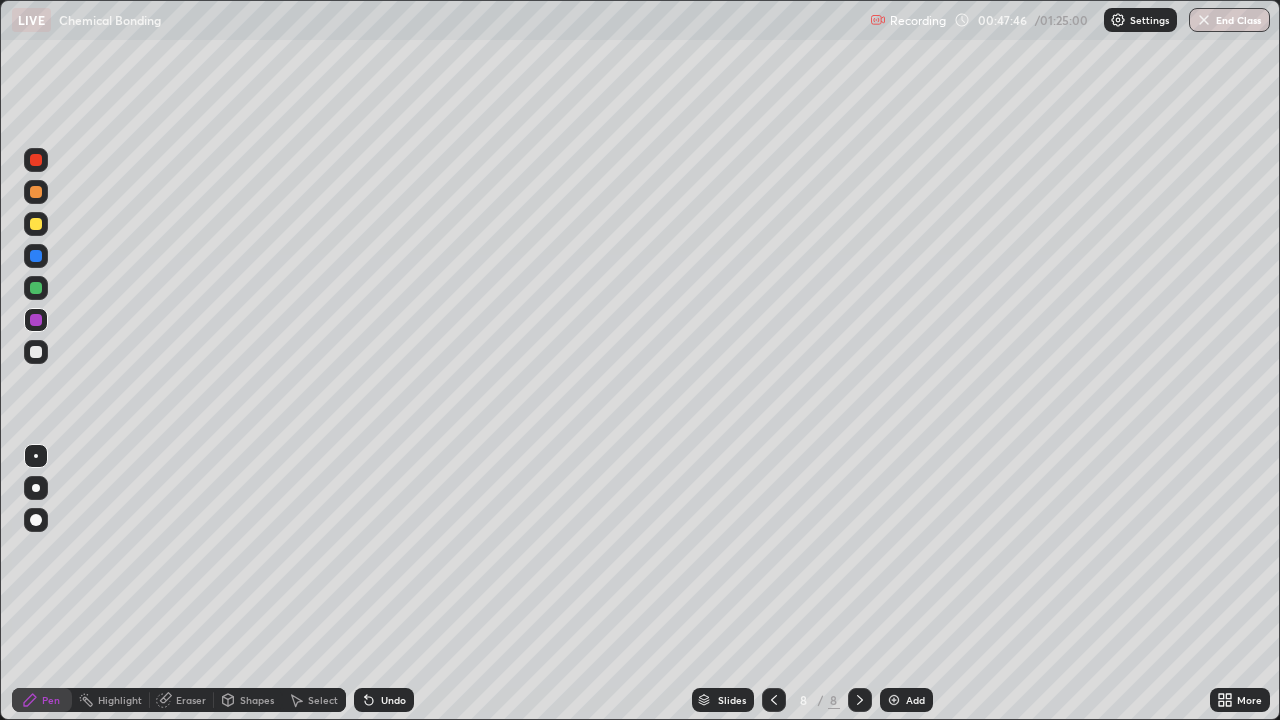 click at bounding box center [36, 352] 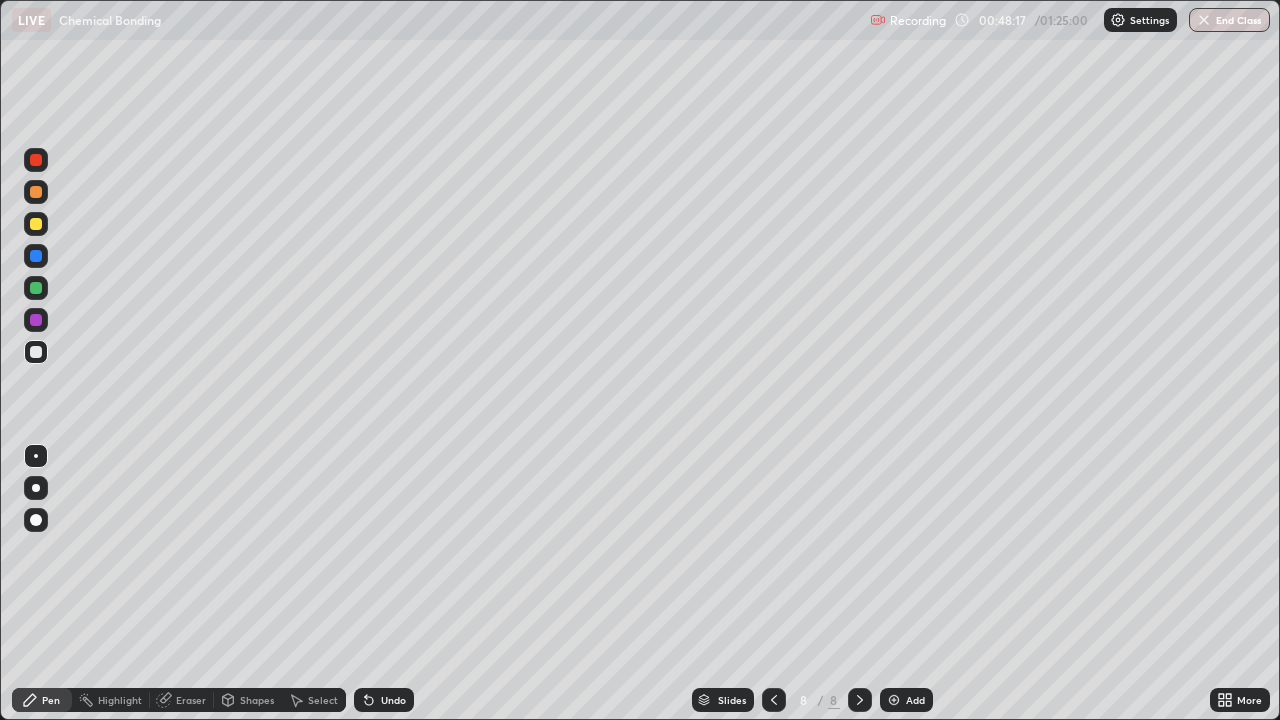 click on "Eraser" at bounding box center (191, 700) 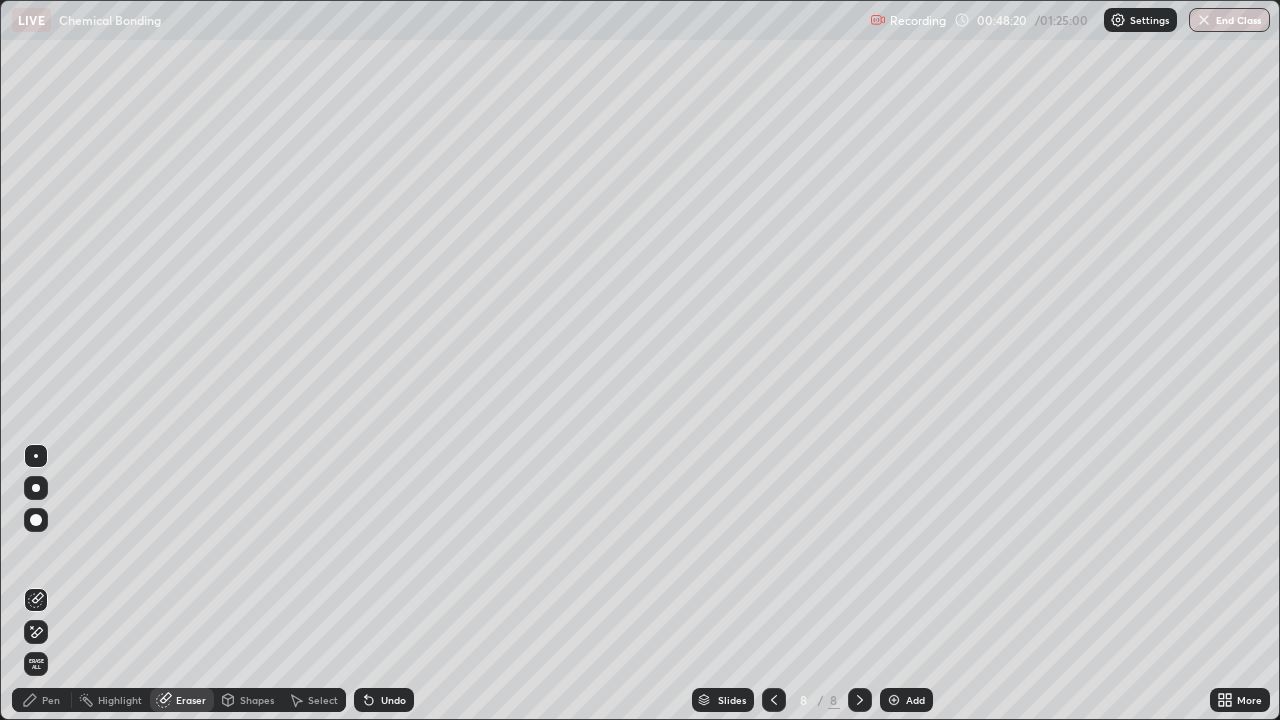 click on "Pen" at bounding box center (42, 700) 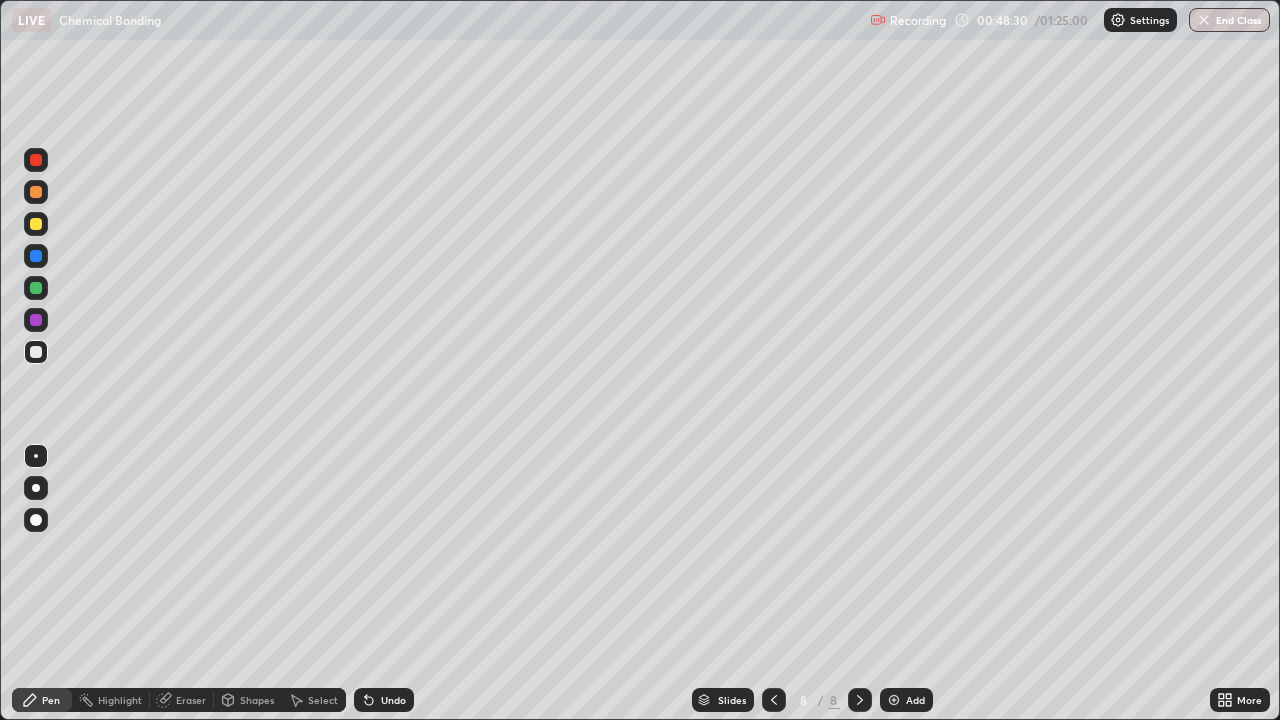 click at bounding box center [36, 320] 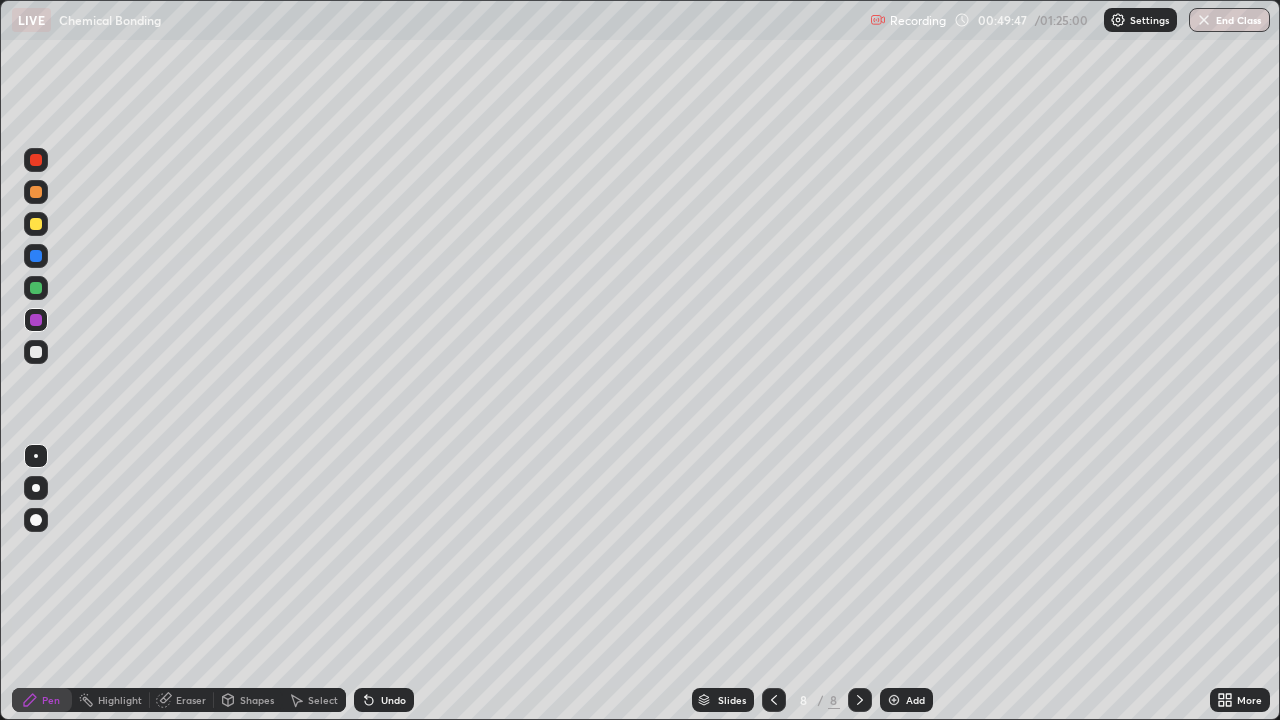 click 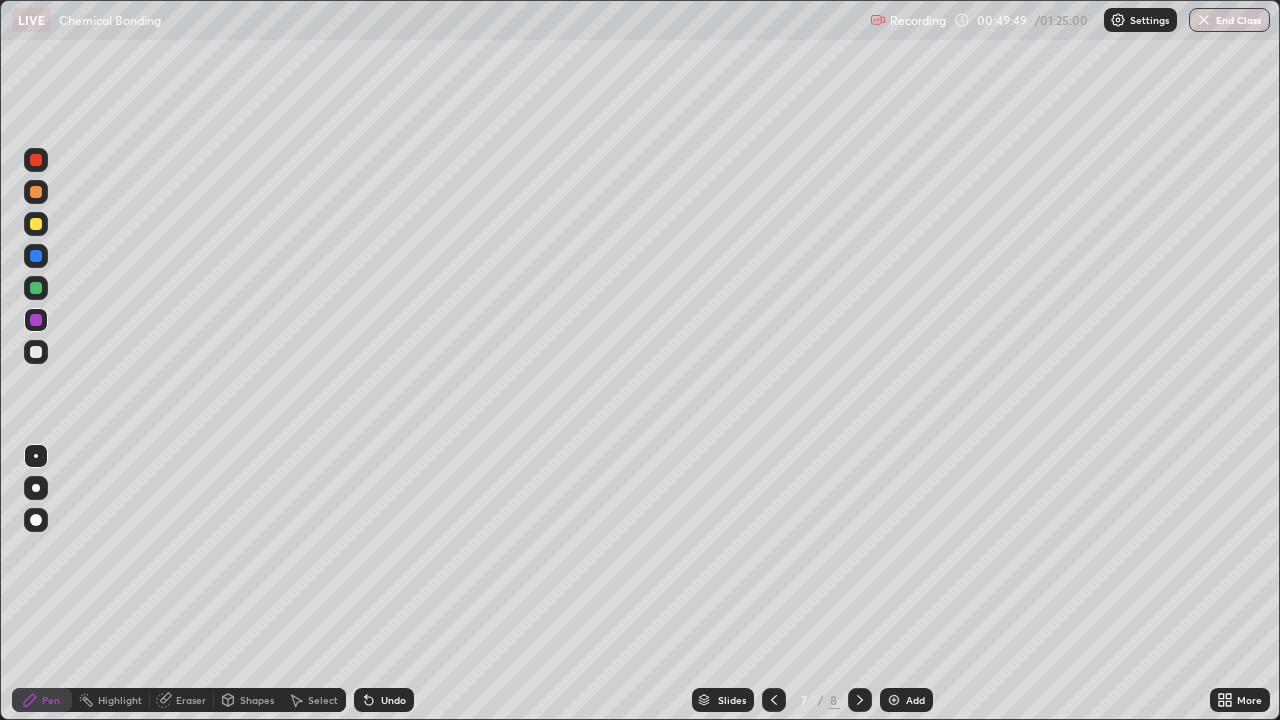 click 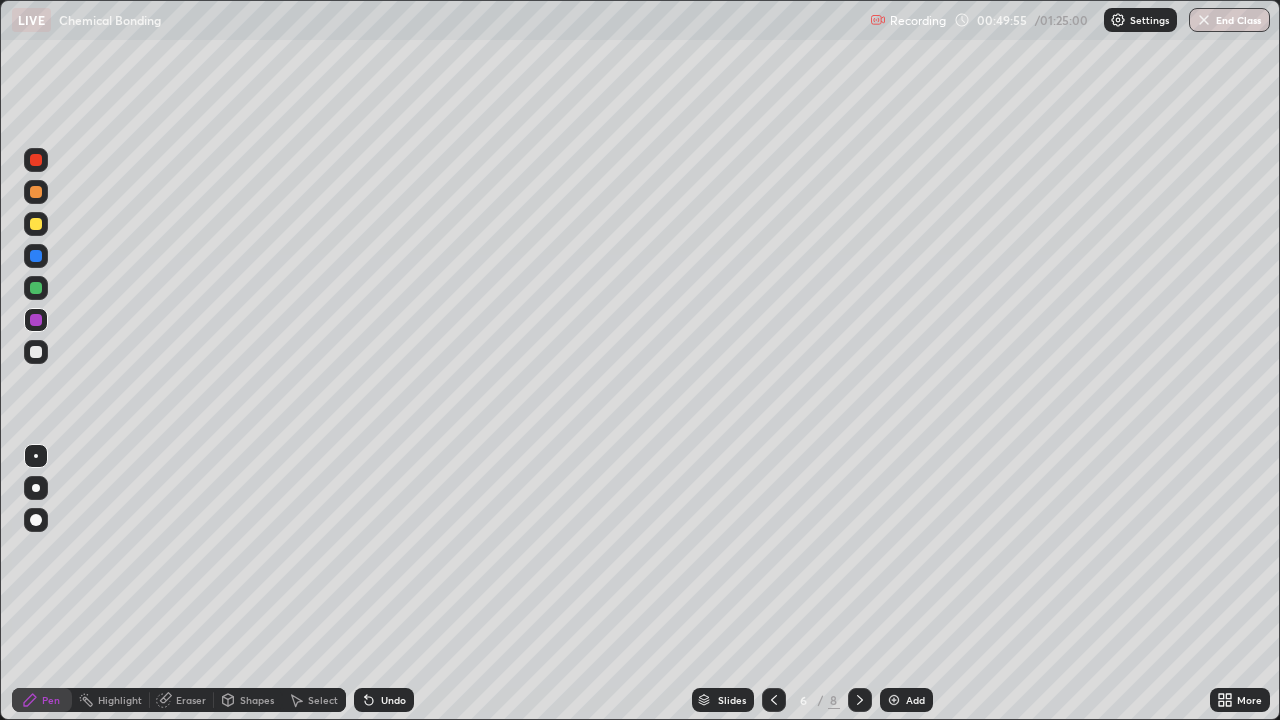 click 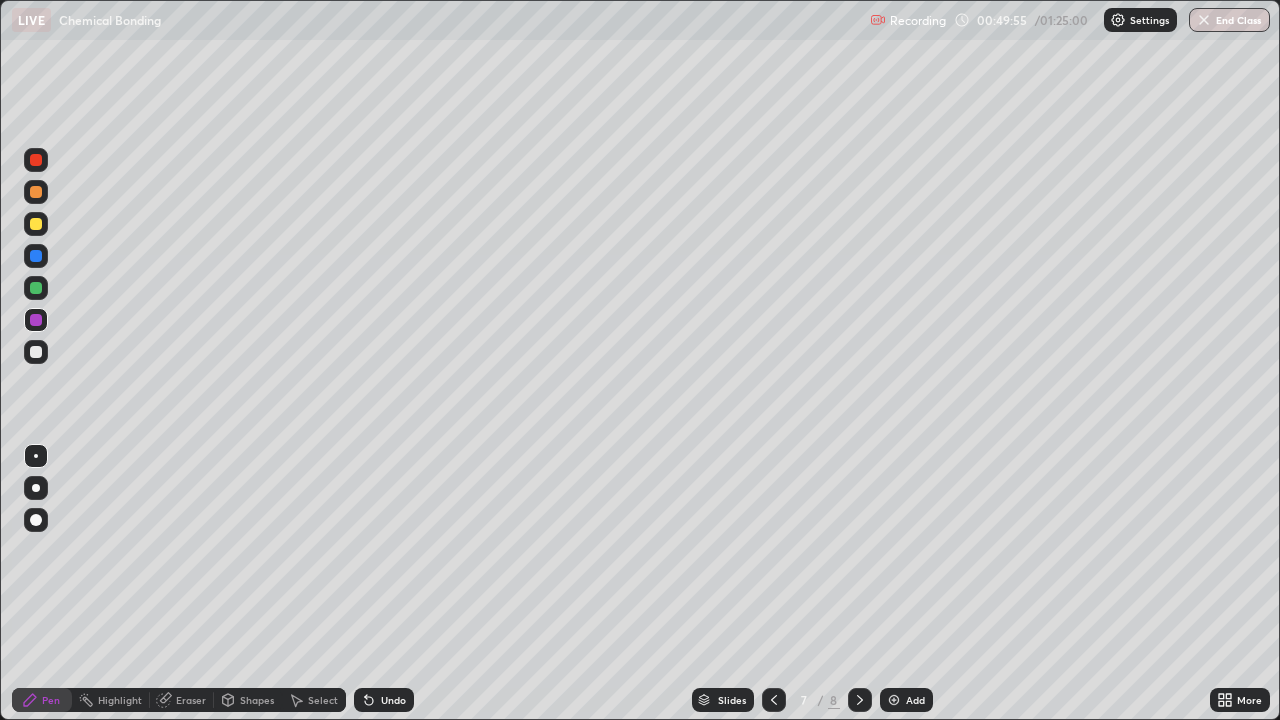 click at bounding box center (860, 700) 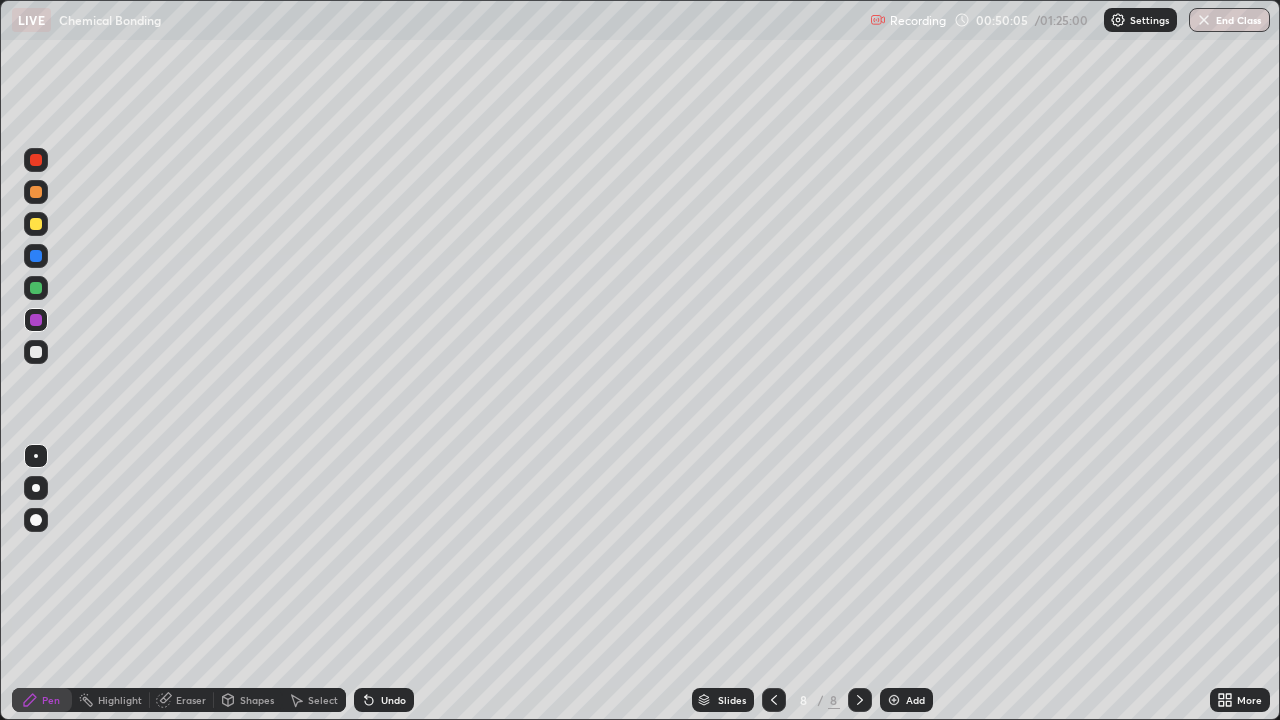 click at bounding box center [36, 352] 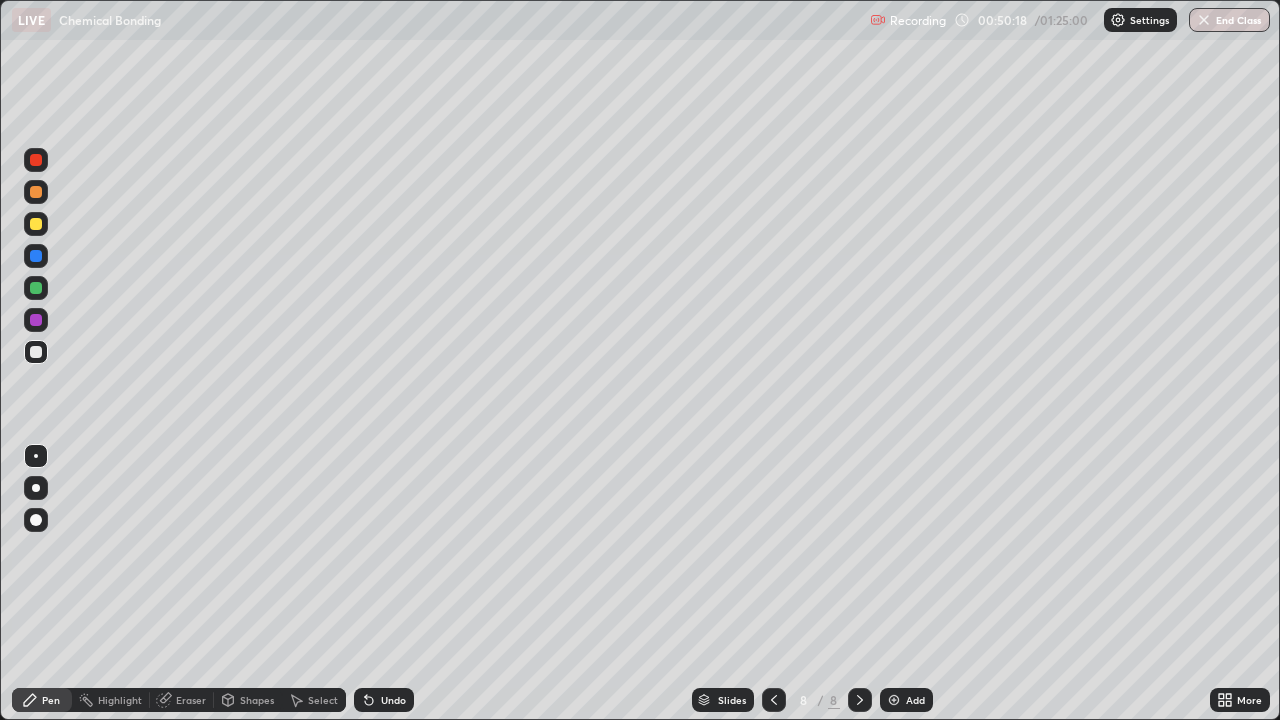 click on "Undo" at bounding box center [393, 700] 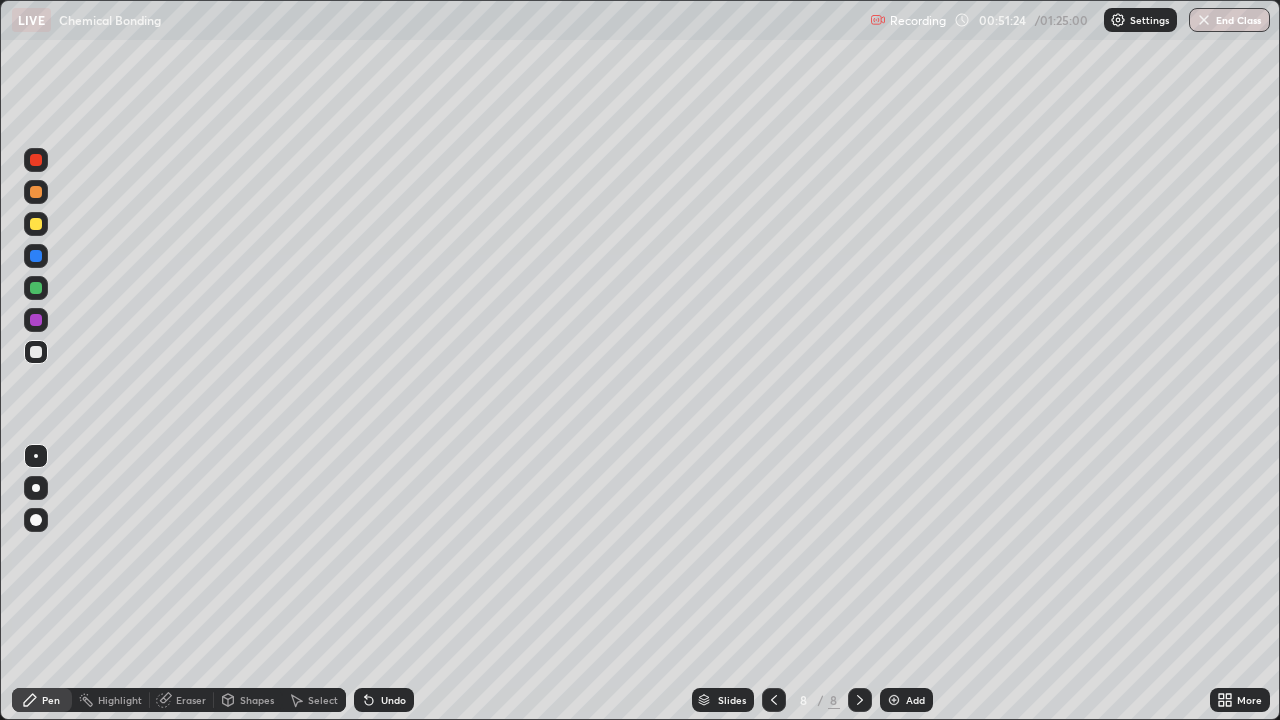 click at bounding box center (36, 224) 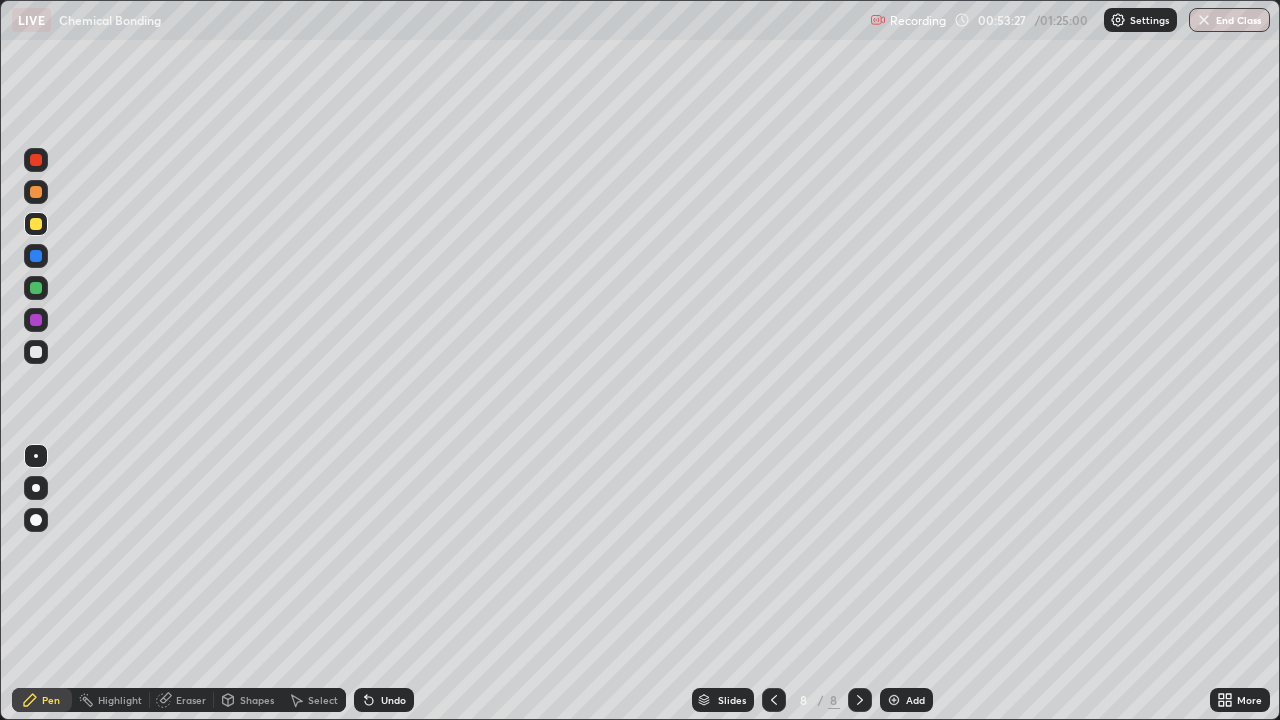 click at bounding box center (894, 700) 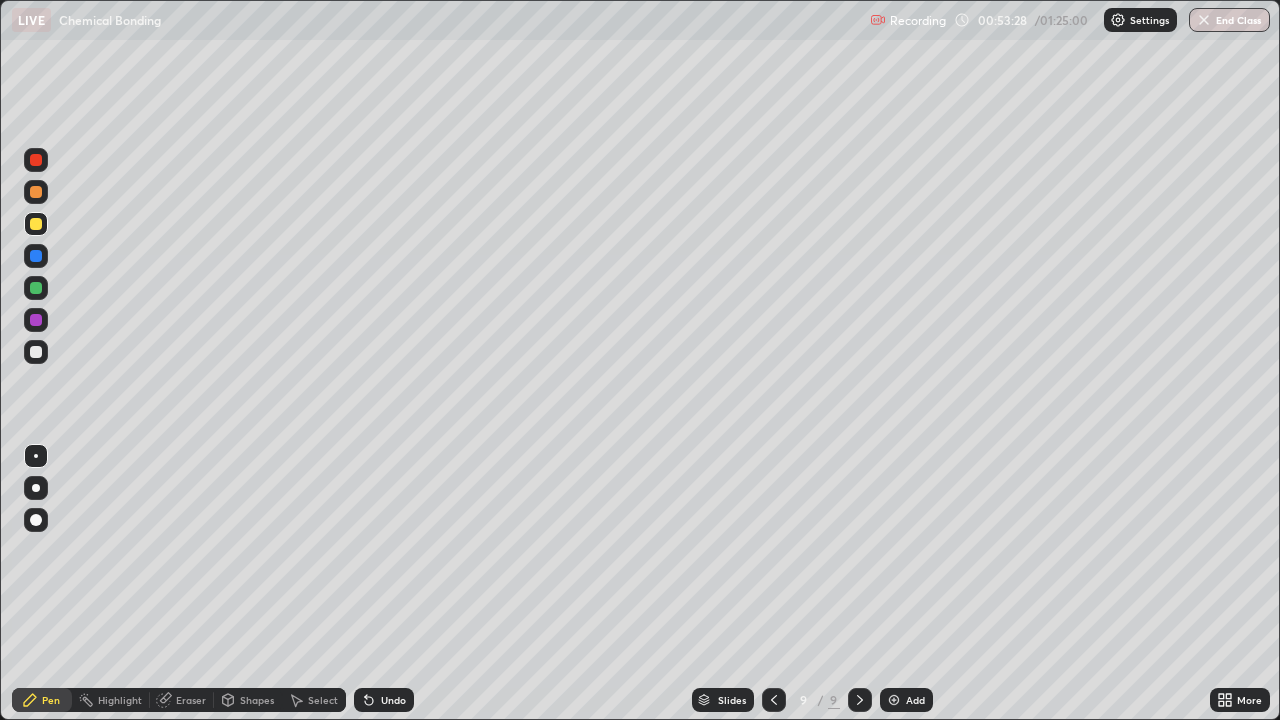 click at bounding box center [36, 352] 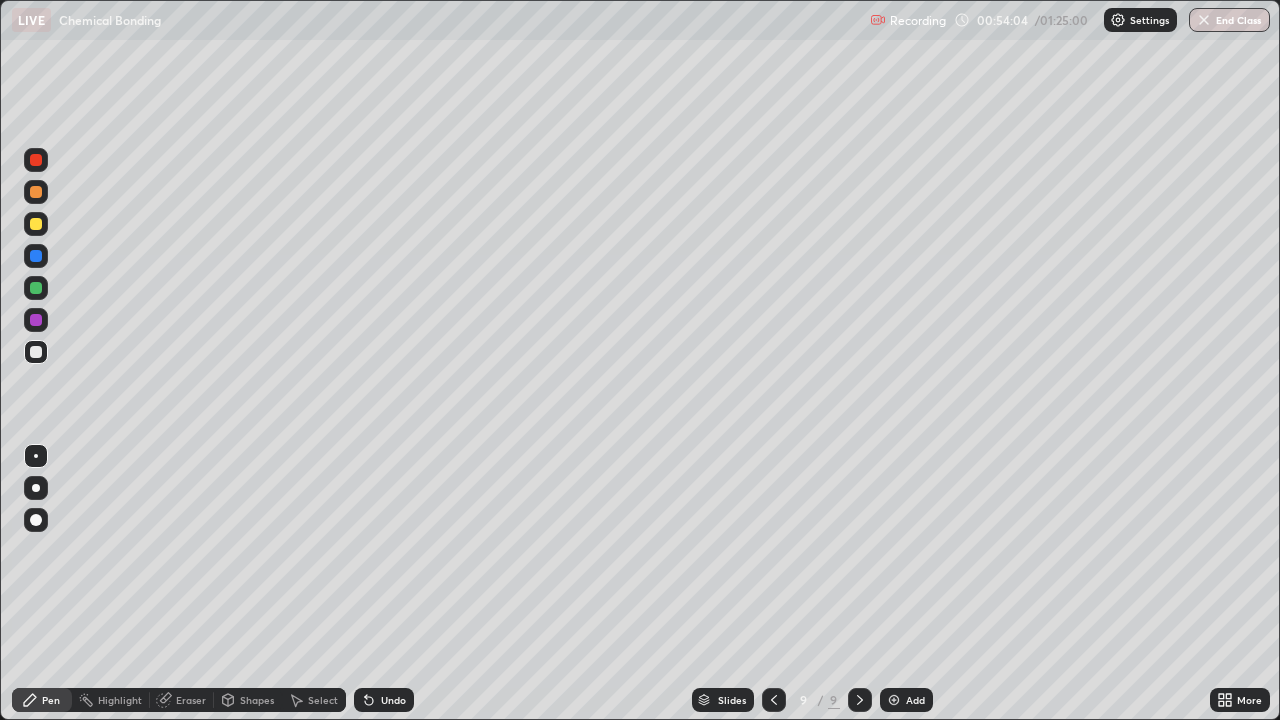 click on "Undo" at bounding box center [393, 700] 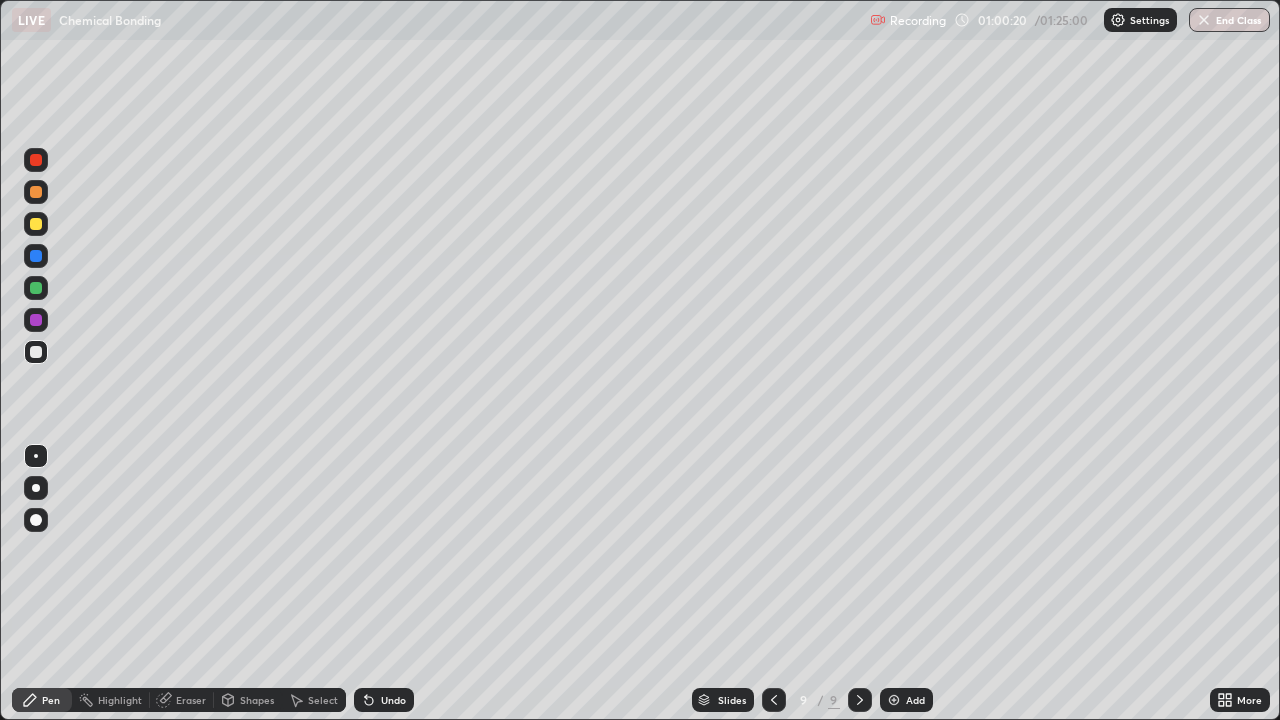 click at bounding box center (894, 700) 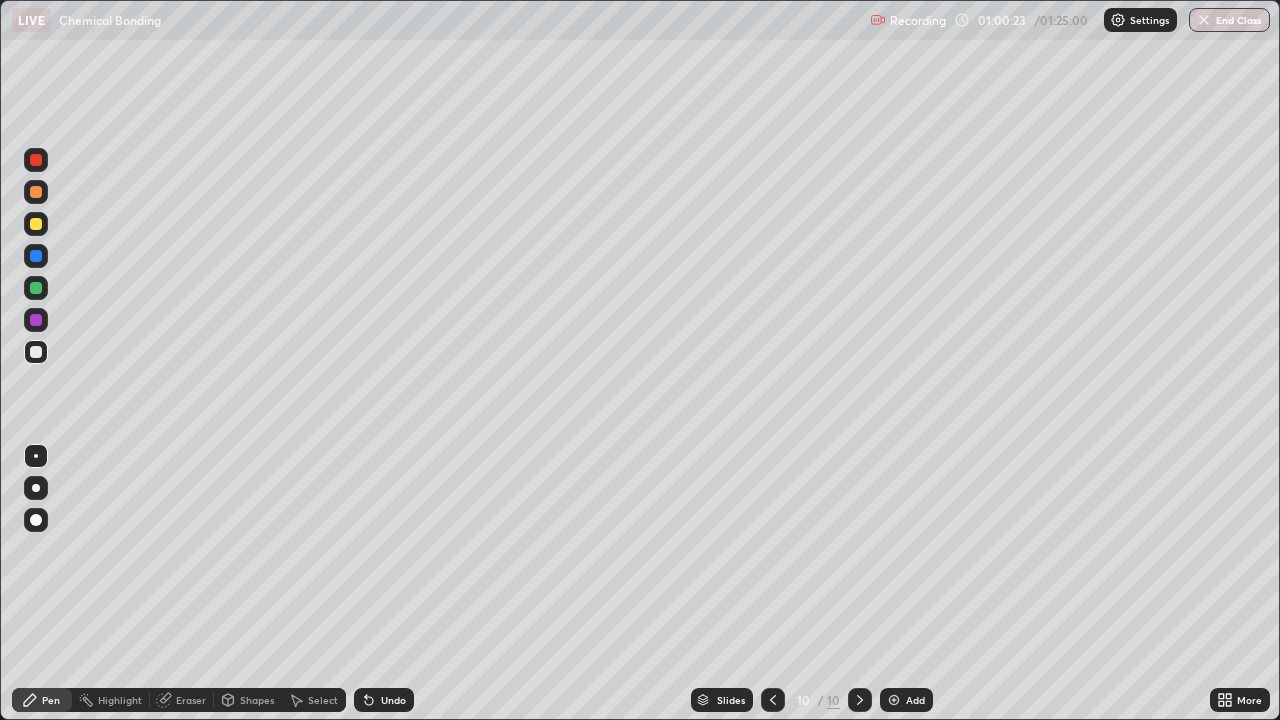 click 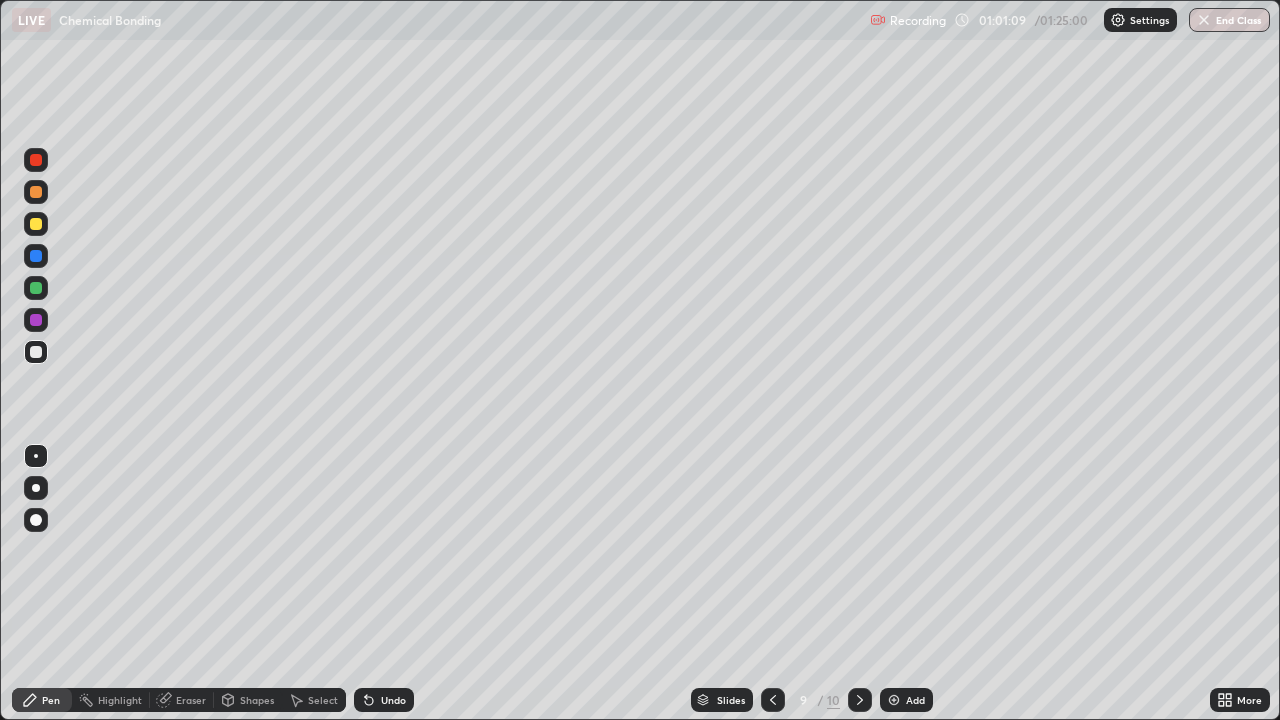 click 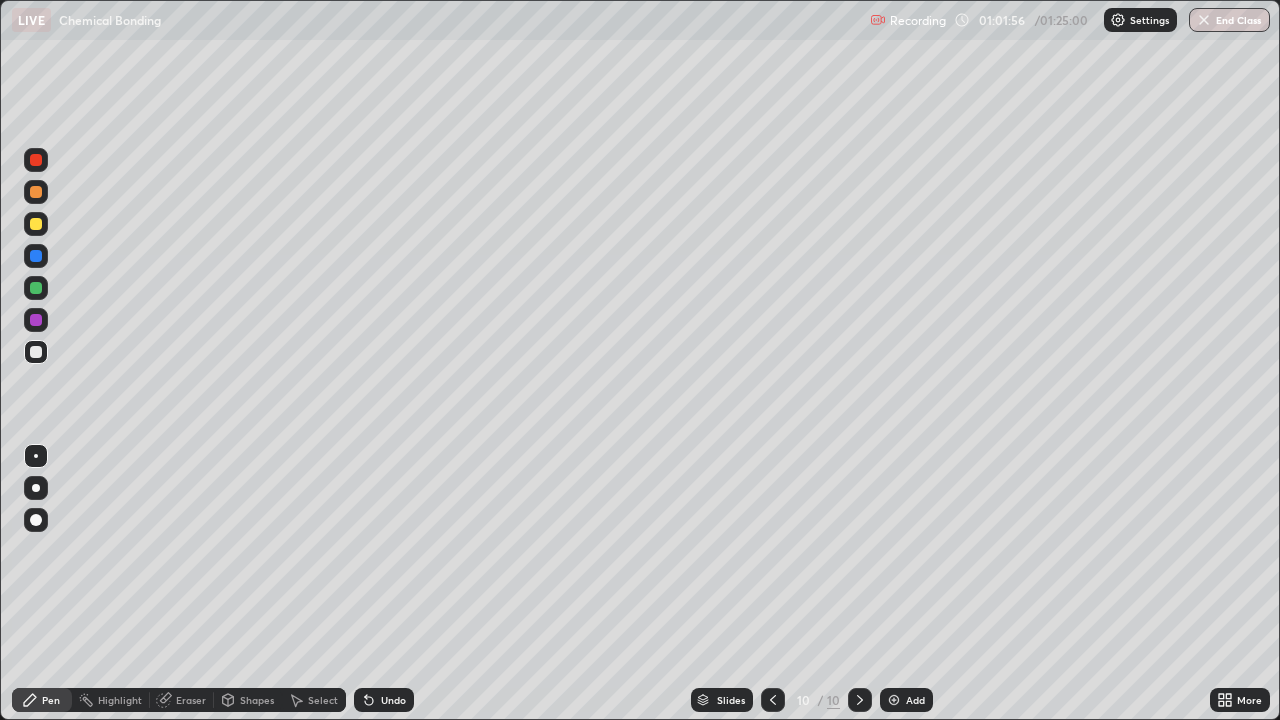 click on "Undo" at bounding box center [393, 700] 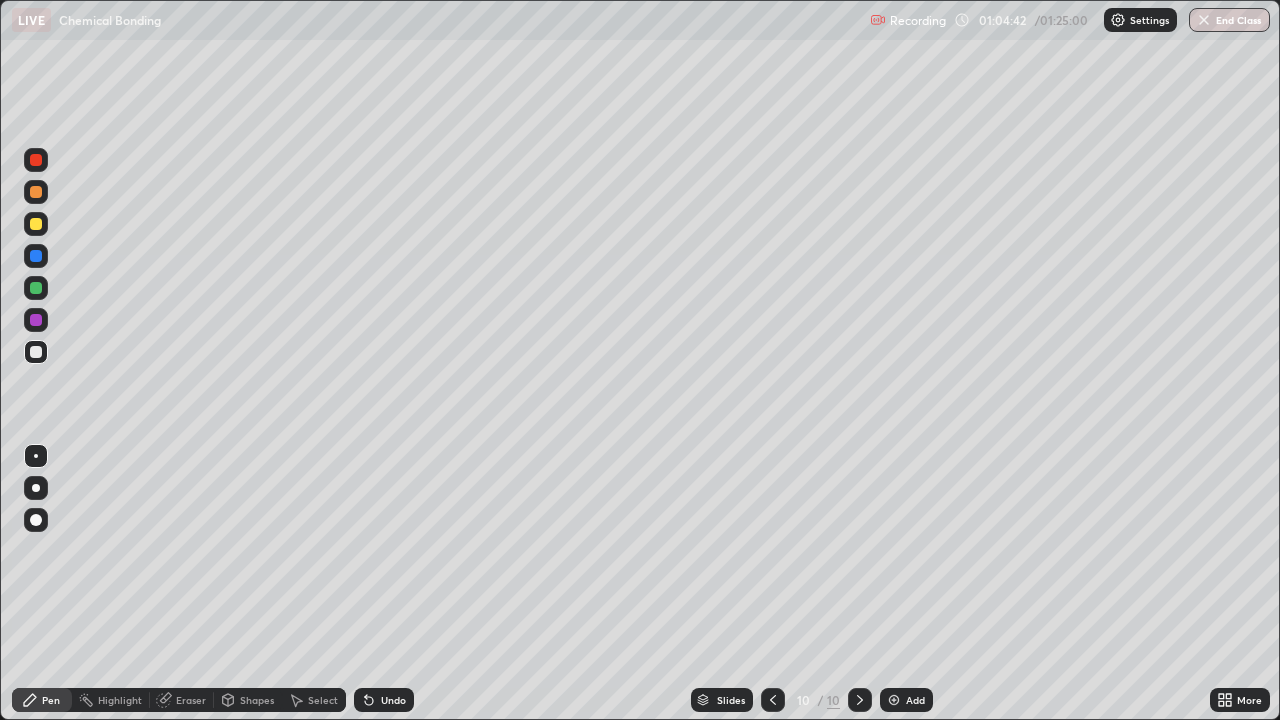 click on "Undo" at bounding box center [393, 700] 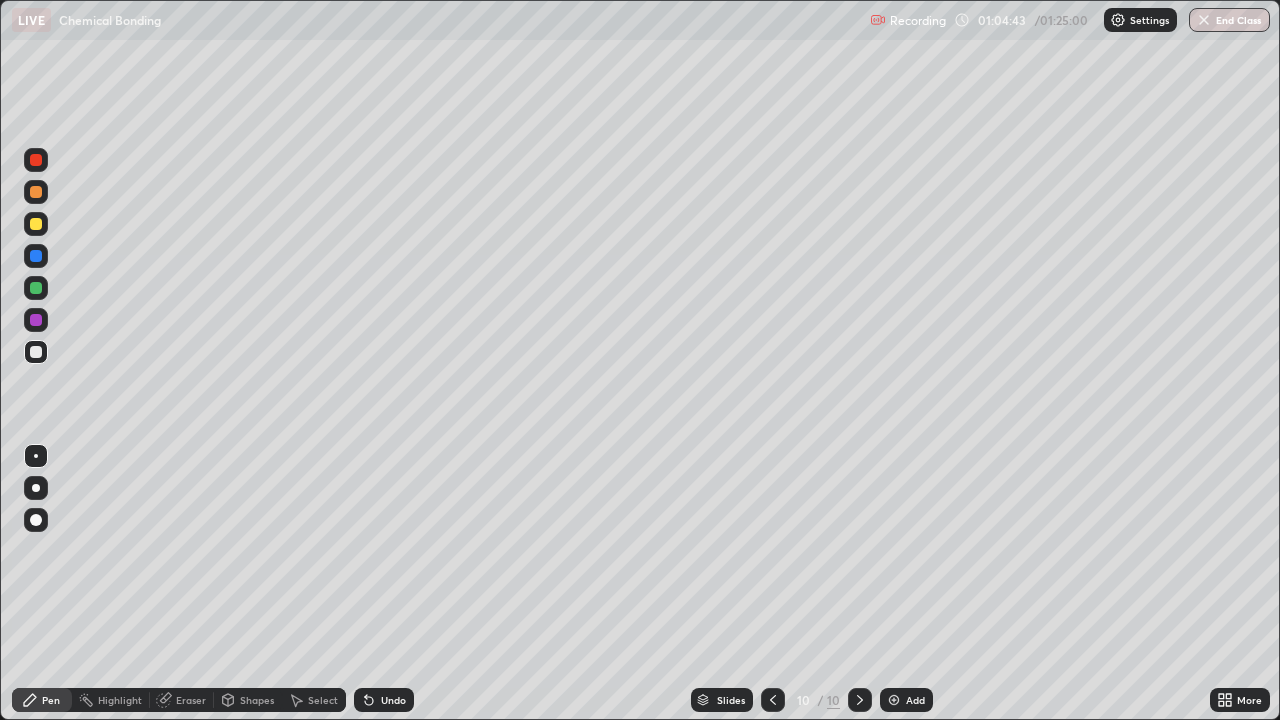 click on "Undo" at bounding box center (393, 700) 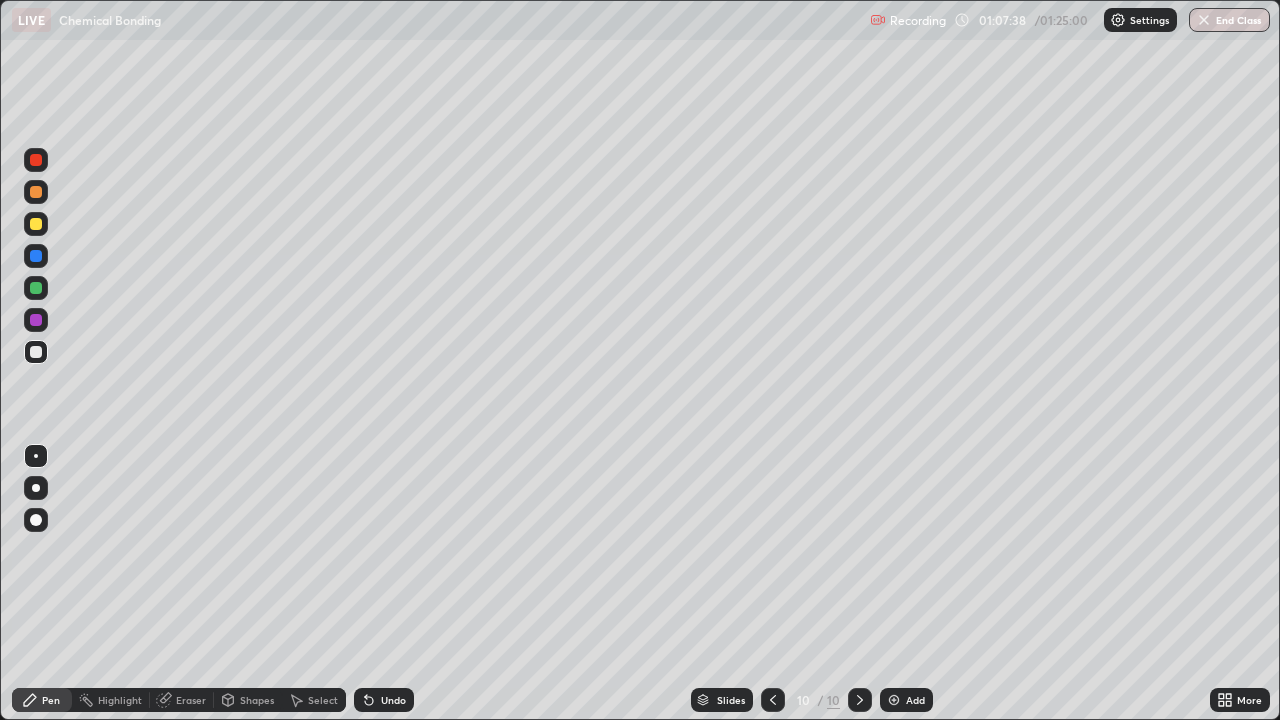 click at bounding box center (36, 320) 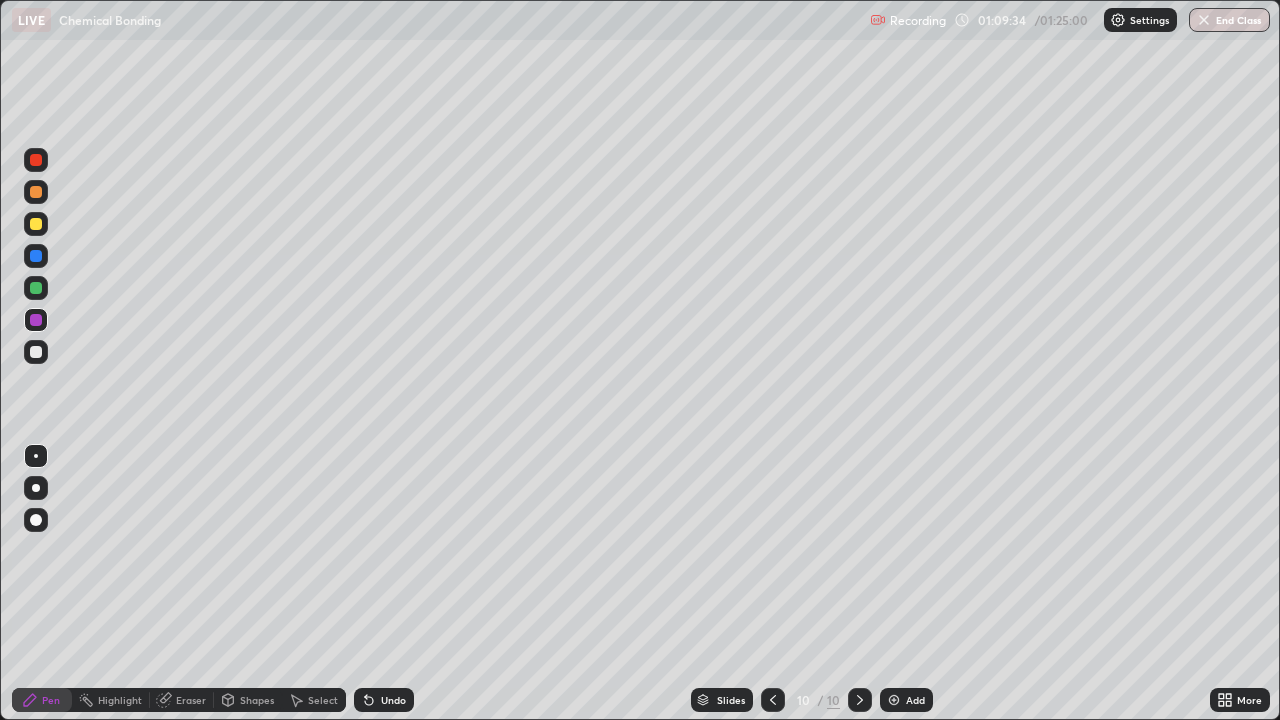click on "Add" at bounding box center [915, 700] 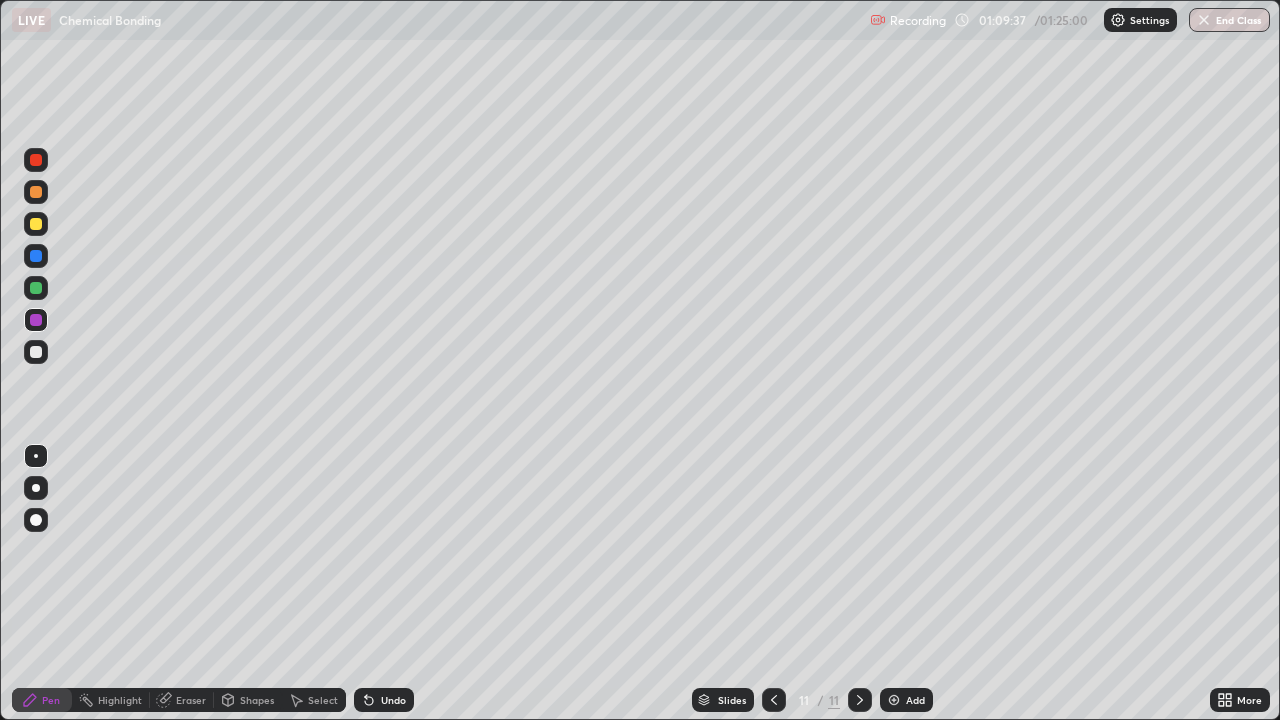 click at bounding box center (36, 352) 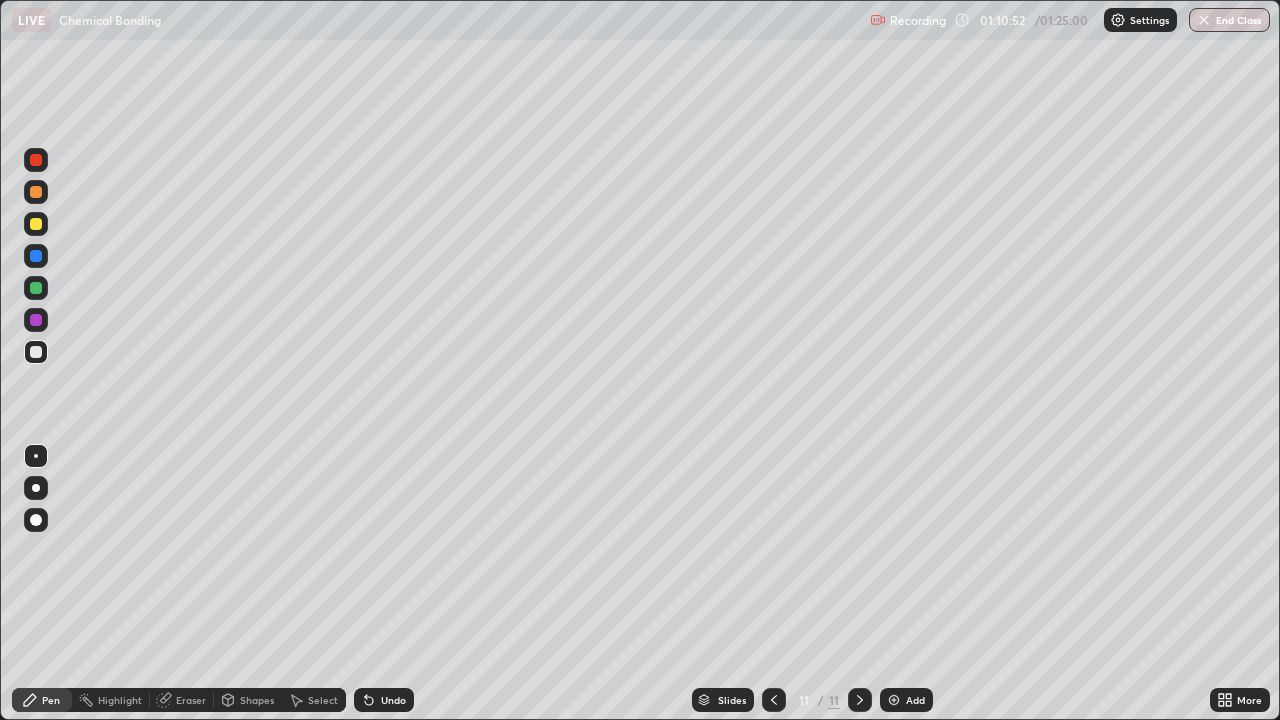 click 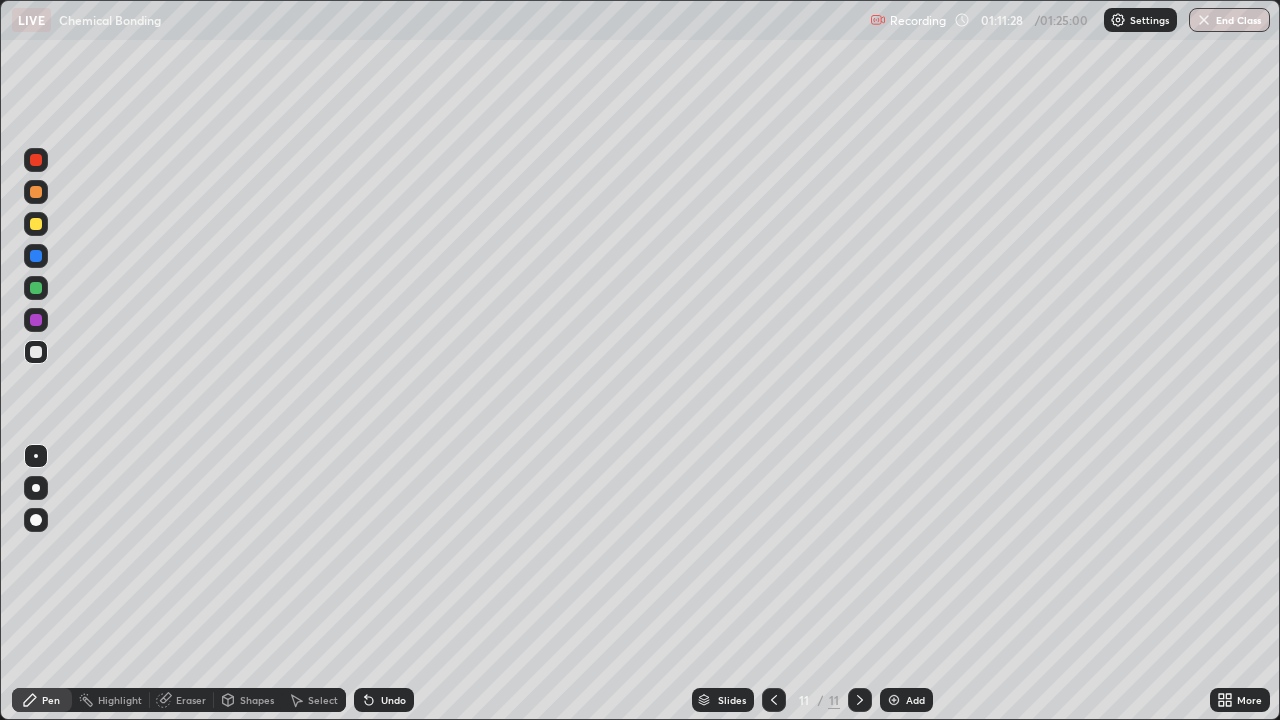 click on "Undo" at bounding box center [393, 700] 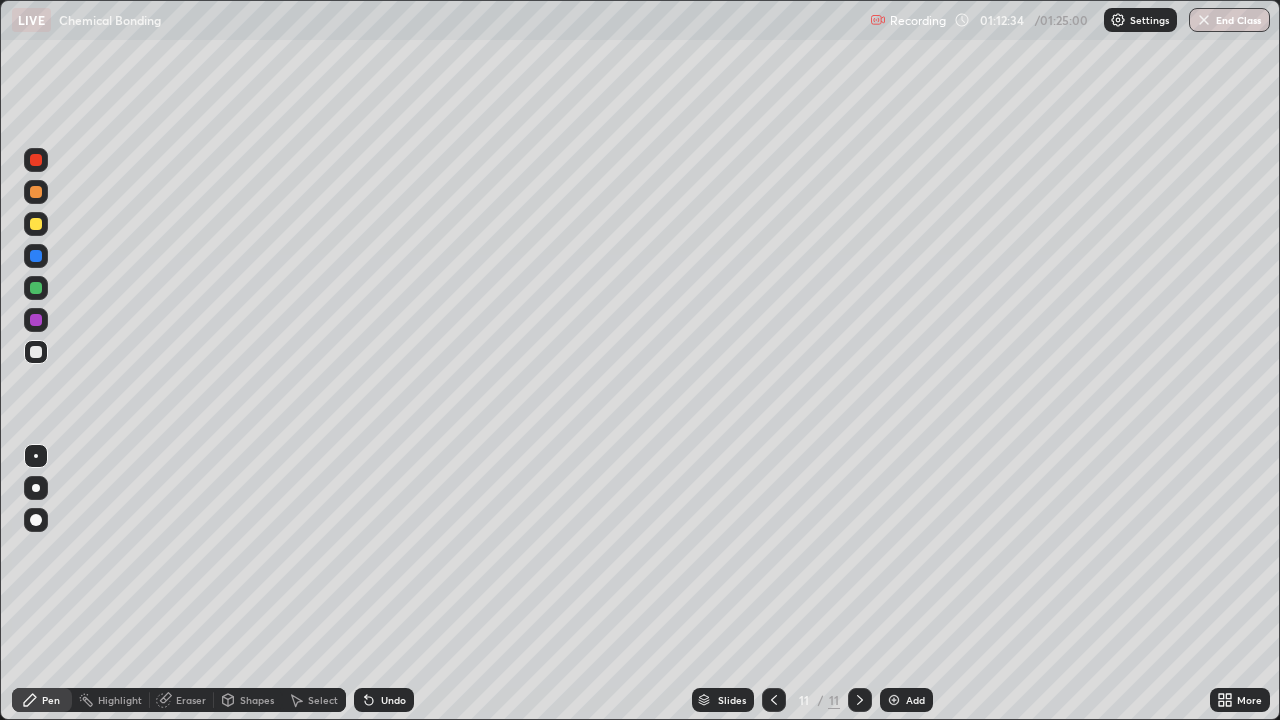 click at bounding box center [36, 224] 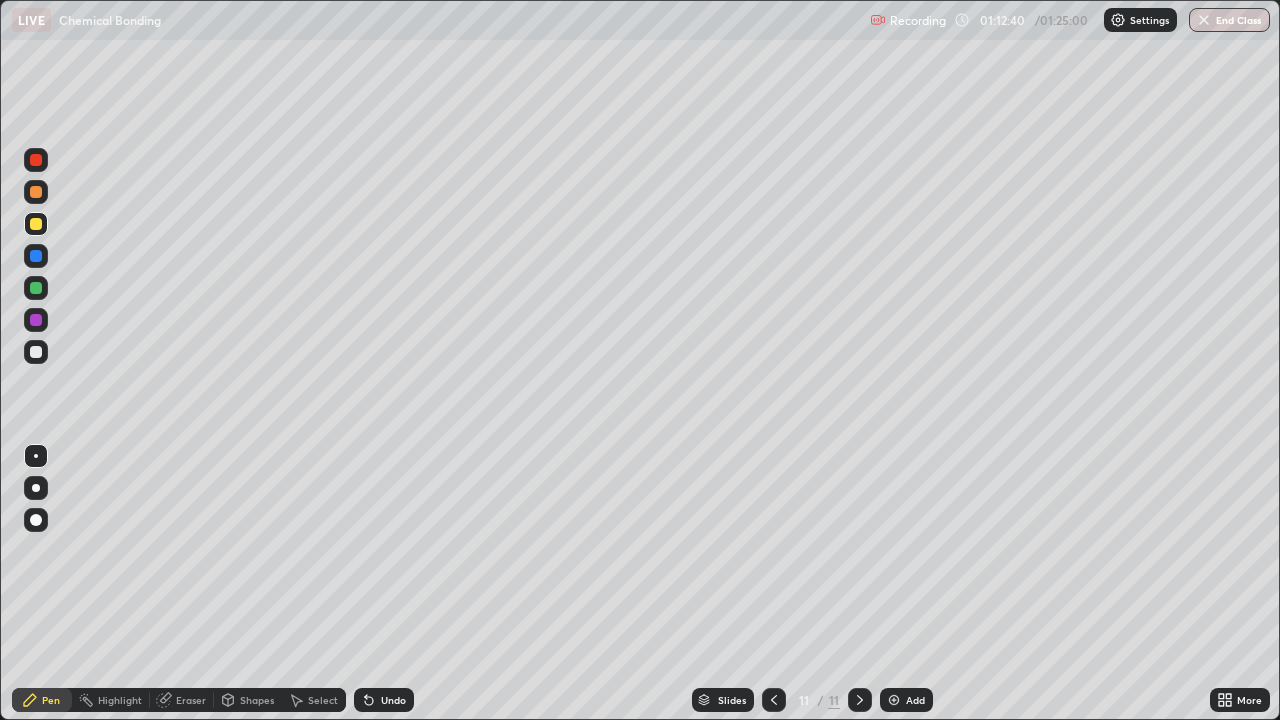 click at bounding box center [894, 700] 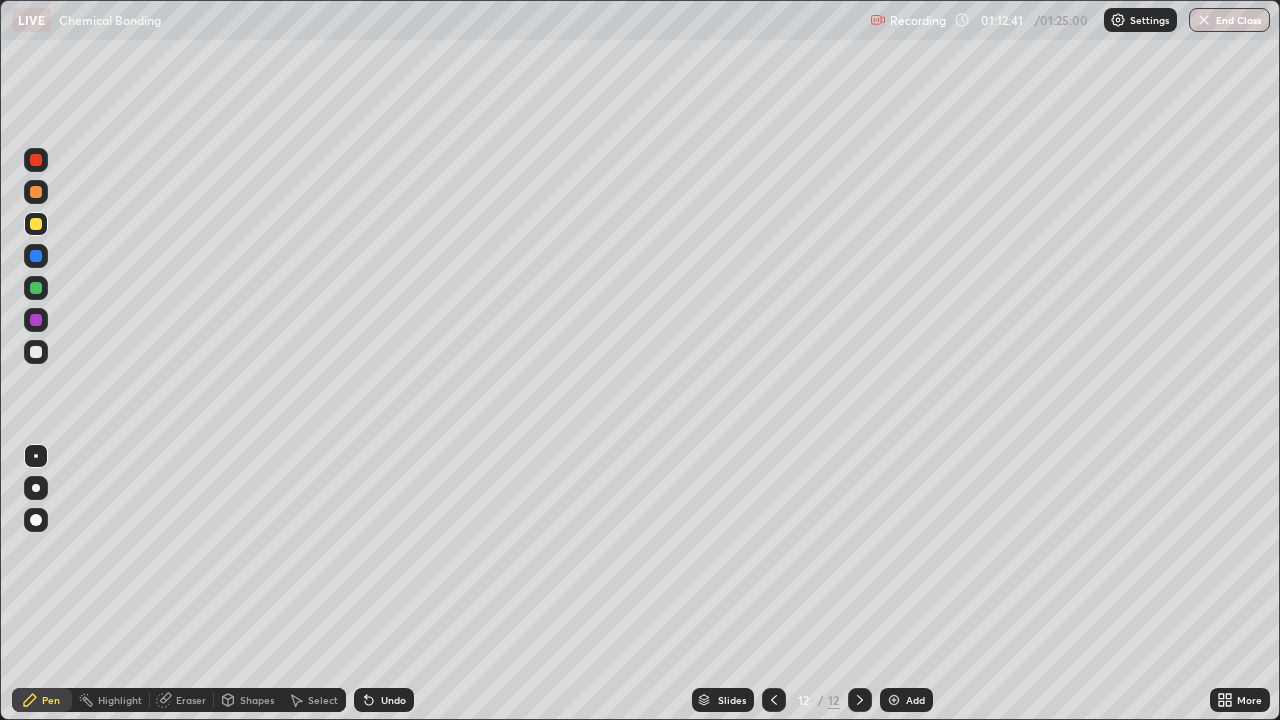 click at bounding box center (36, 352) 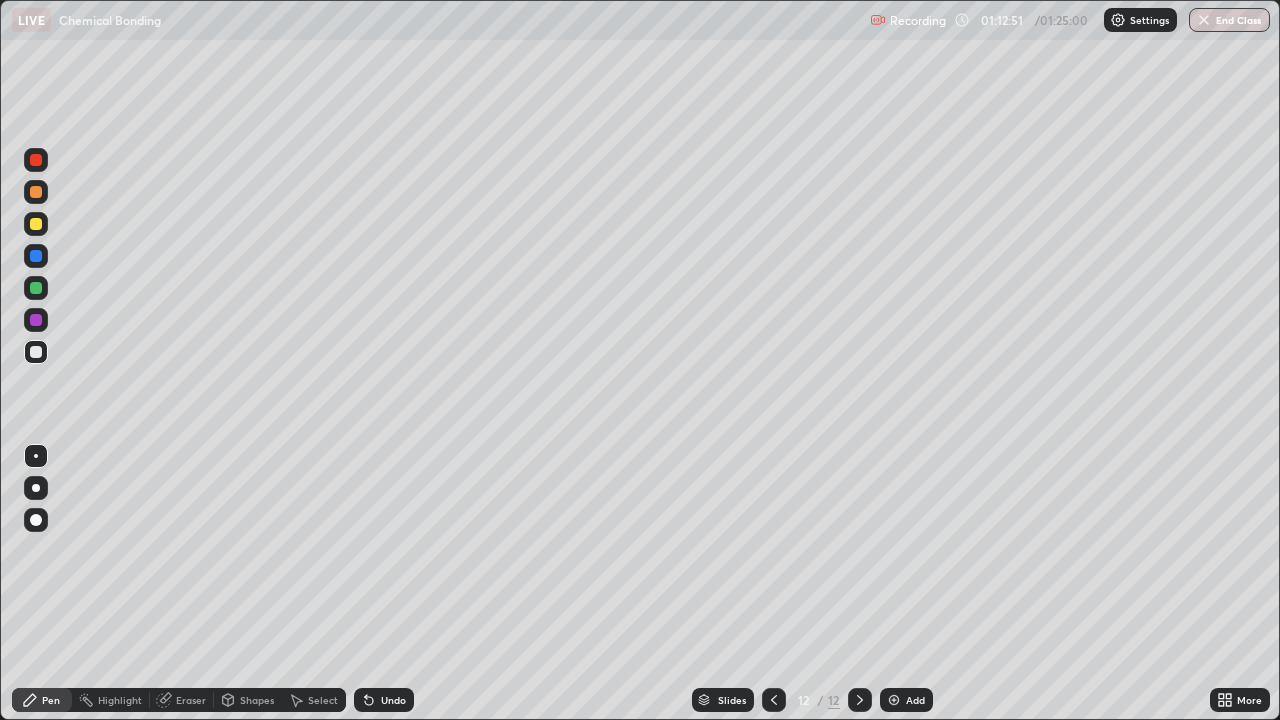 click 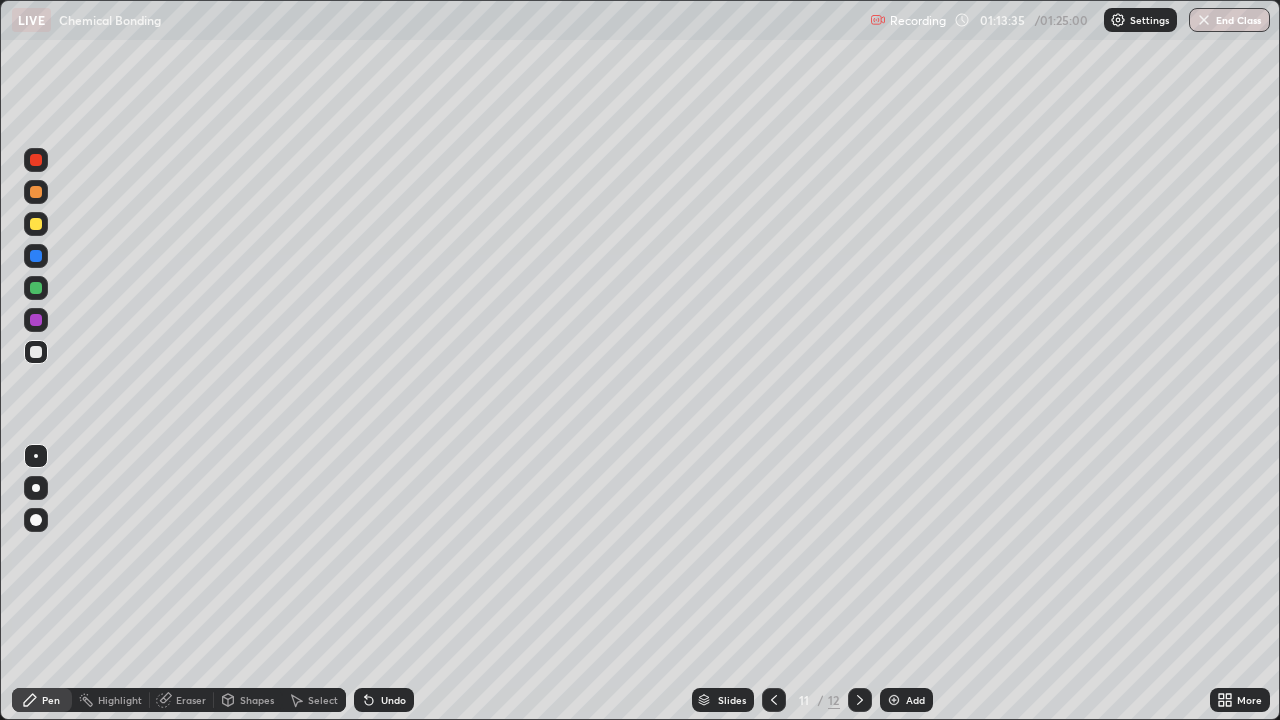 click on "Undo" at bounding box center (393, 700) 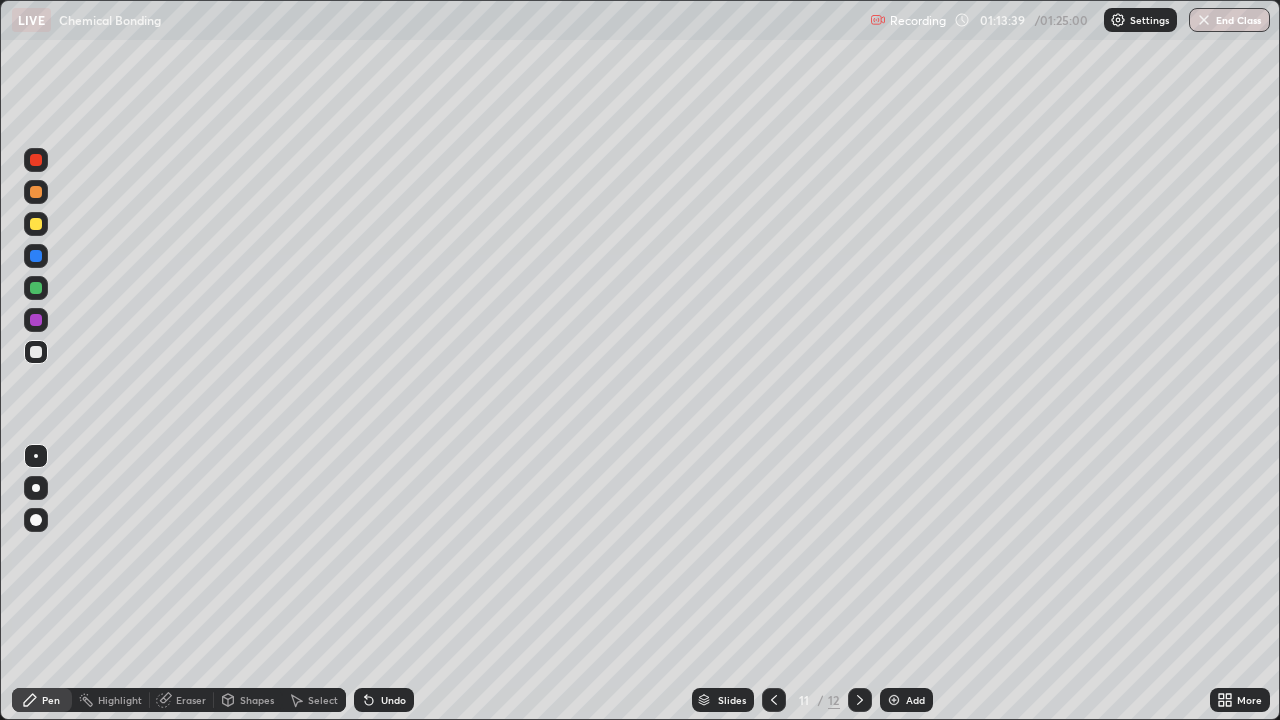 click 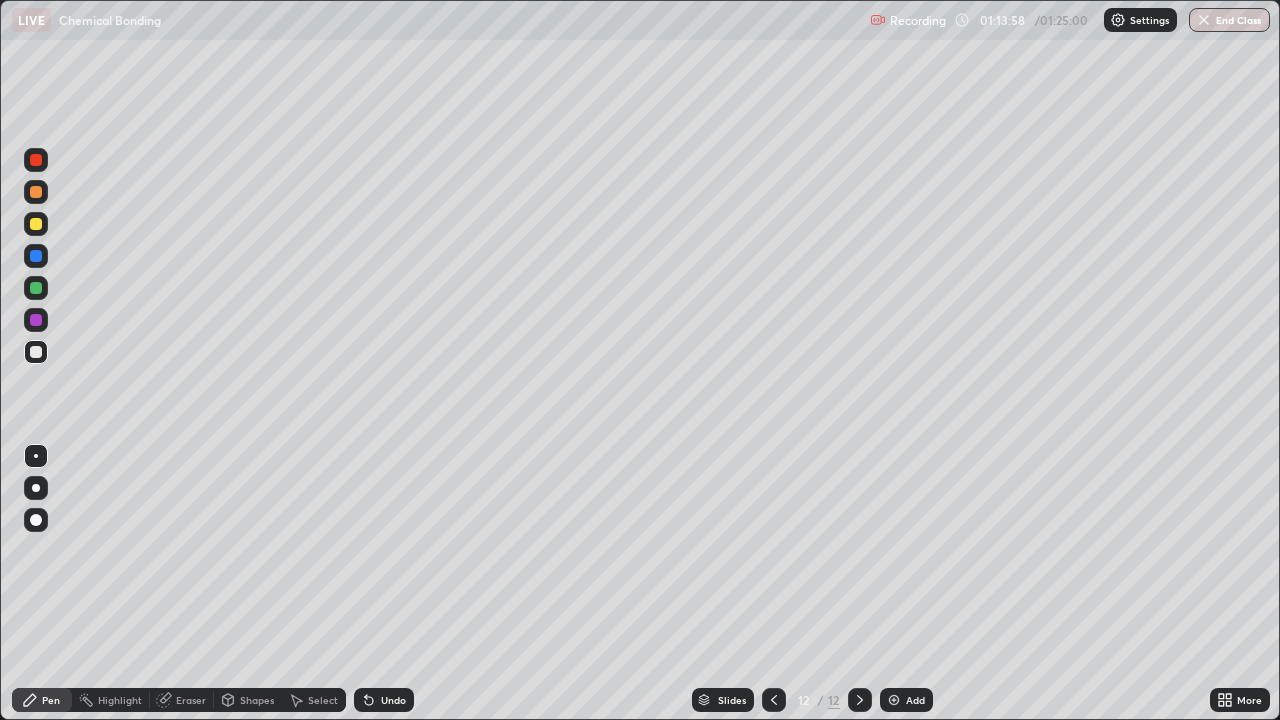 click at bounding box center [774, 700] 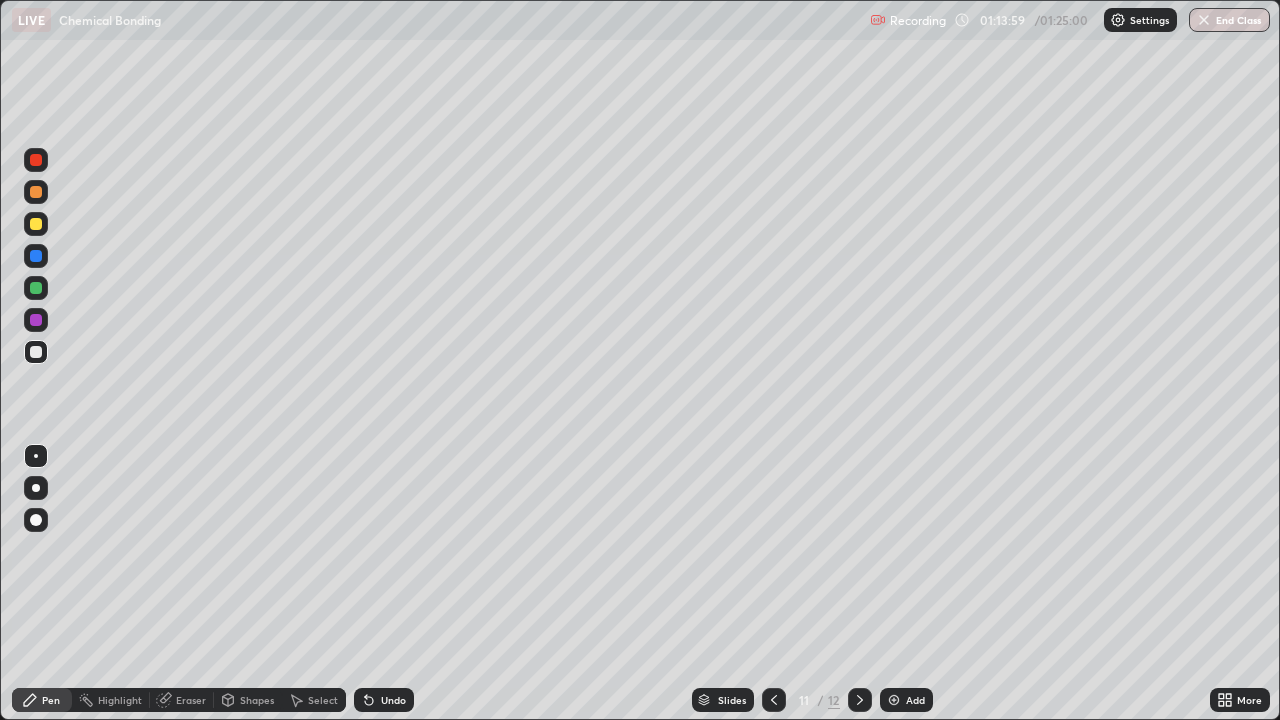 click at bounding box center [774, 700] 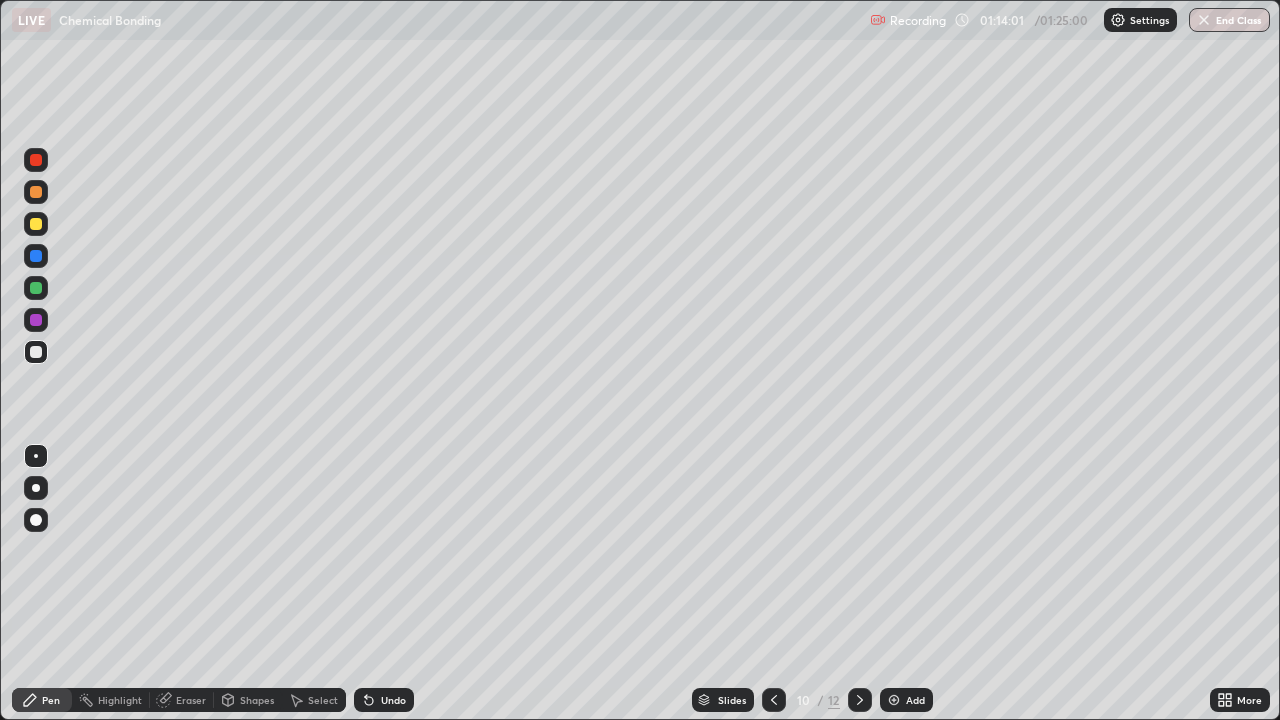 click 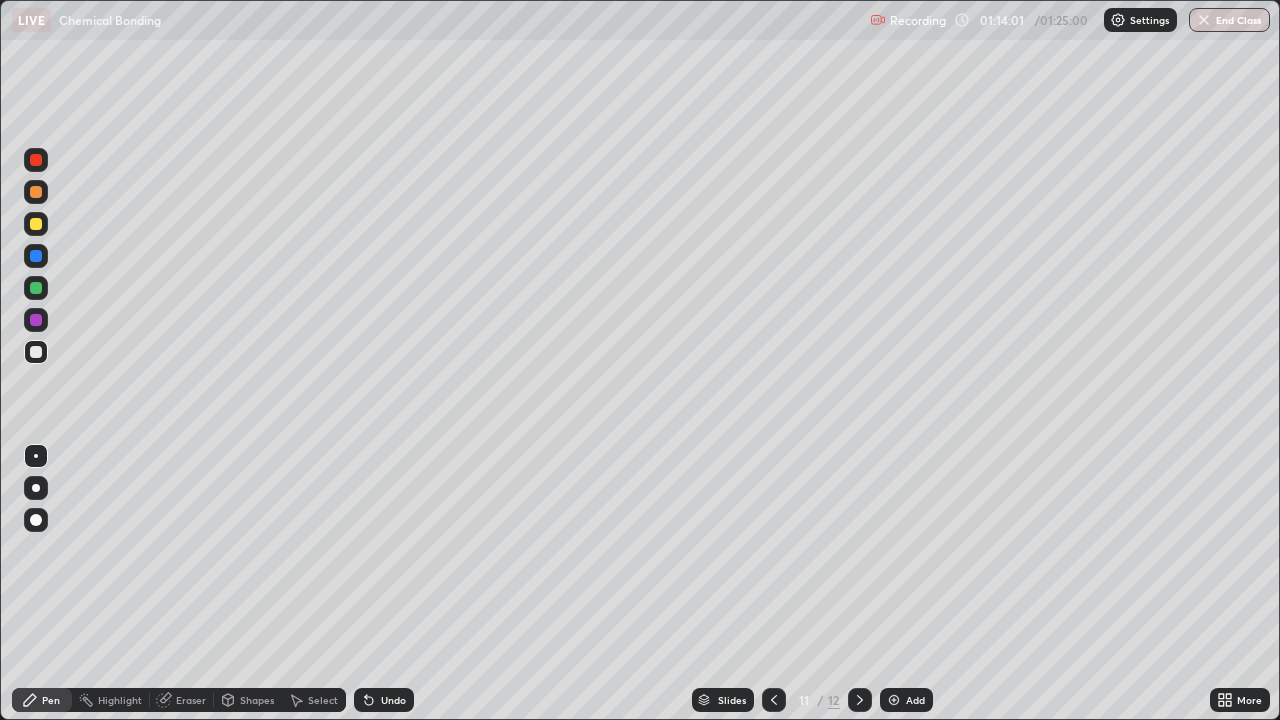 click 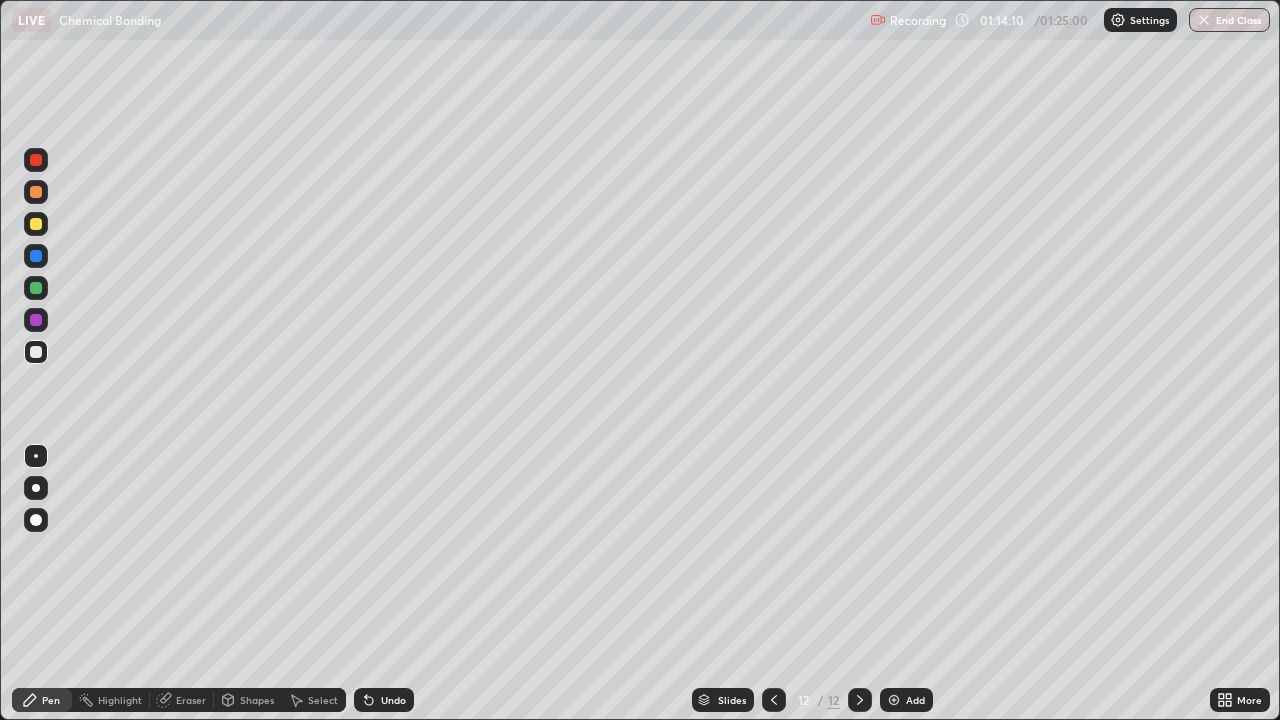 click 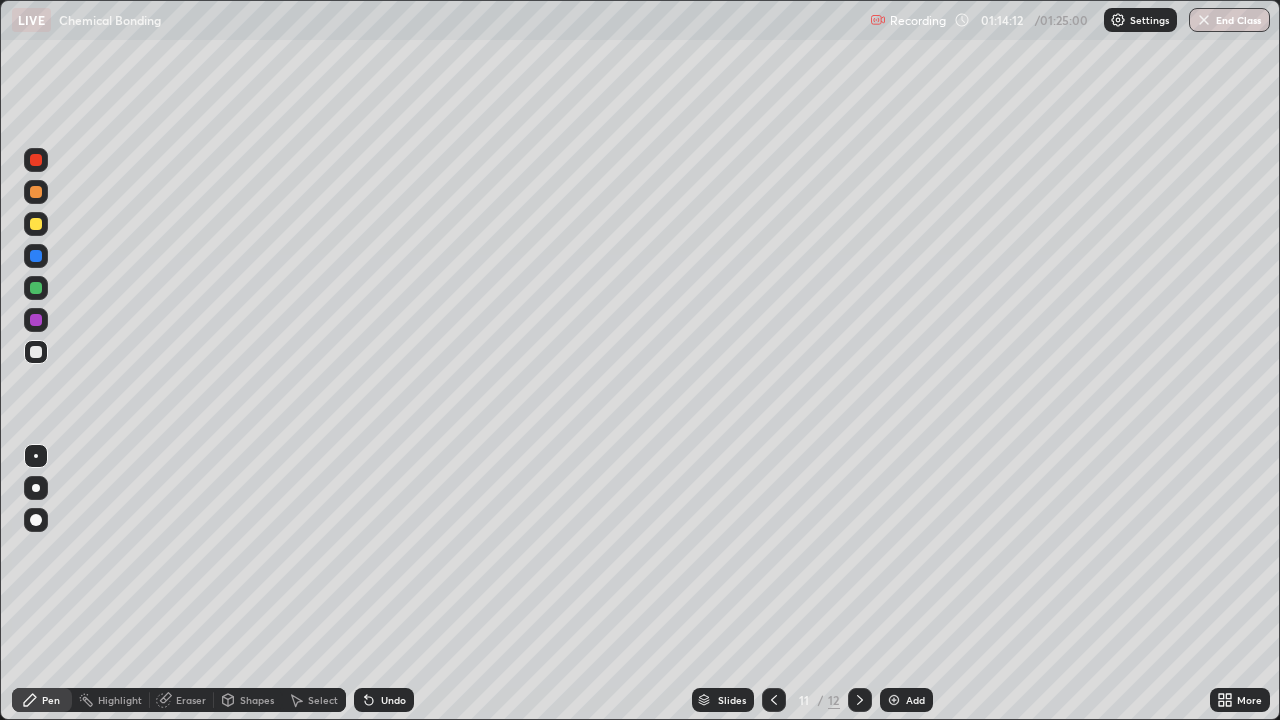 click 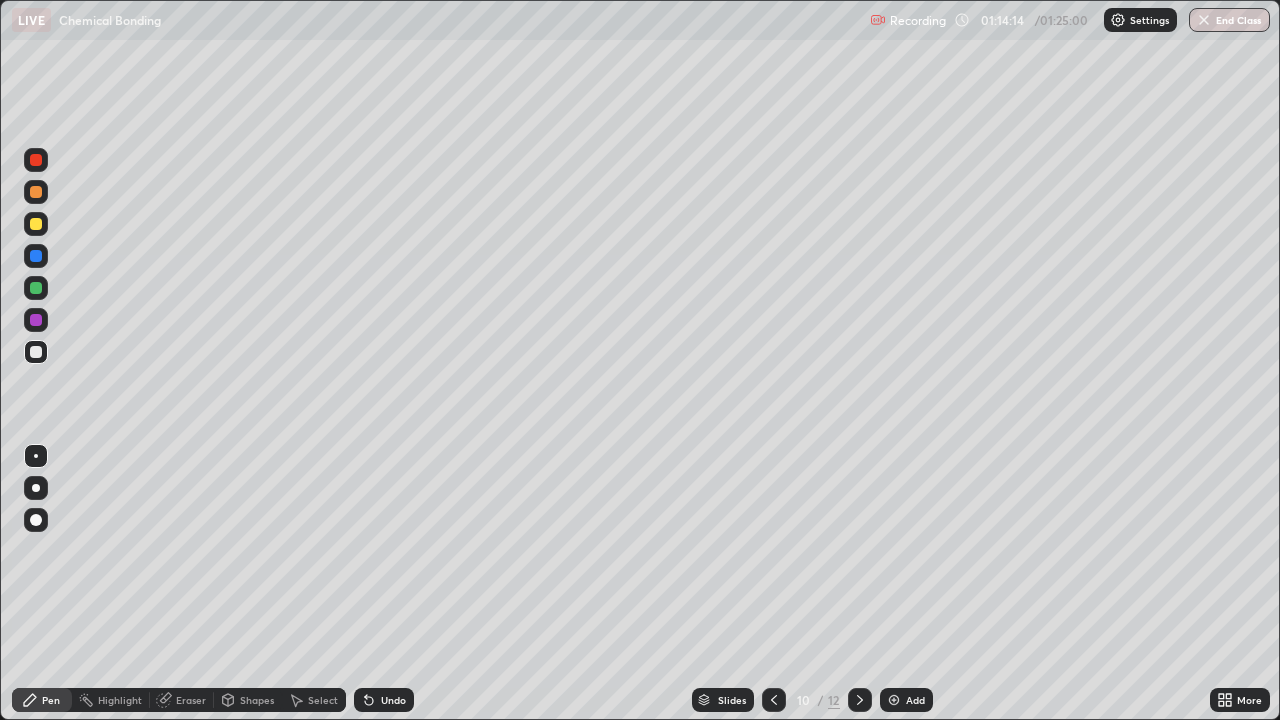 click 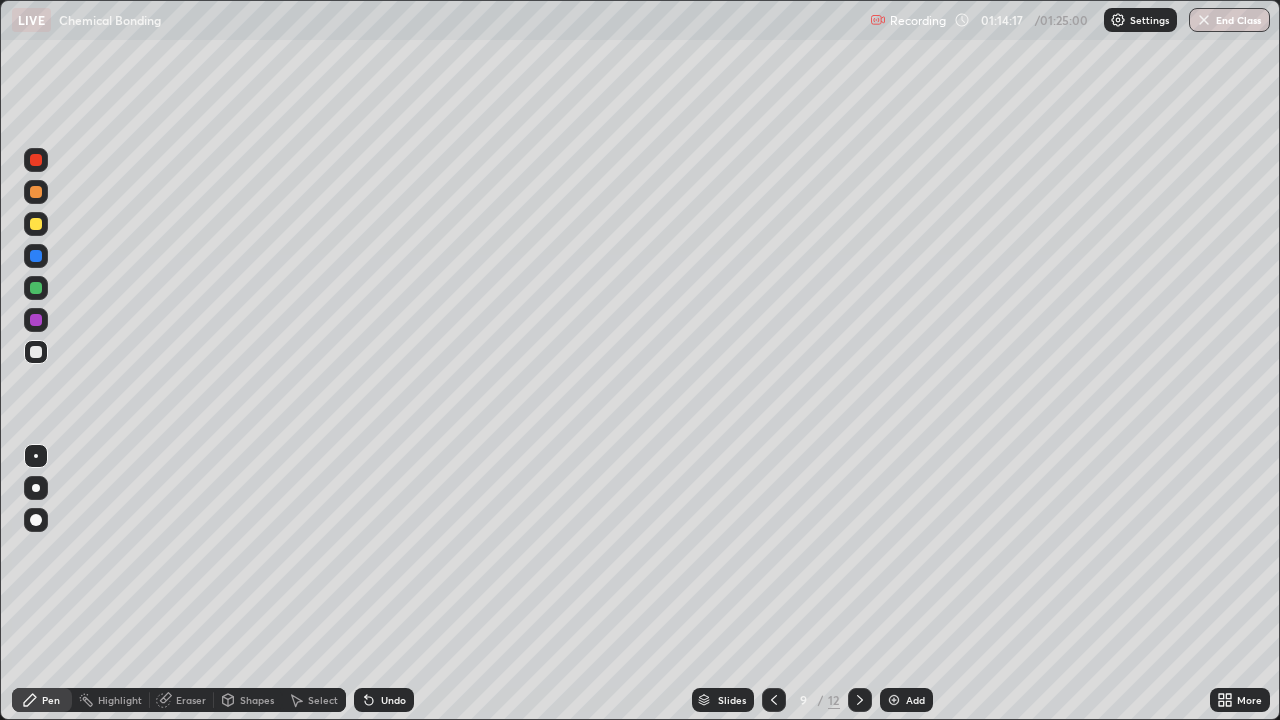 click 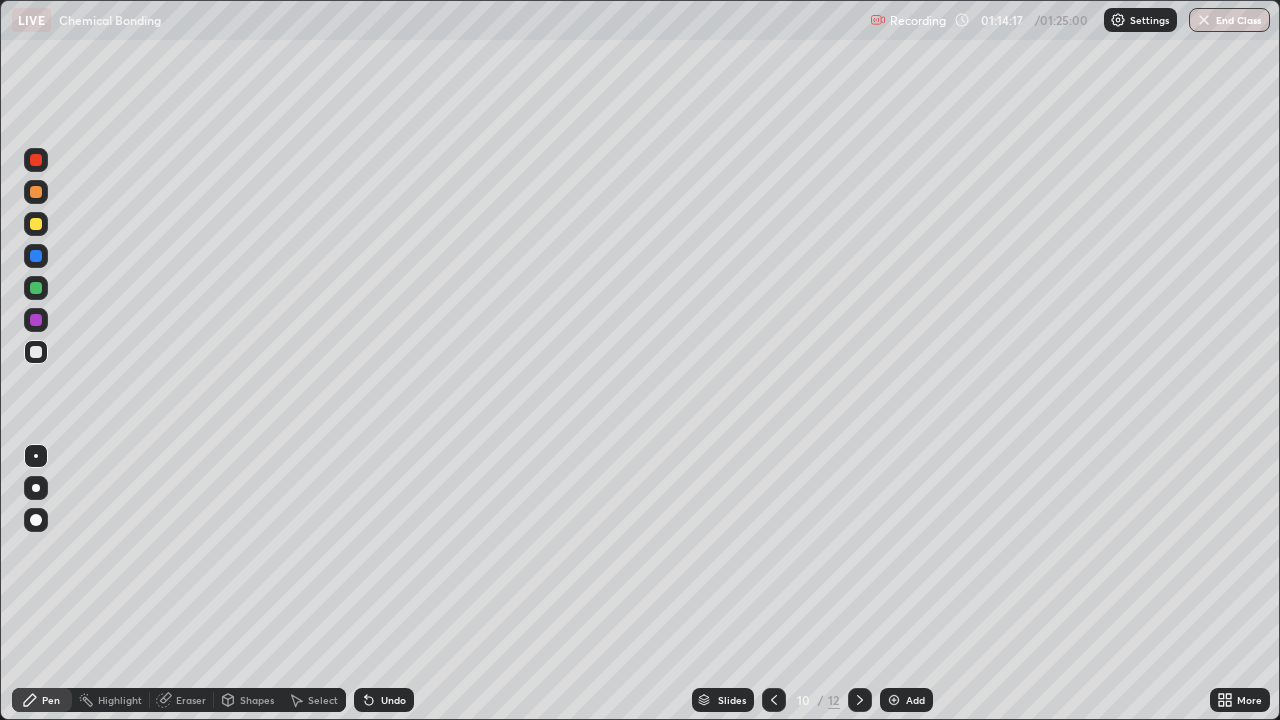 click 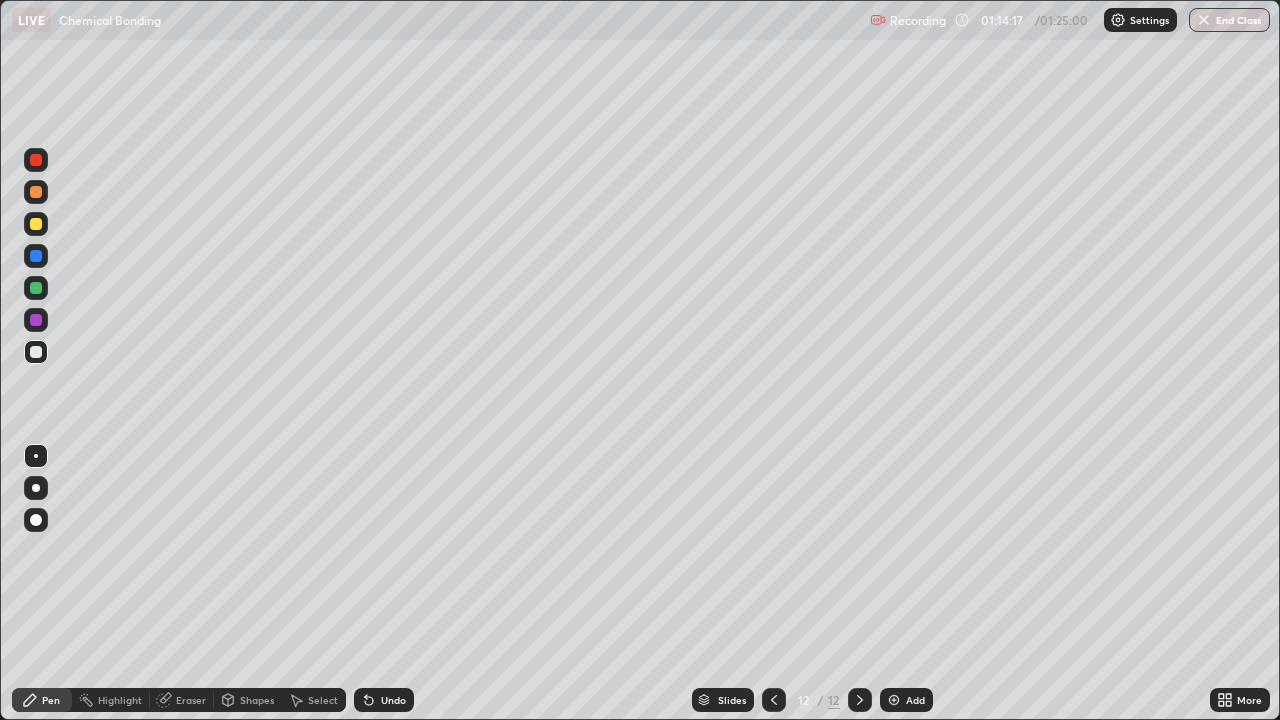 click 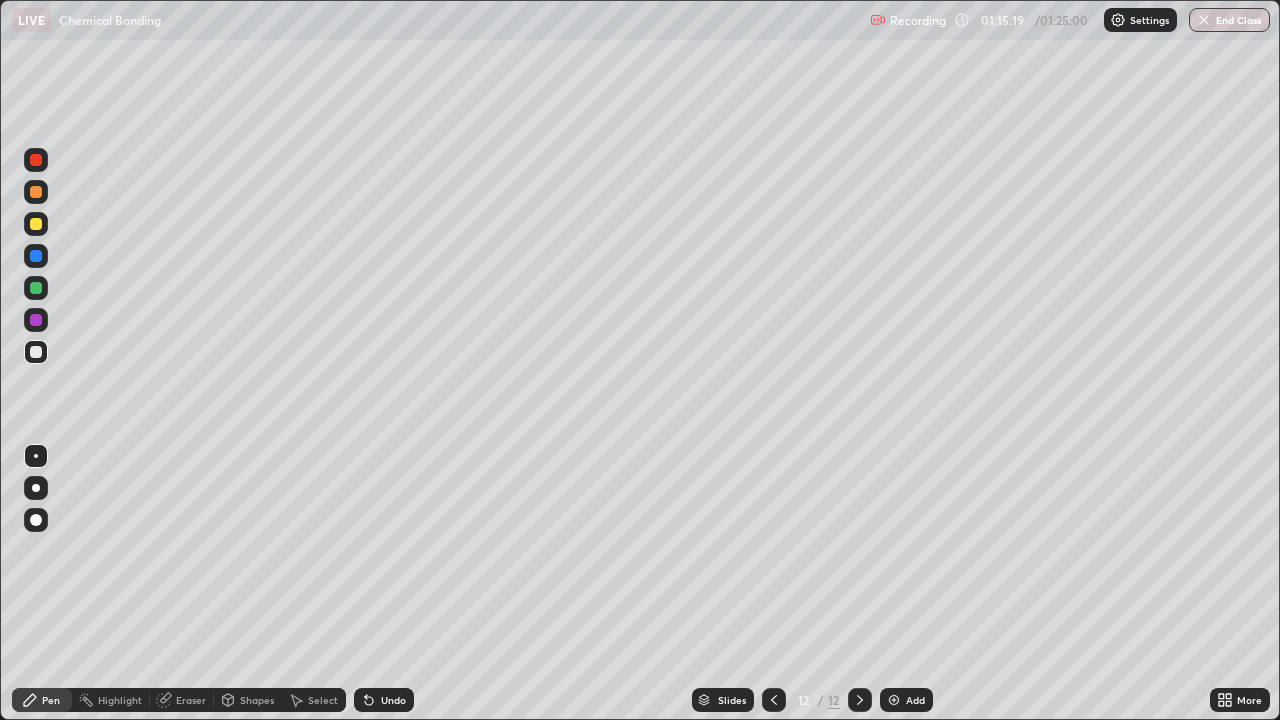 click 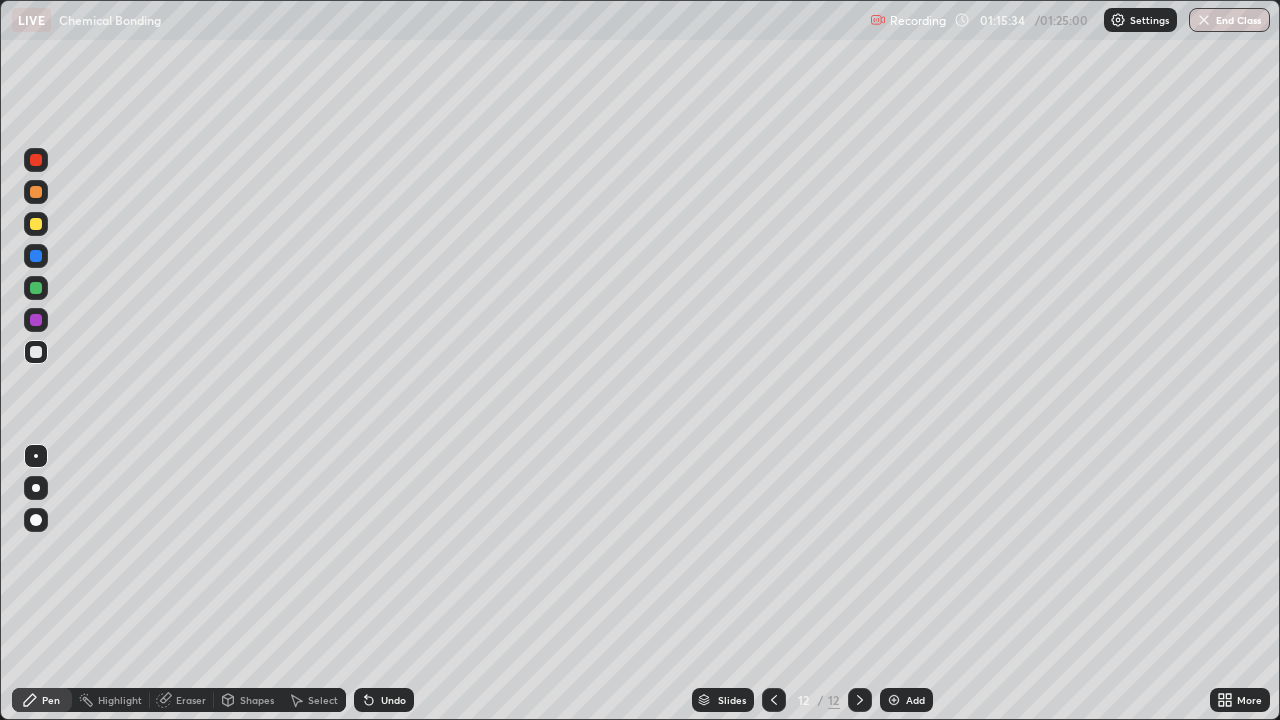 click at bounding box center (36, 224) 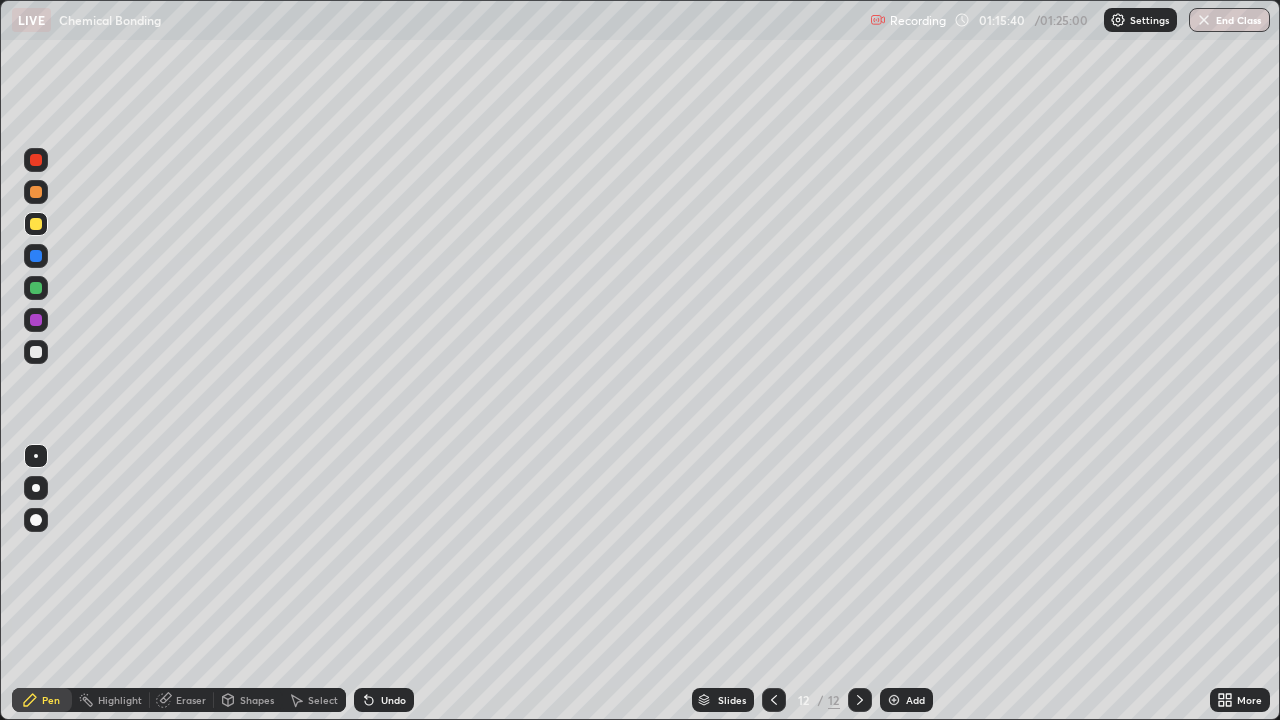 click at bounding box center (36, 352) 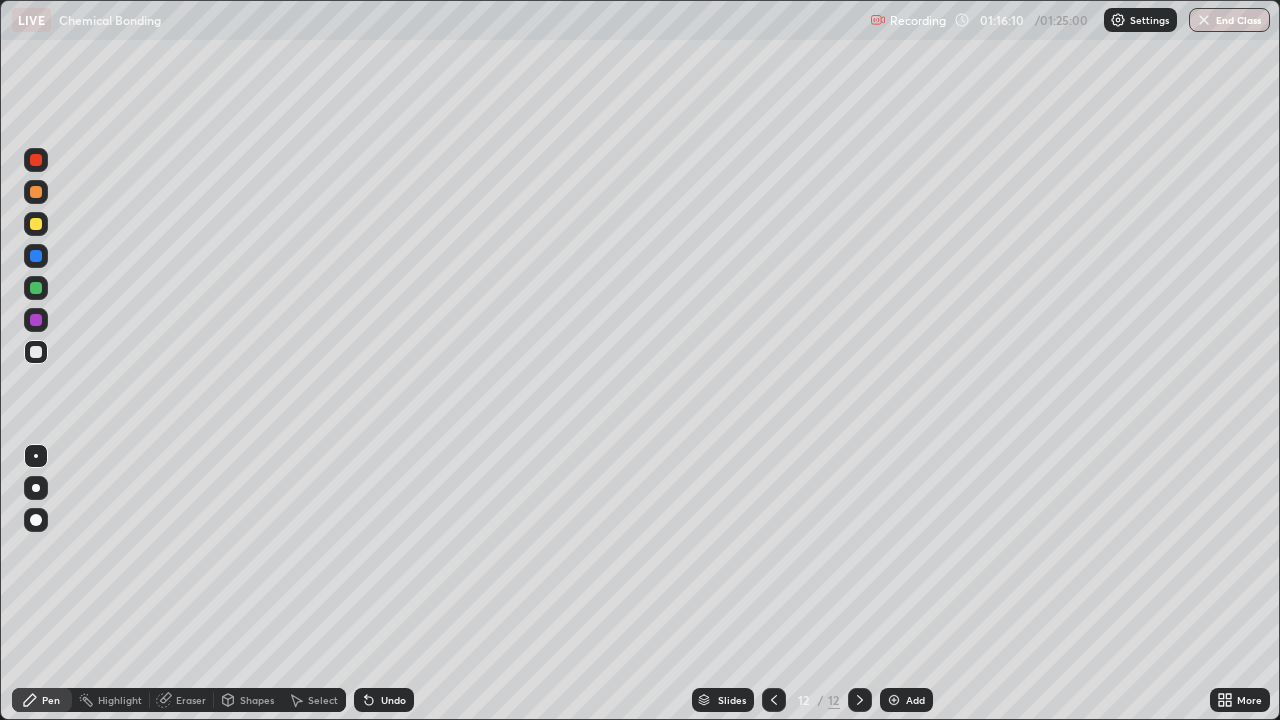 click on "Add" at bounding box center (915, 700) 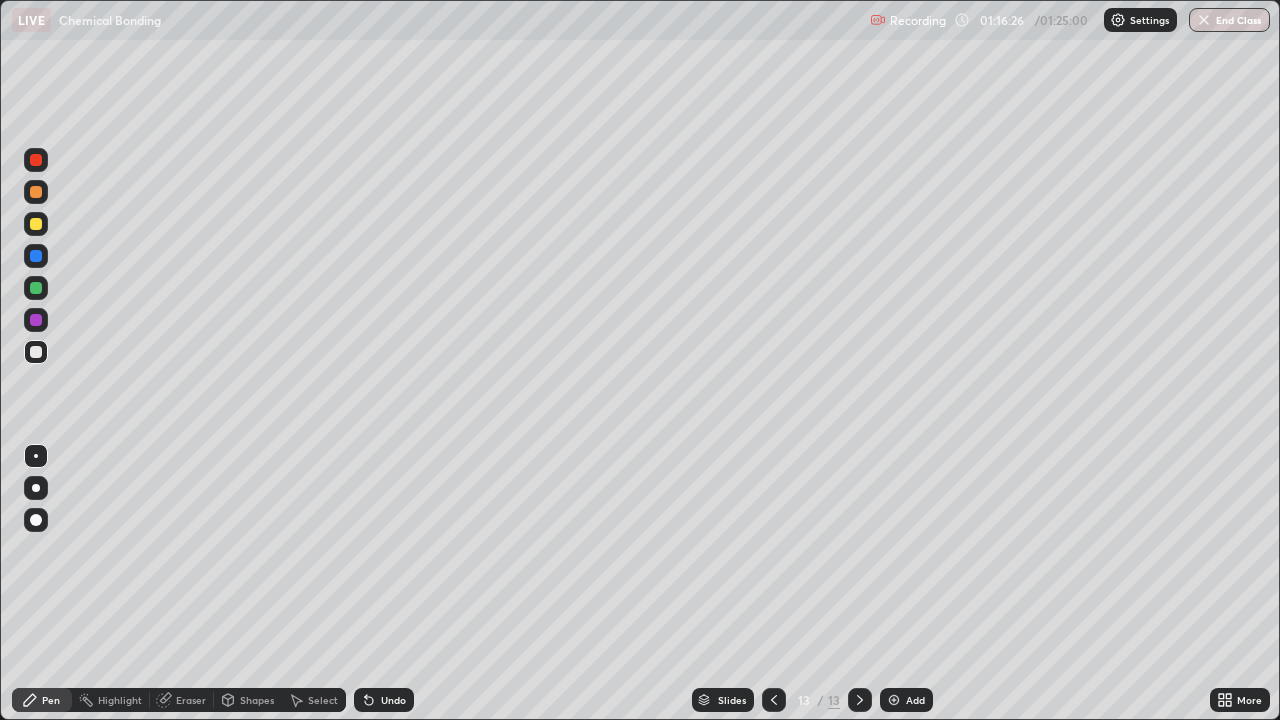 click 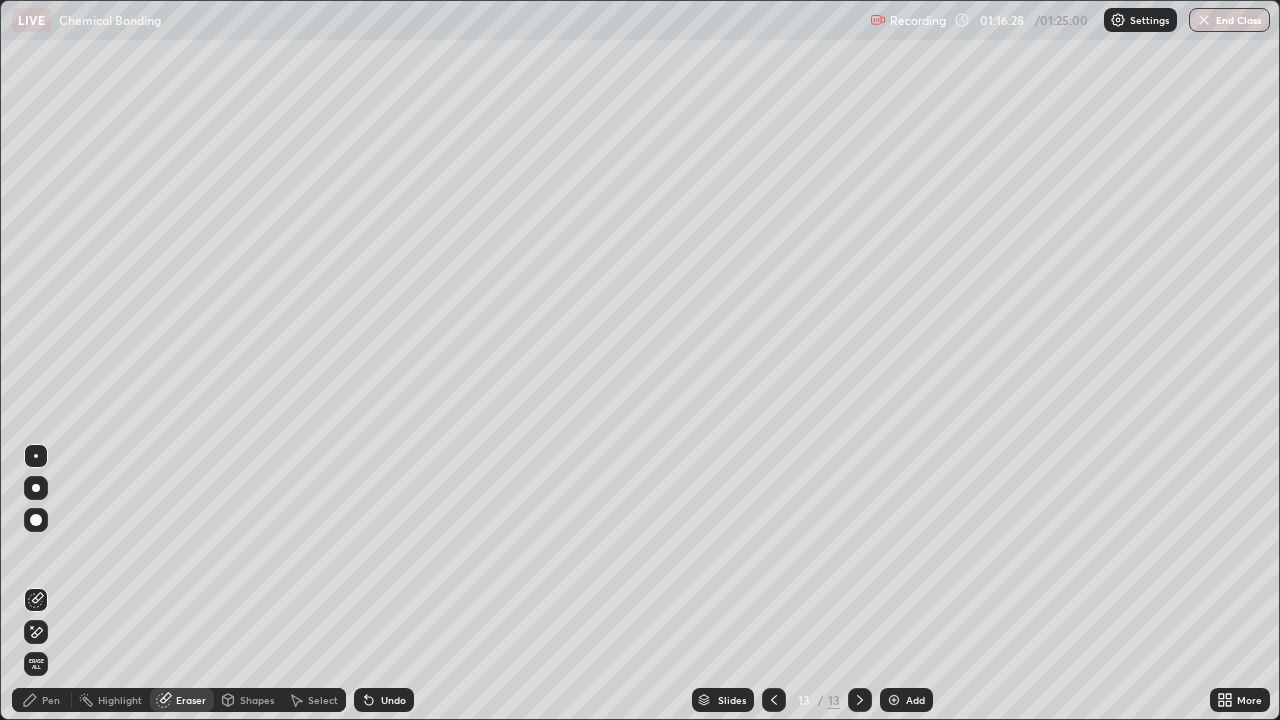 click on "Pen" at bounding box center (51, 700) 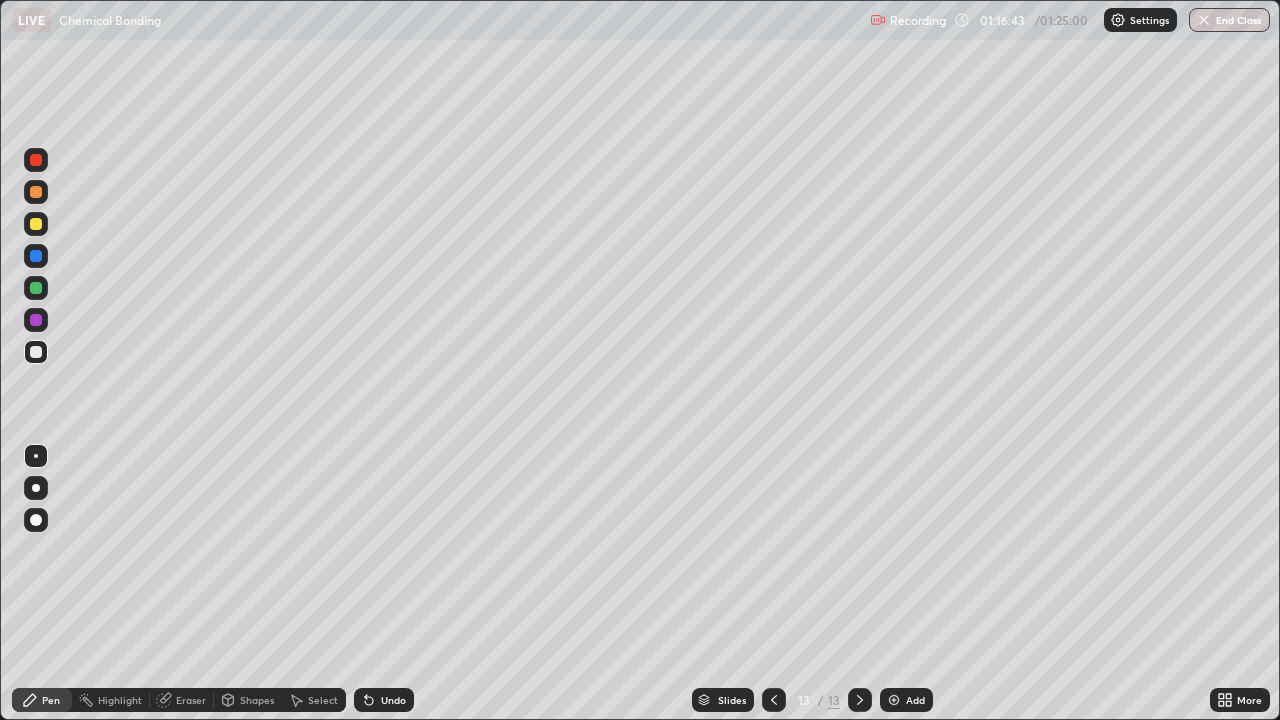 click at bounding box center [36, 224] 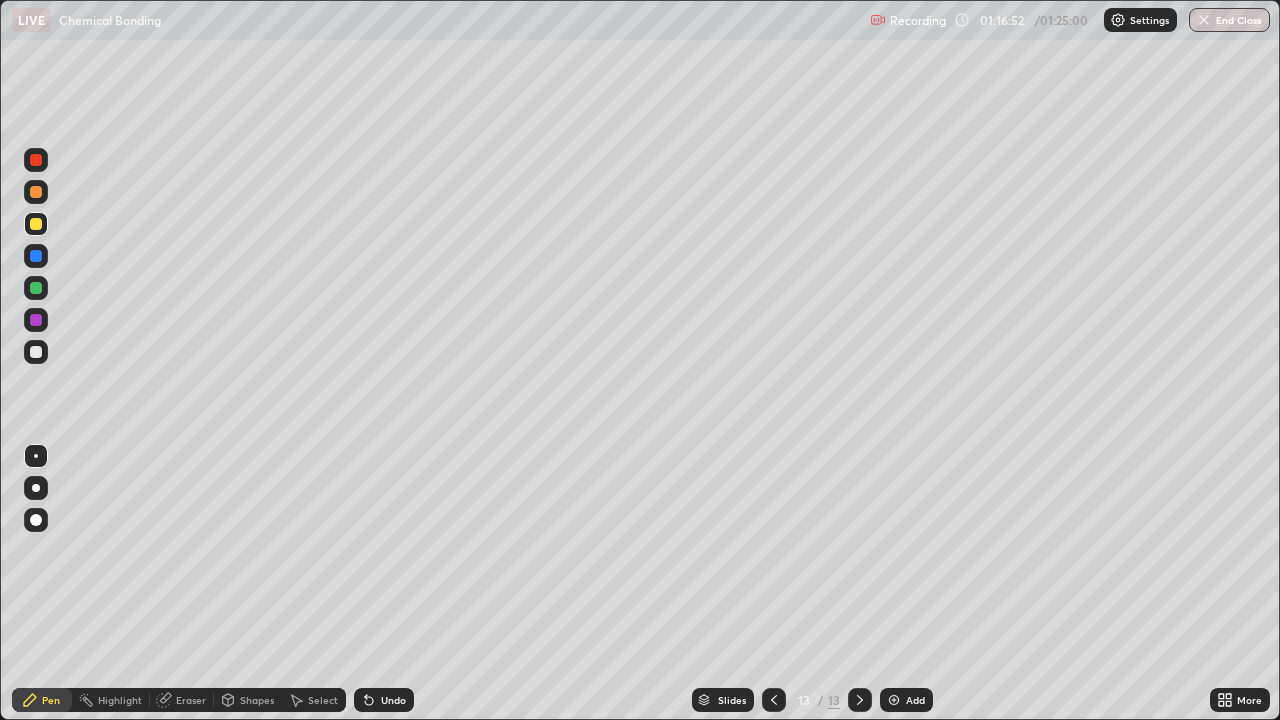 click 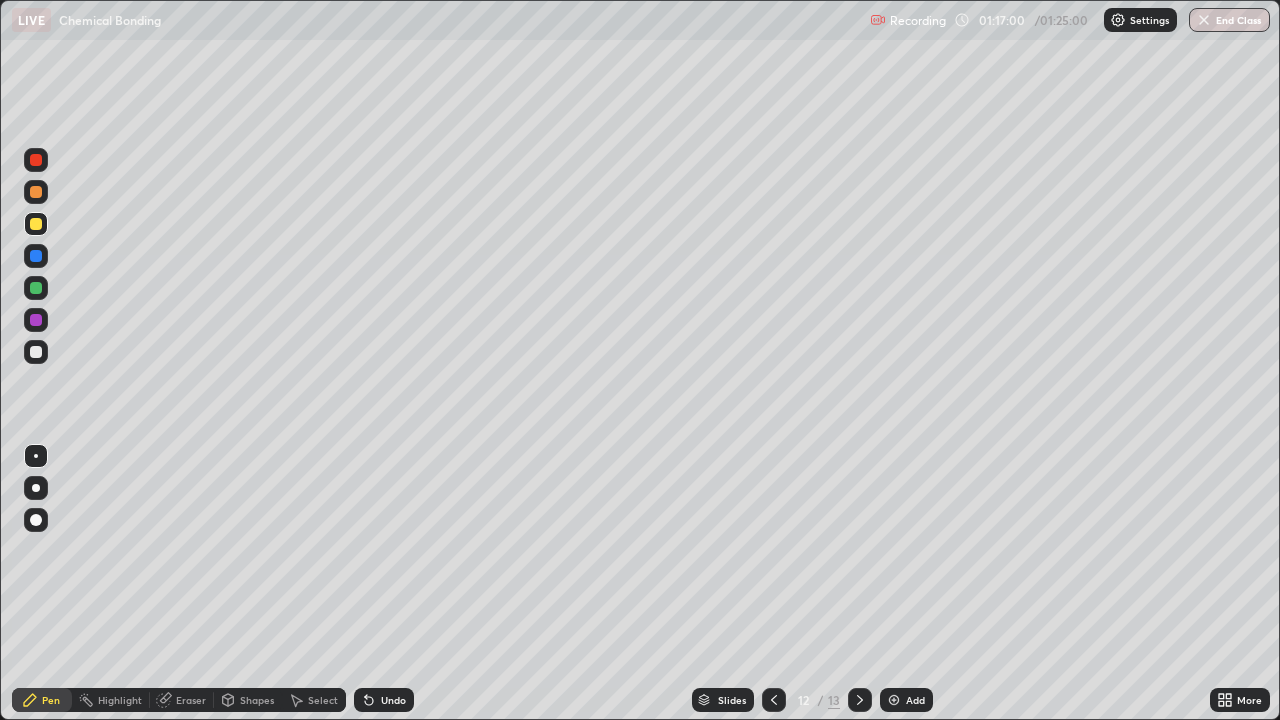 click at bounding box center [36, 352] 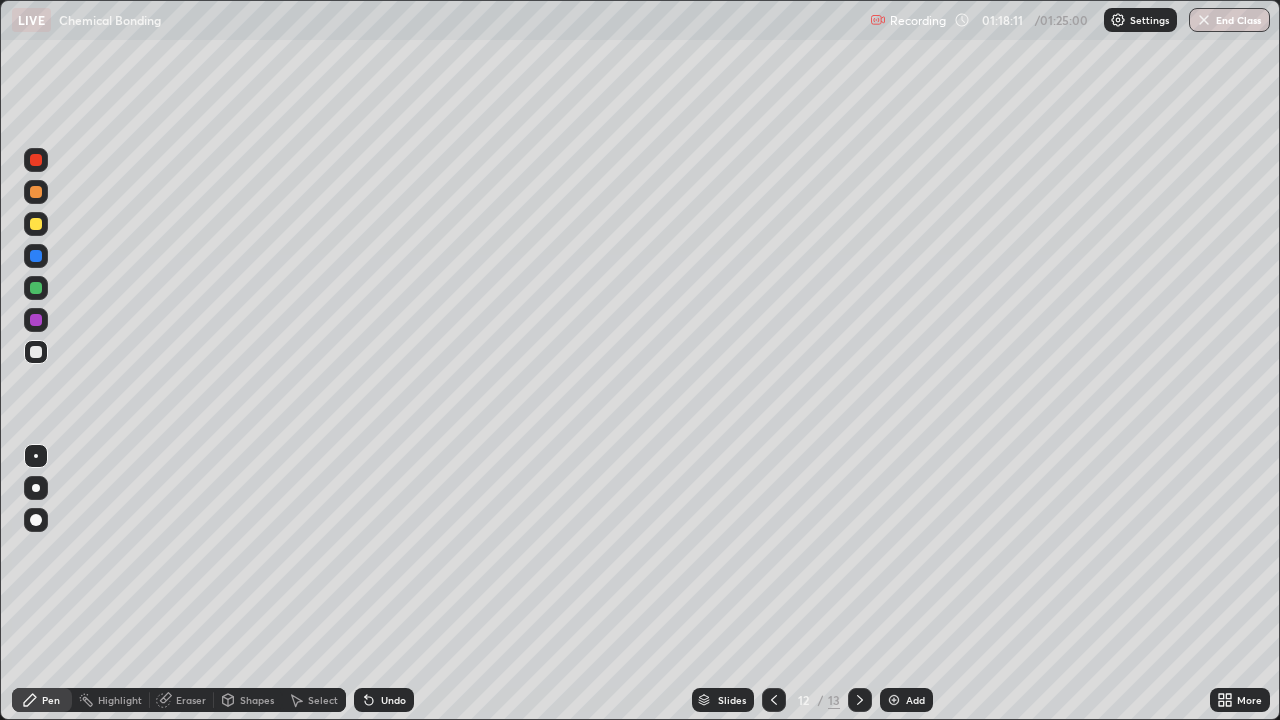 click at bounding box center [36, 320] 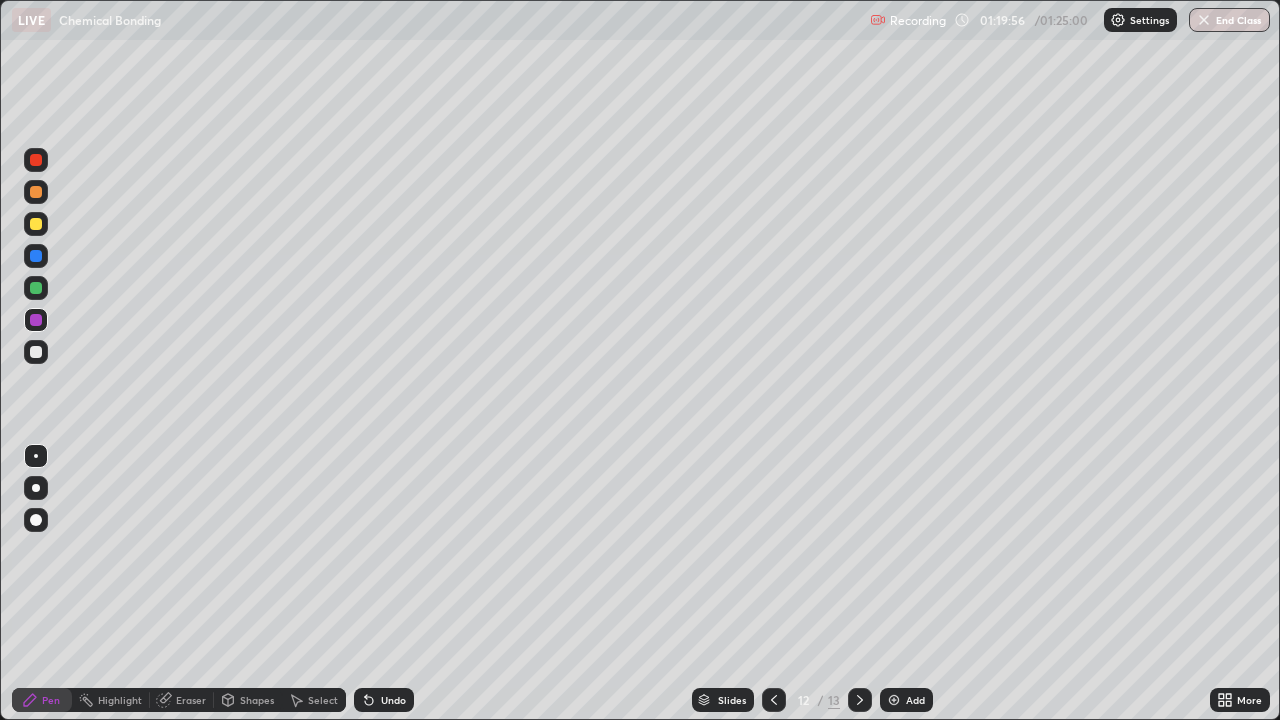 click at bounding box center [36, 352] 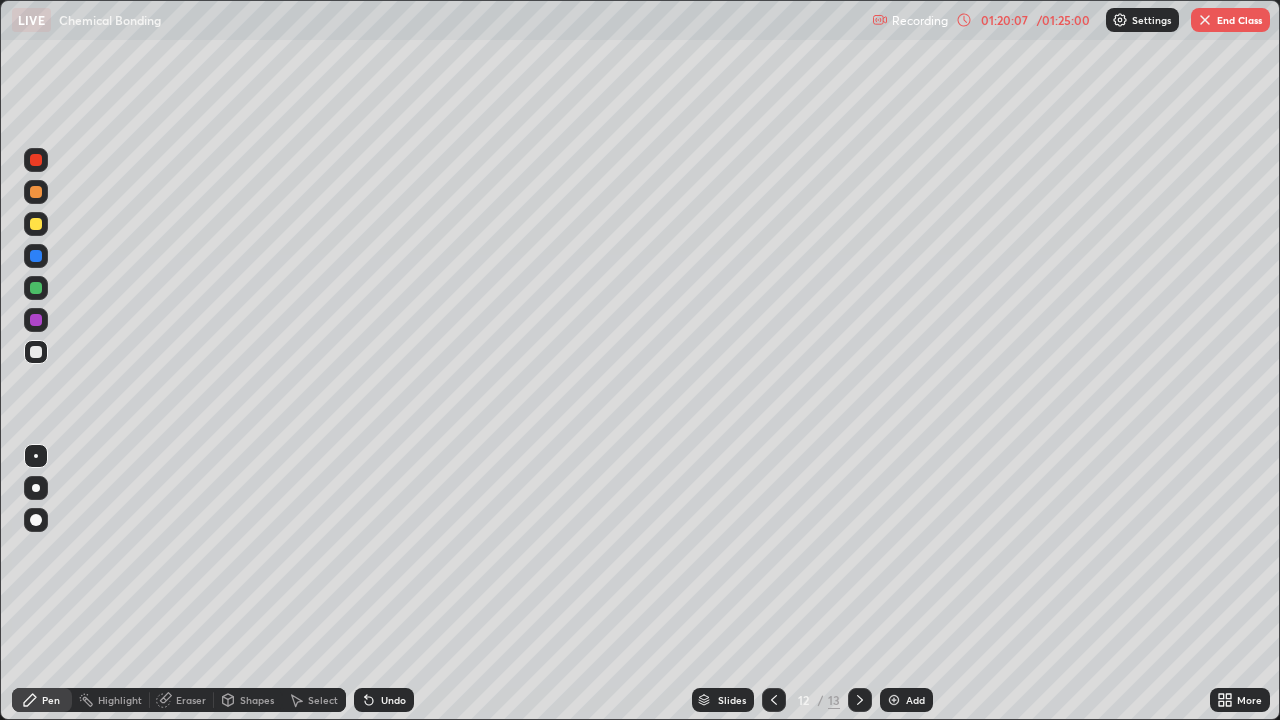 click at bounding box center [36, 288] 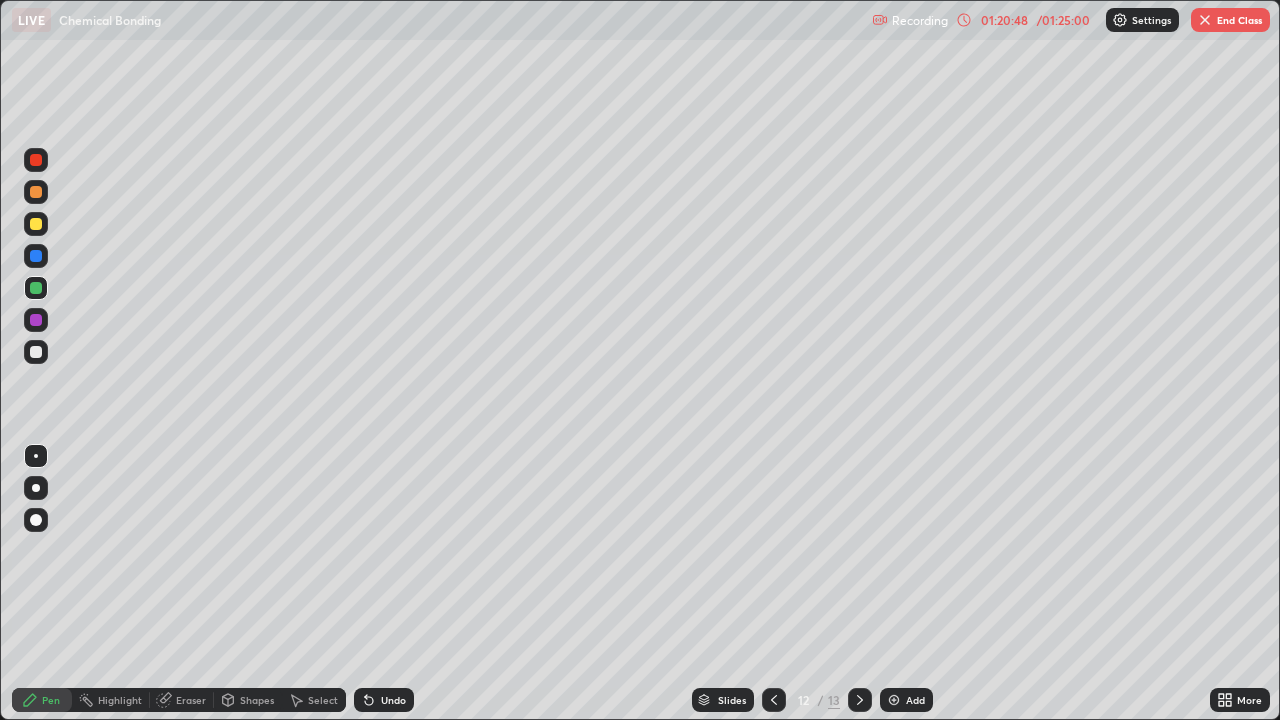 click 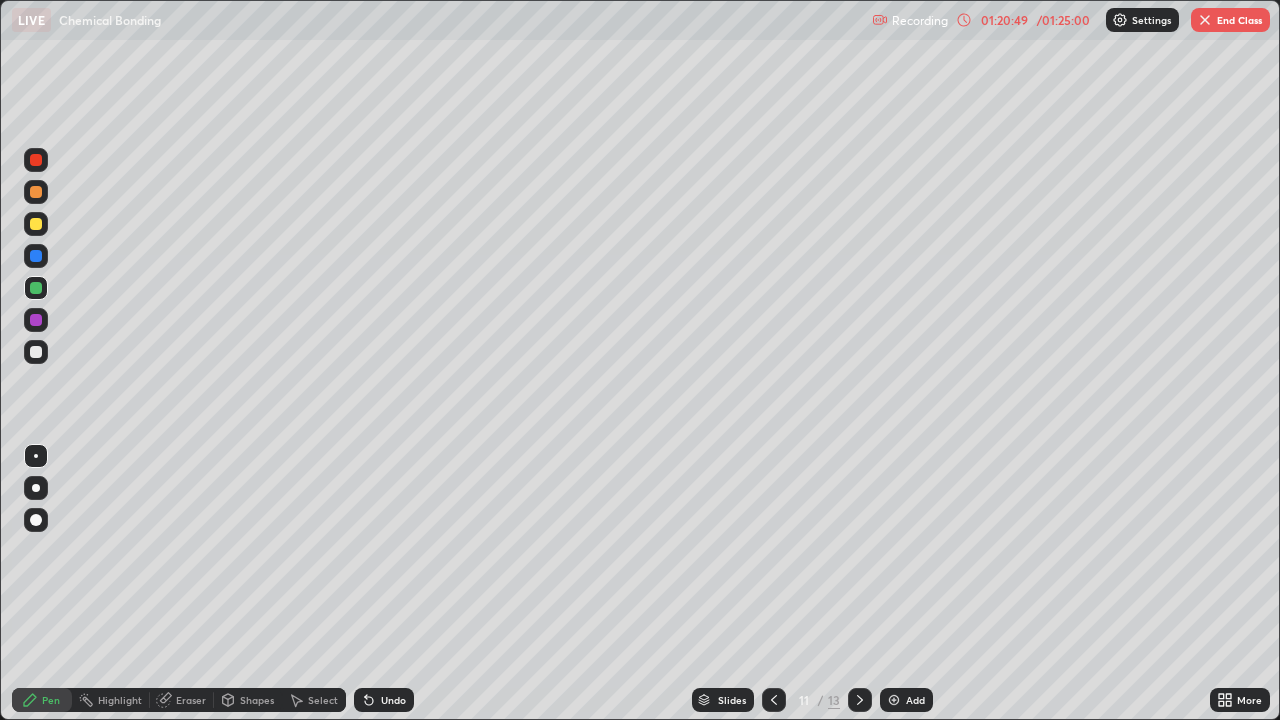 click 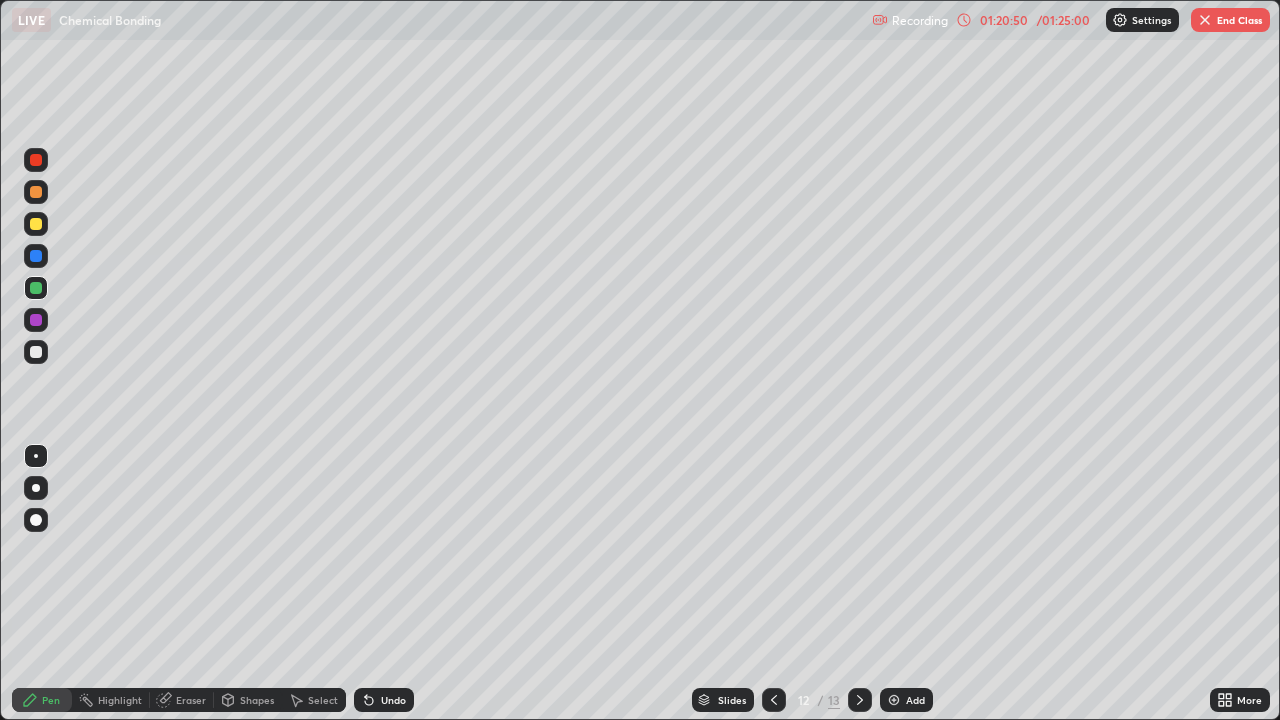 click 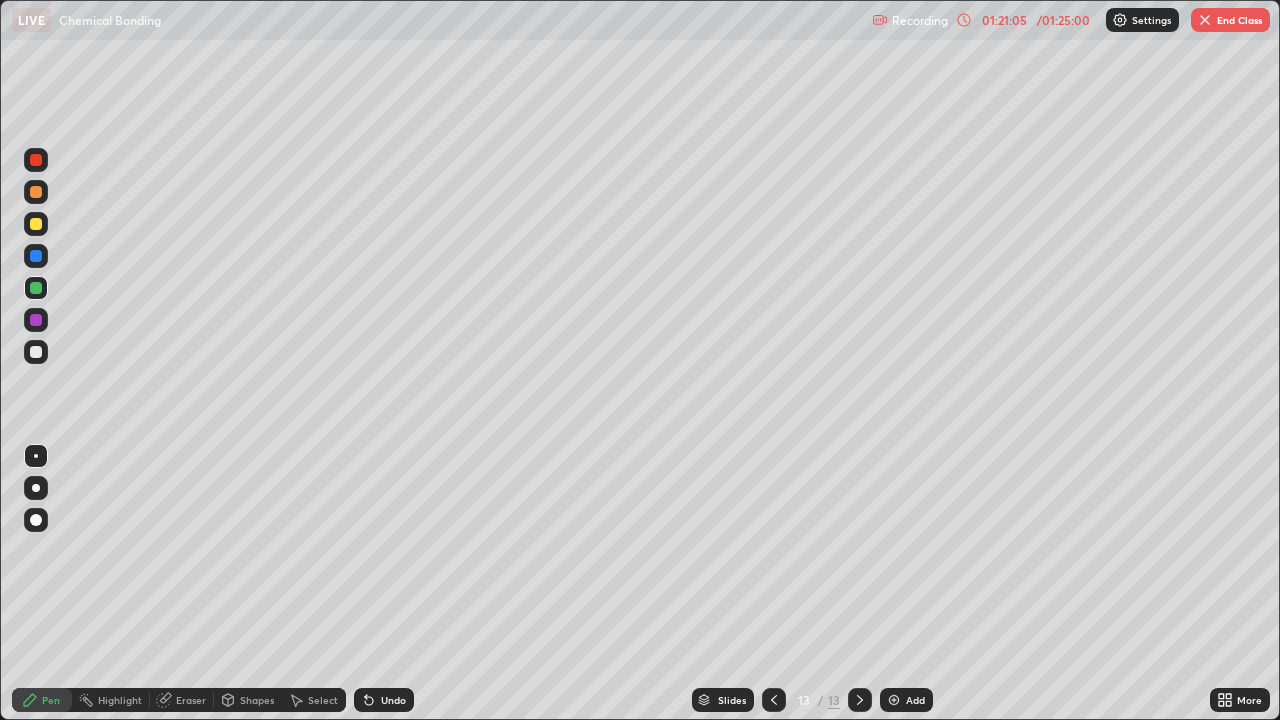 click 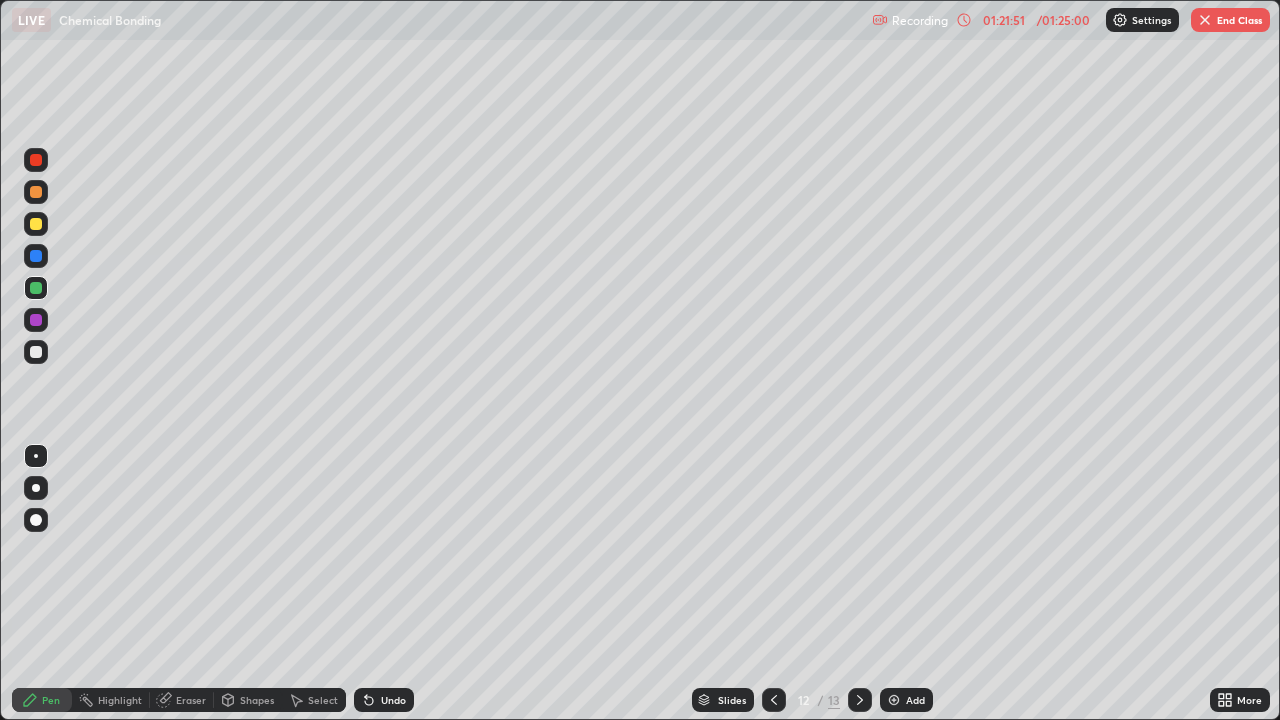 click 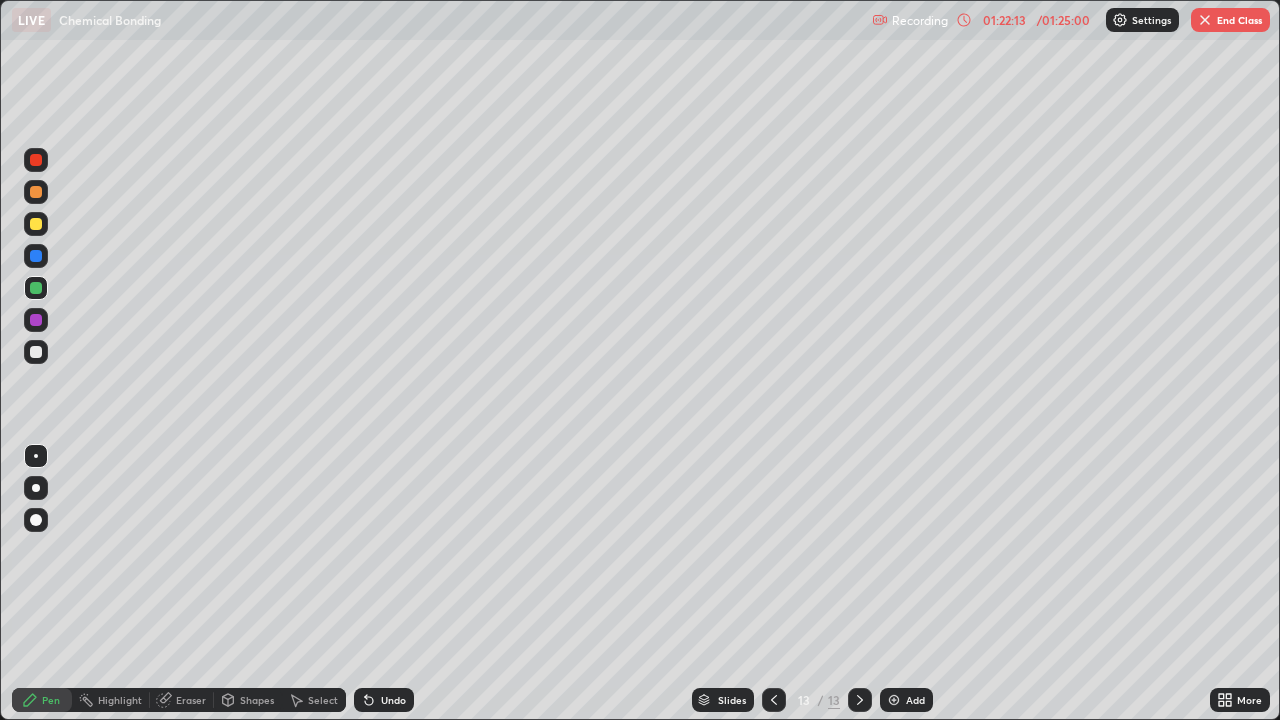 click on "End Class" at bounding box center [1230, 20] 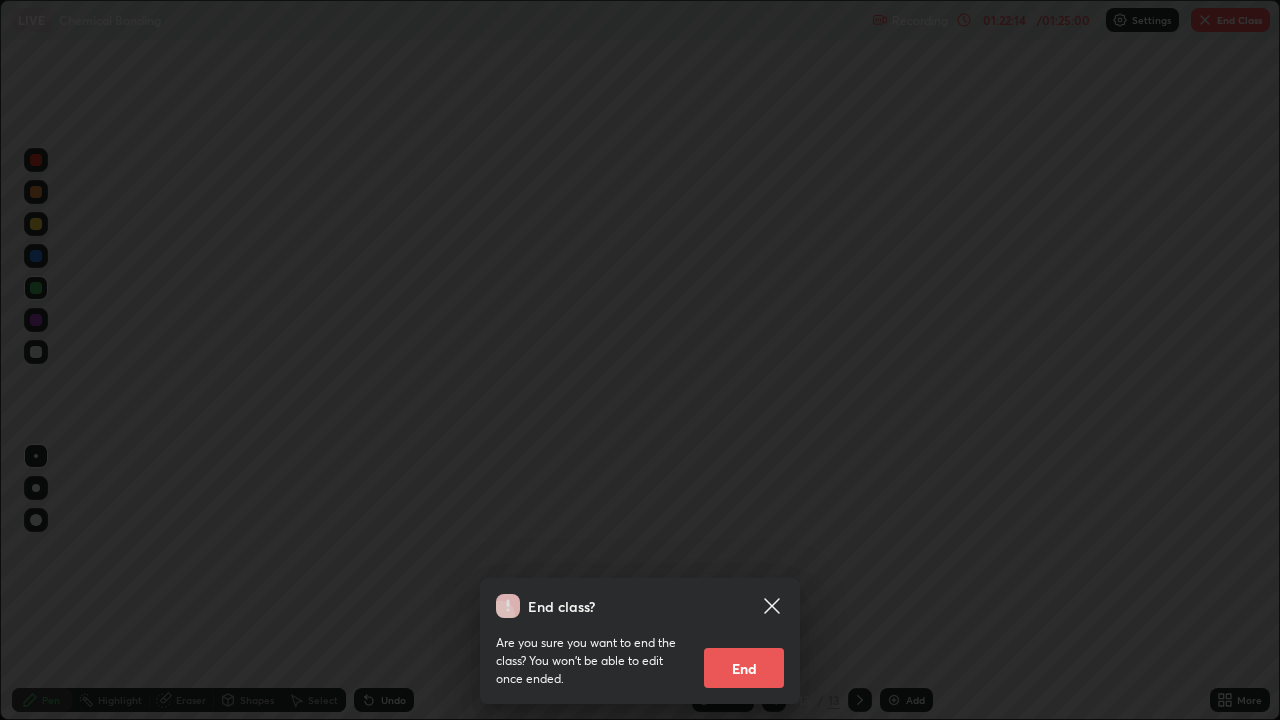 click on "End" at bounding box center (744, 668) 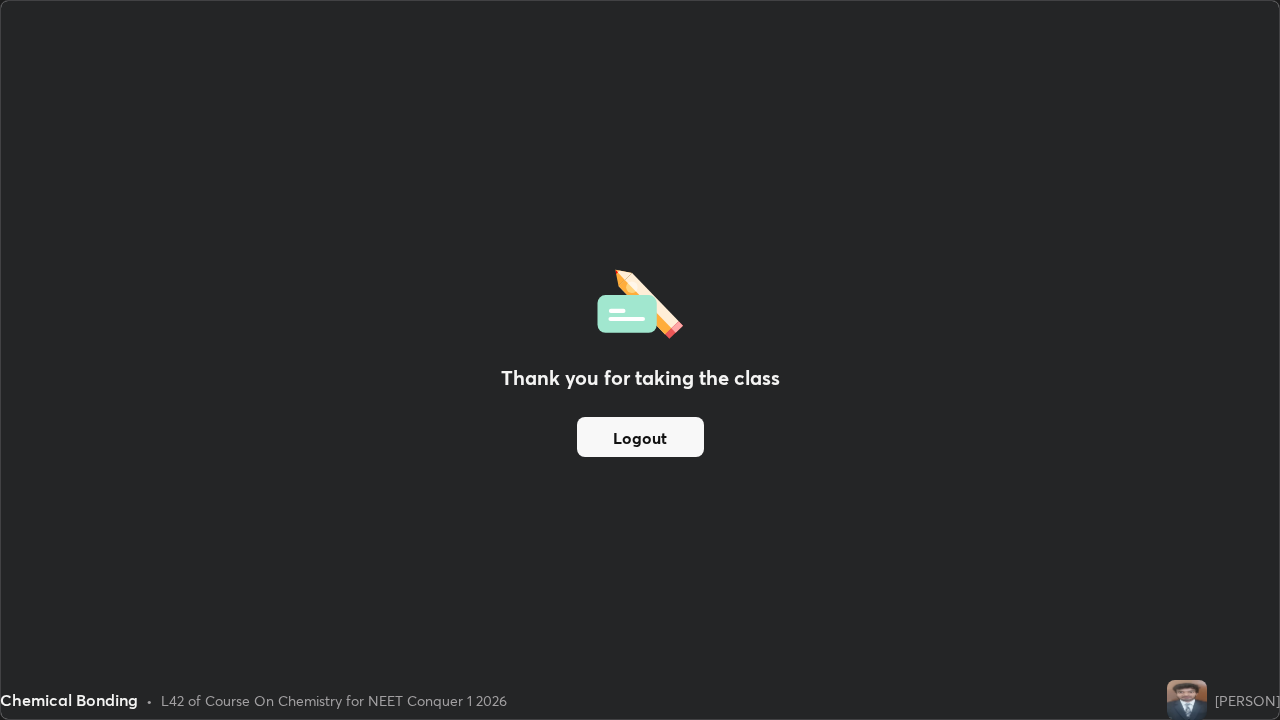 click on "Logout" at bounding box center (640, 437) 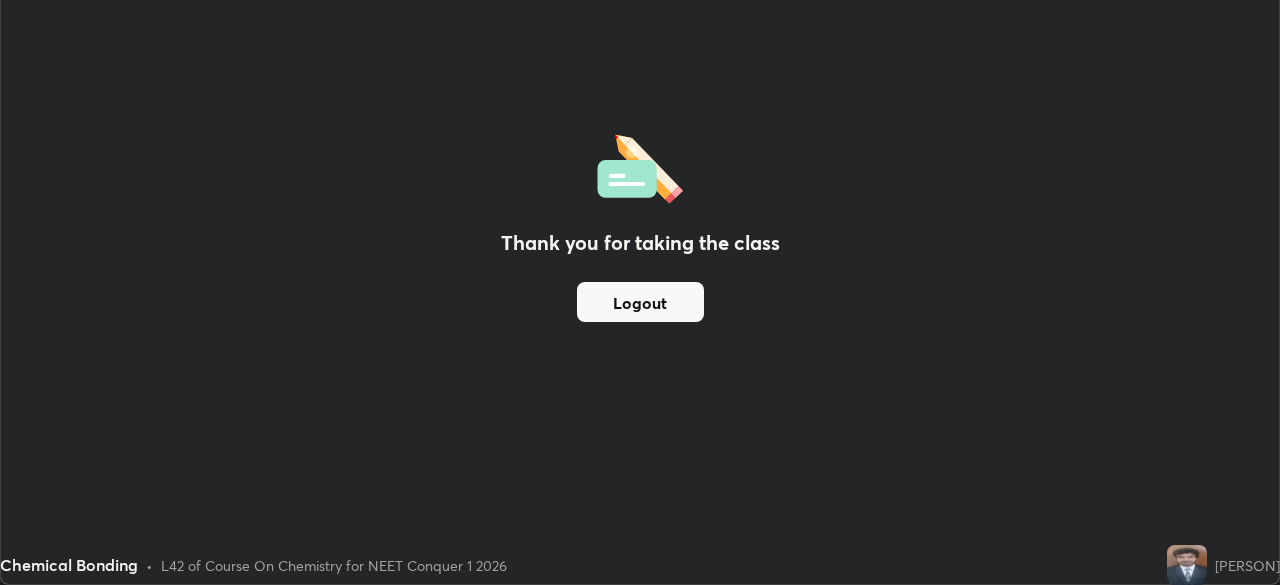 scroll, scrollTop: 585, scrollLeft: 1280, axis: both 